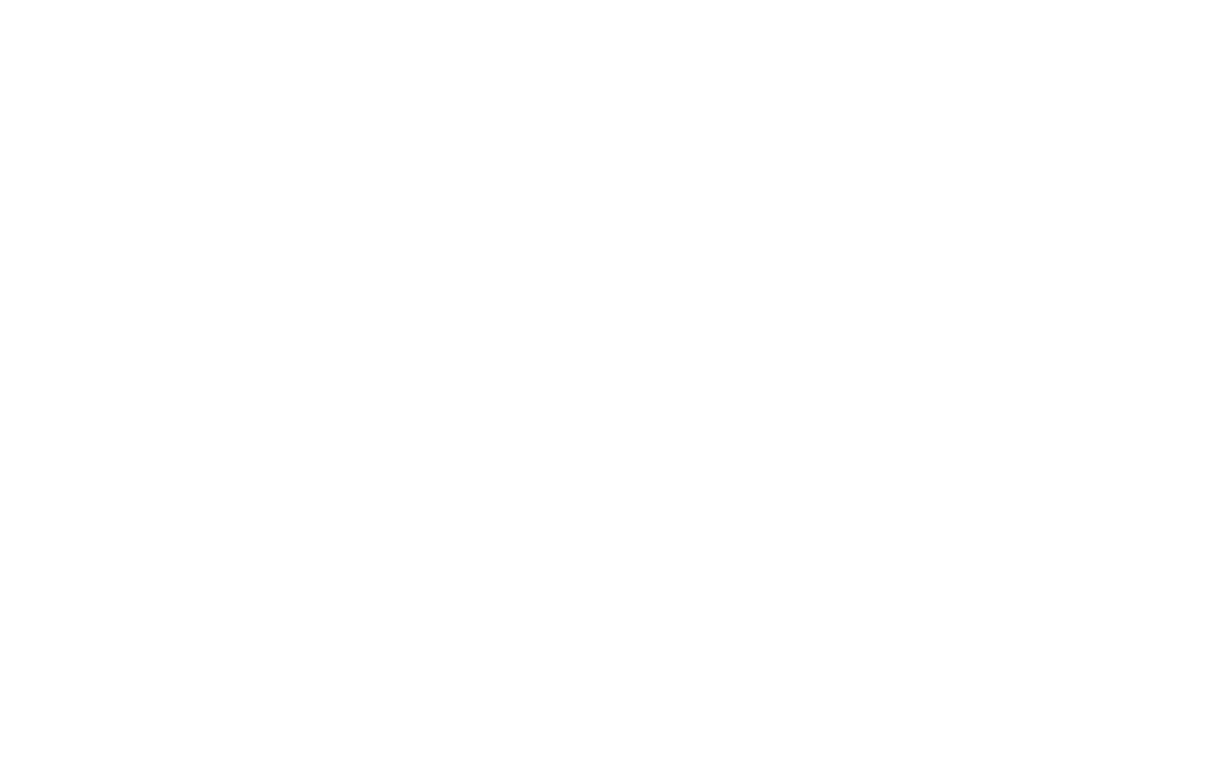 scroll, scrollTop: 0, scrollLeft: 0, axis: both 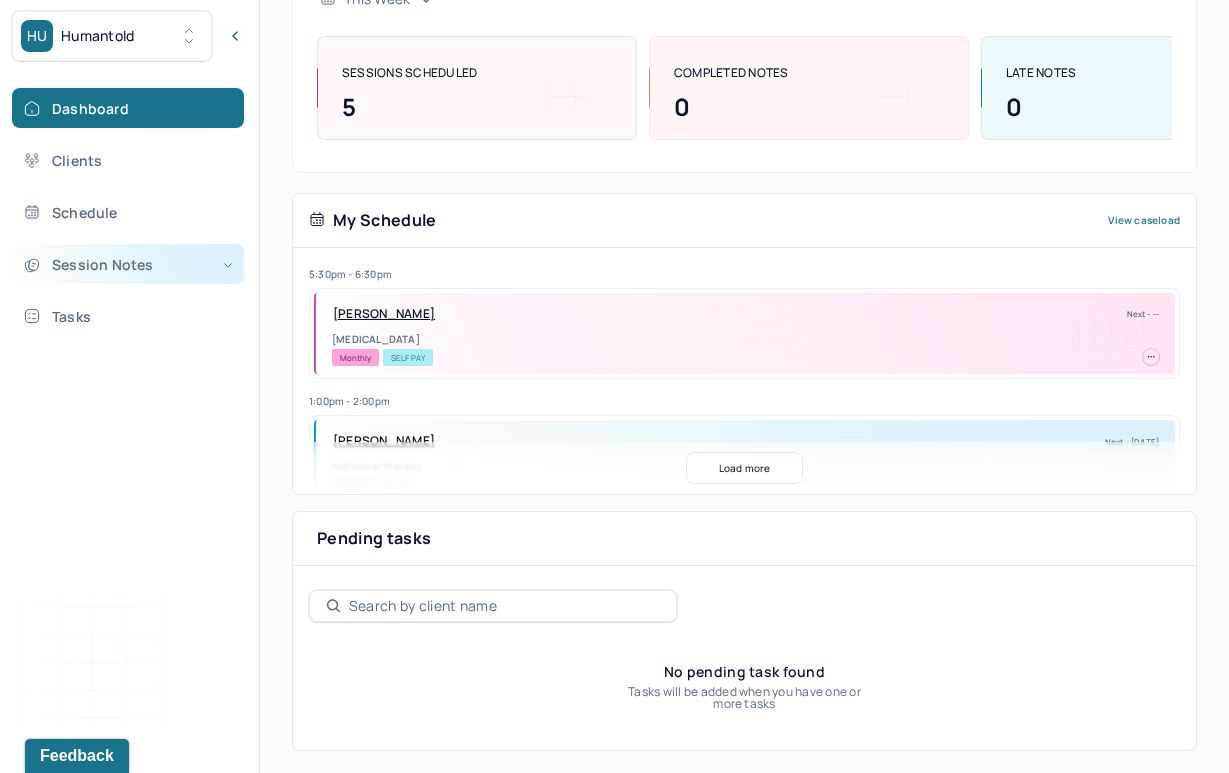 click on "Session Notes" at bounding box center [128, 264] 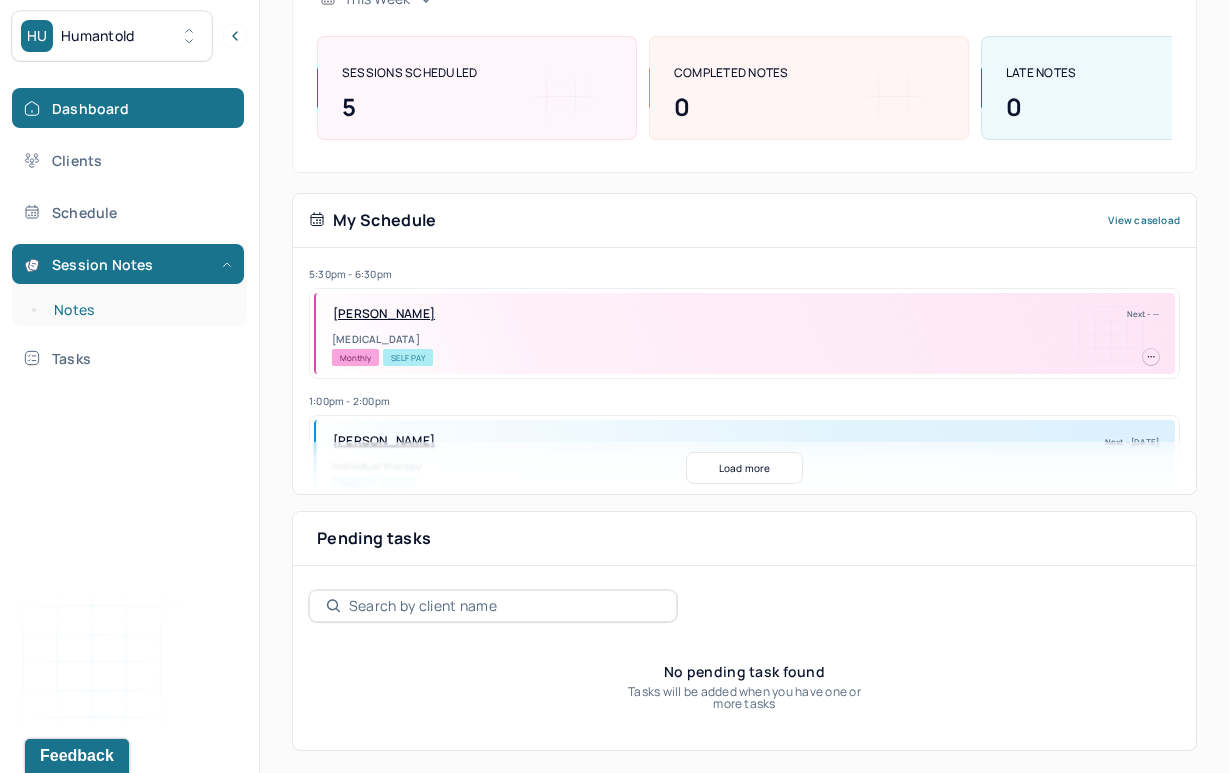 click on "Notes" at bounding box center [139, 310] 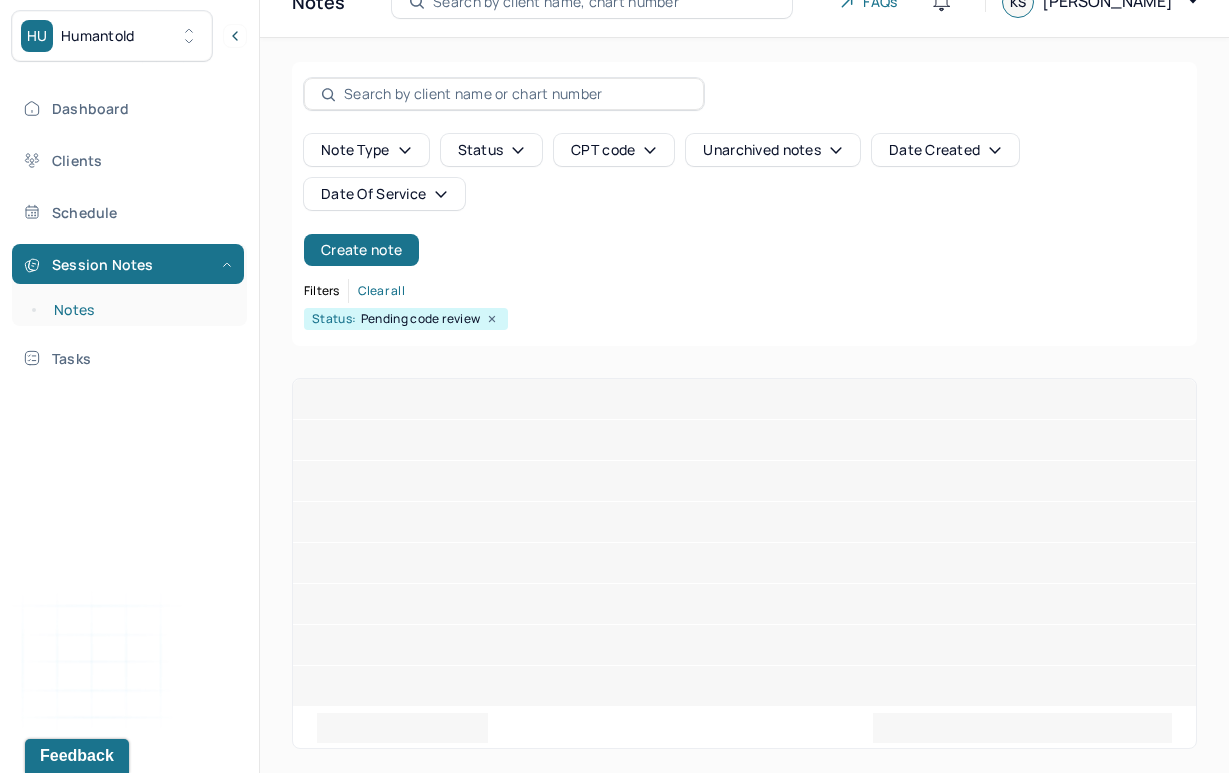 scroll, scrollTop: 0, scrollLeft: 0, axis: both 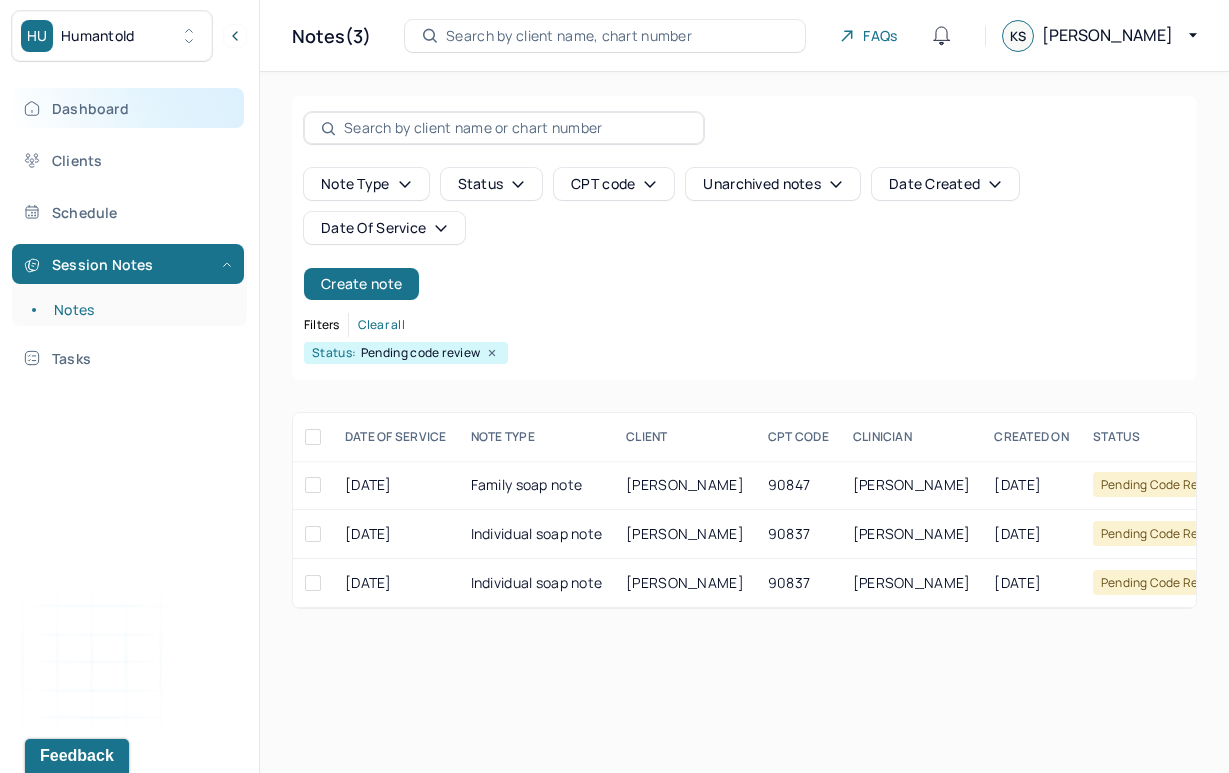 click on "Dashboard" at bounding box center (128, 108) 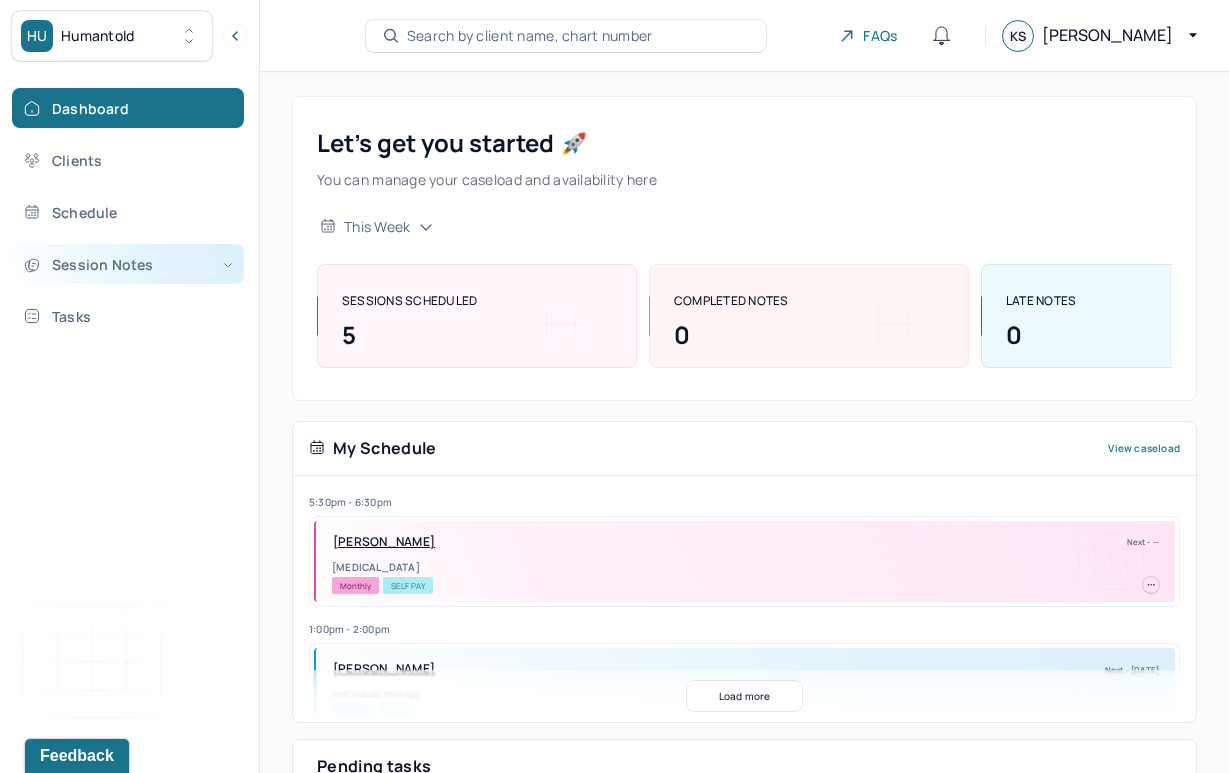 click on "Session Notes" at bounding box center (128, 264) 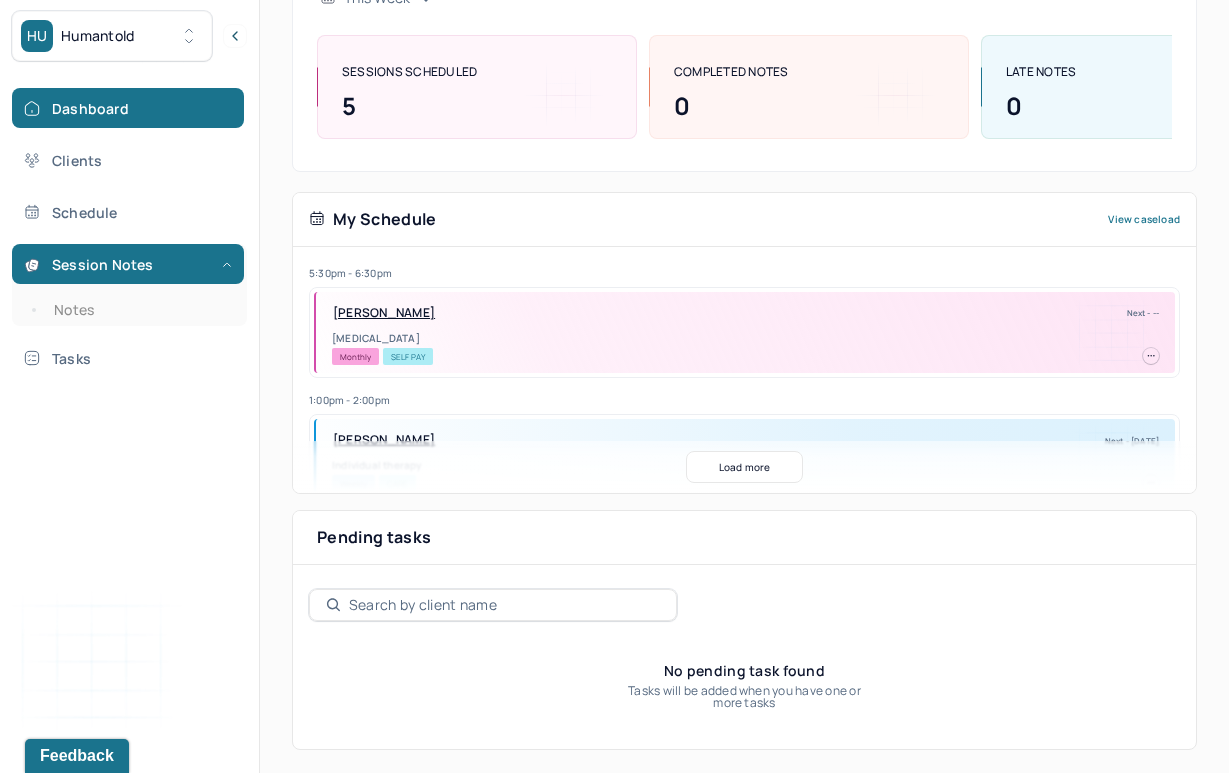 scroll, scrollTop: 228, scrollLeft: 0, axis: vertical 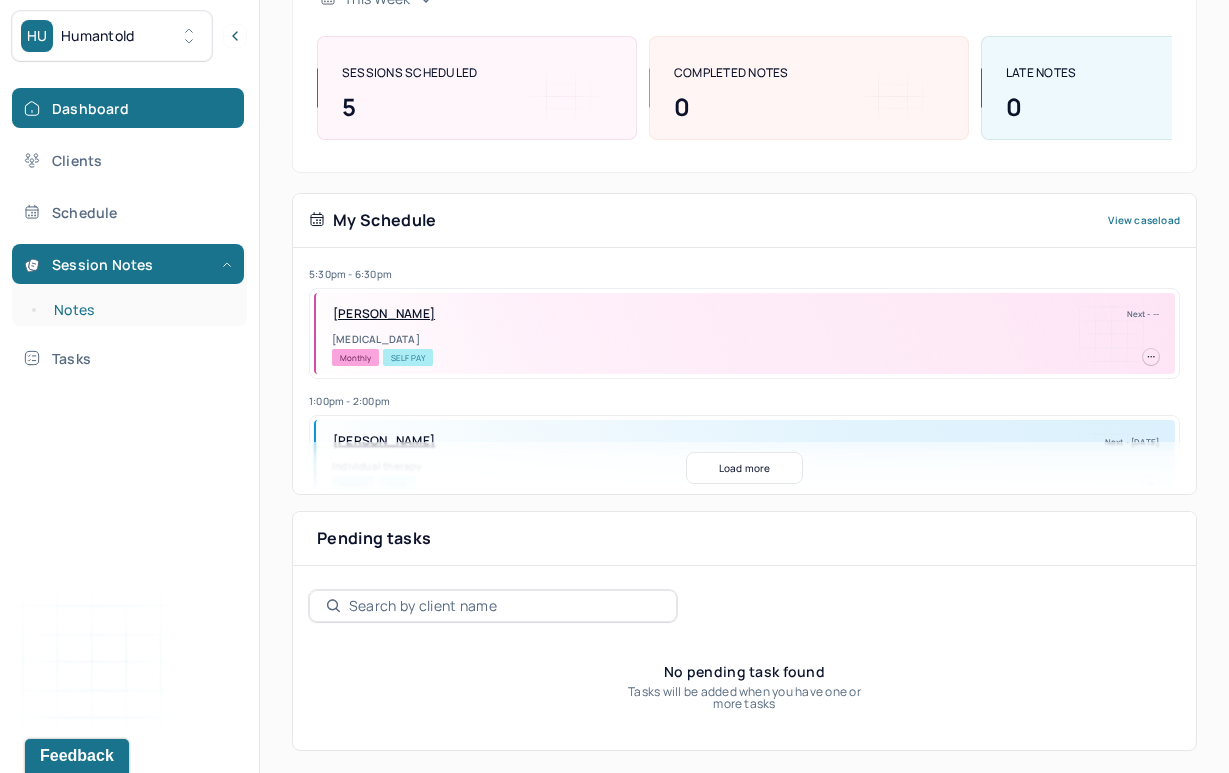 click on "Notes" at bounding box center [139, 310] 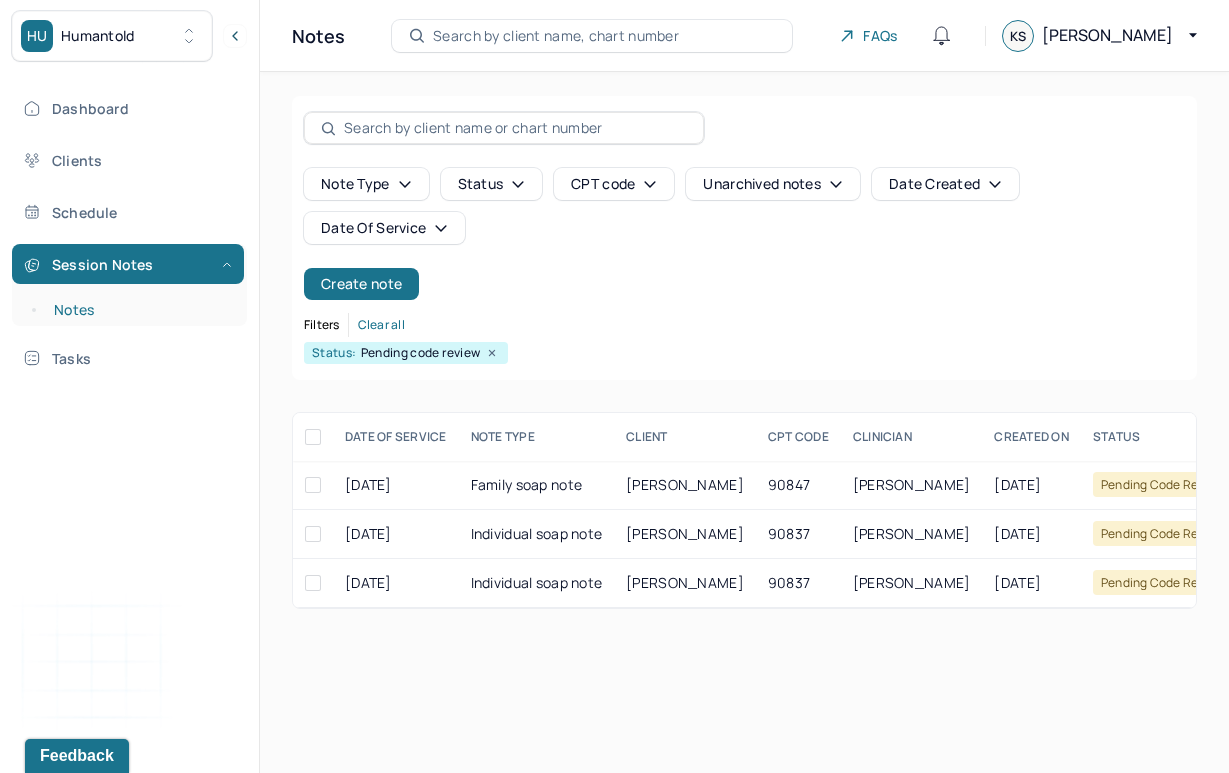 scroll, scrollTop: 0, scrollLeft: 0, axis: both 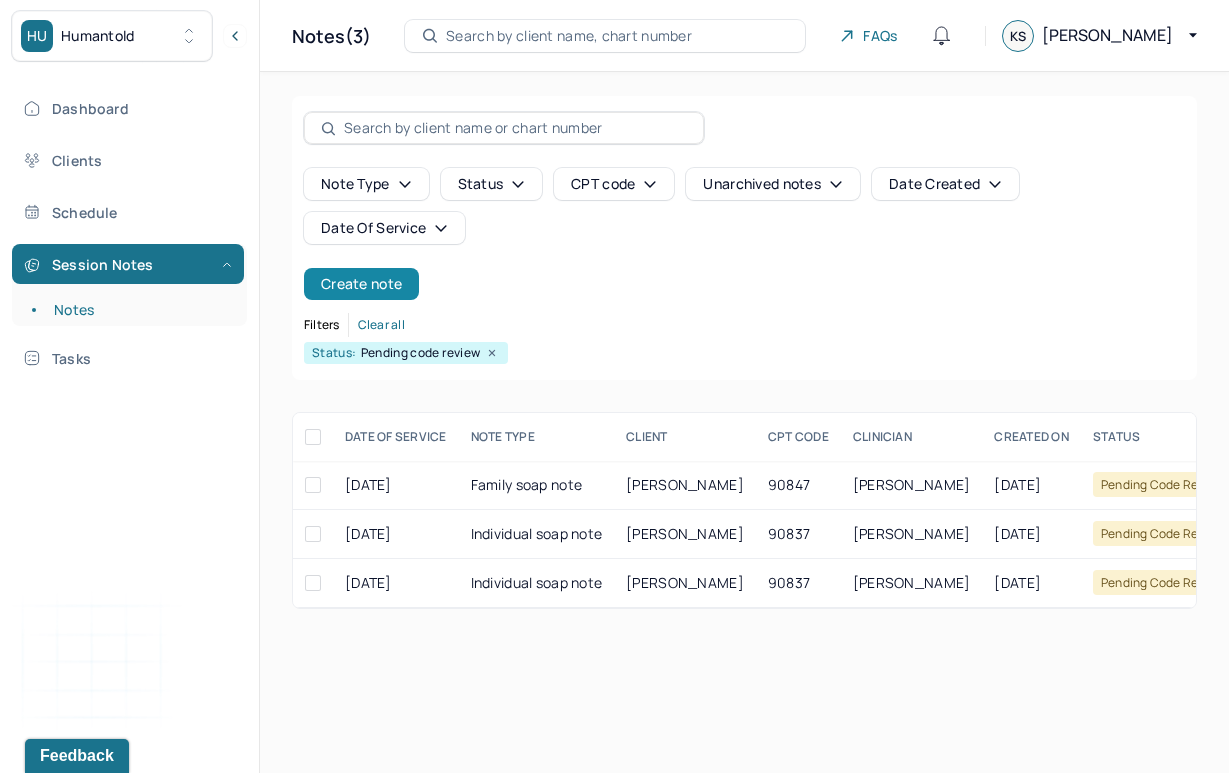 click on "Create note" at bounding box center (361, 284) 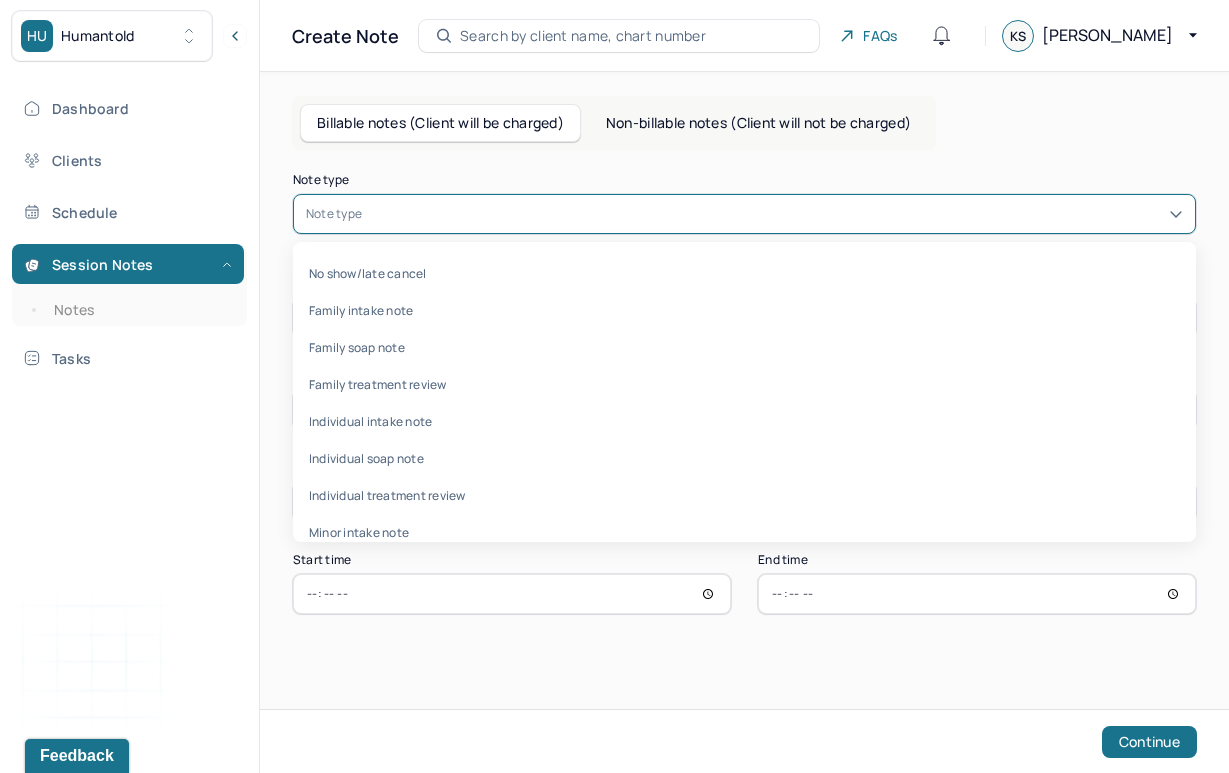 click at bounding box center (774, 214) 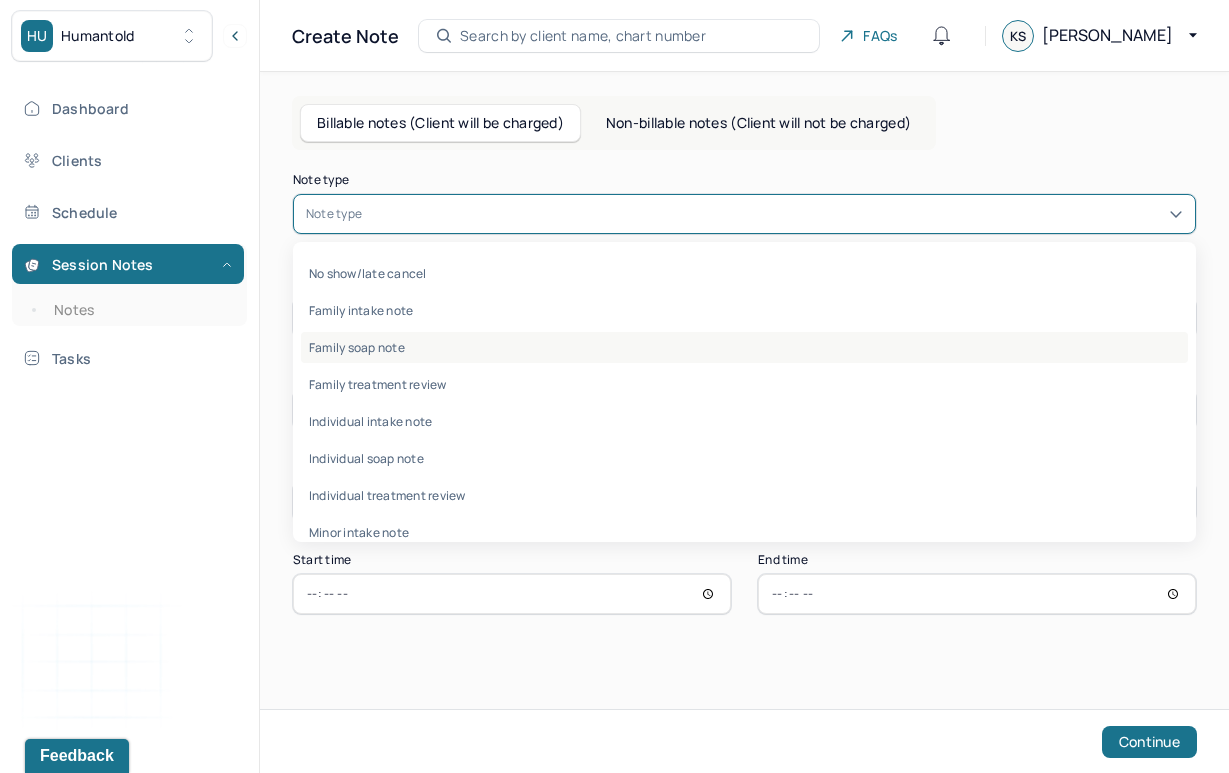 click on "Family soap note" at bounding box center [744, 347] 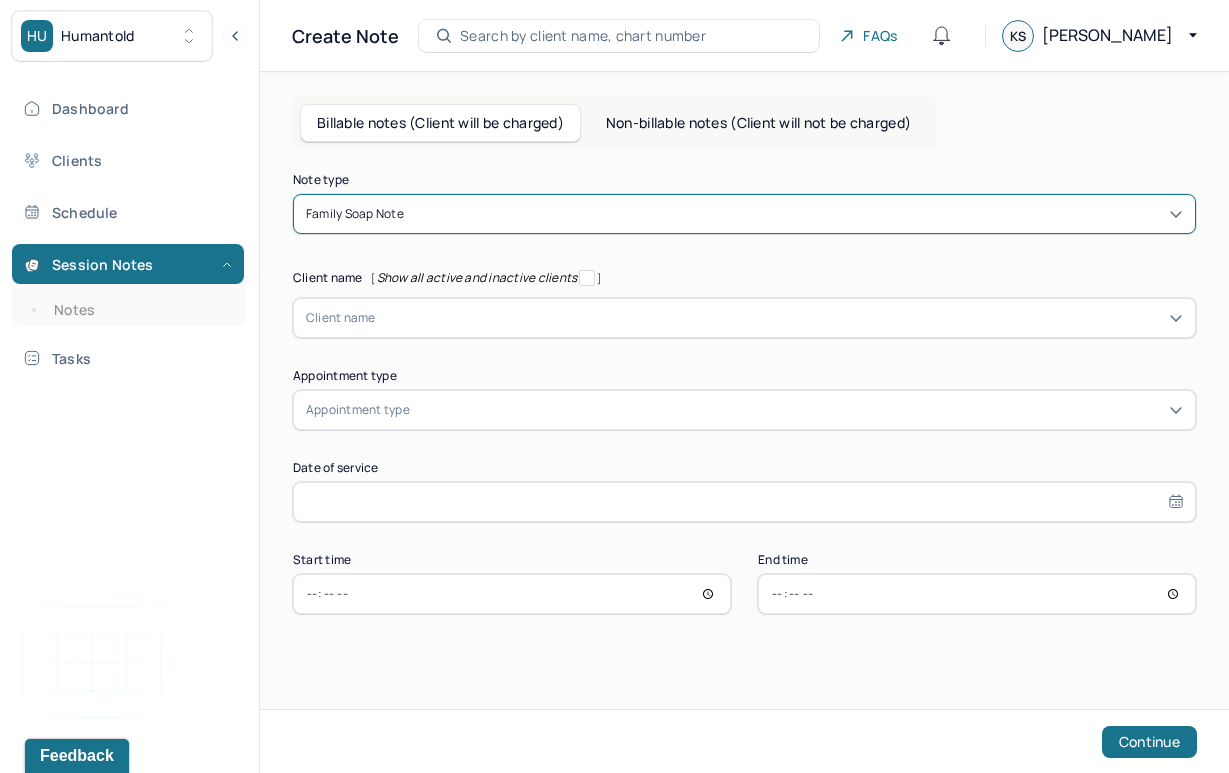 click at bounding box center (379, 318) 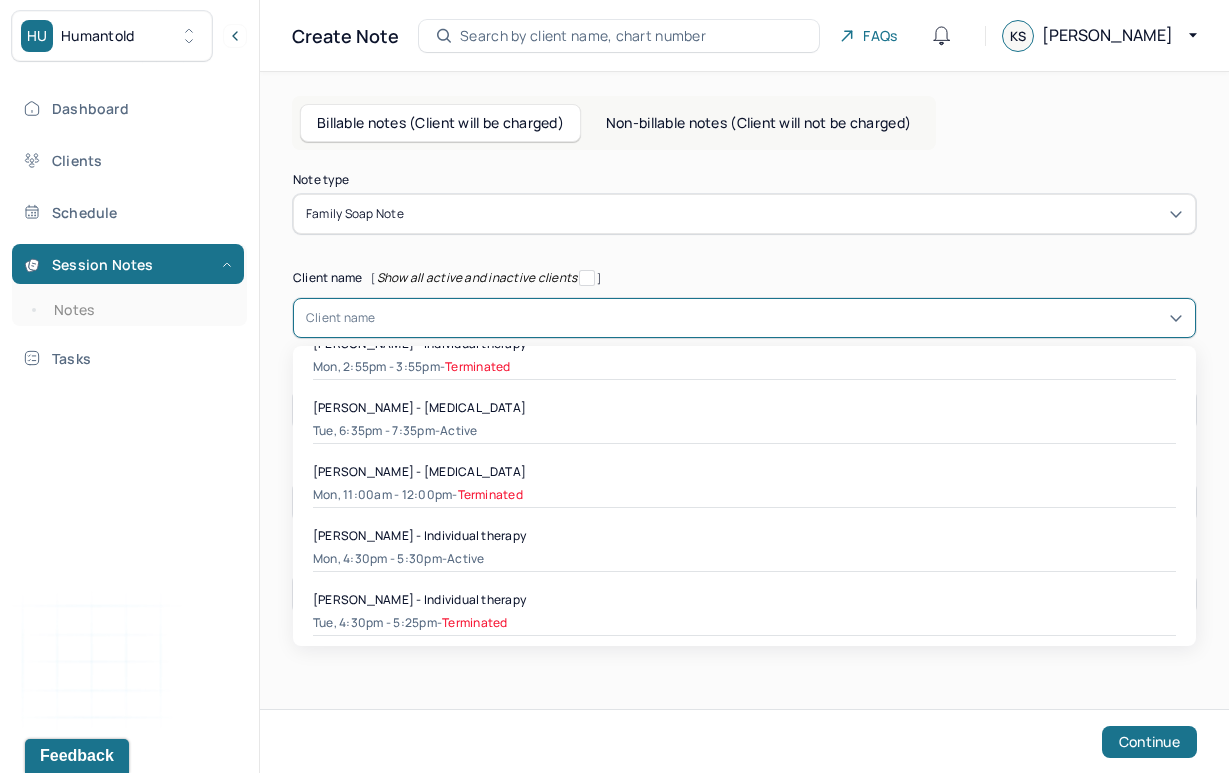 scroll, scrollTop: 221, scrollLeft: 0, axis: vertical 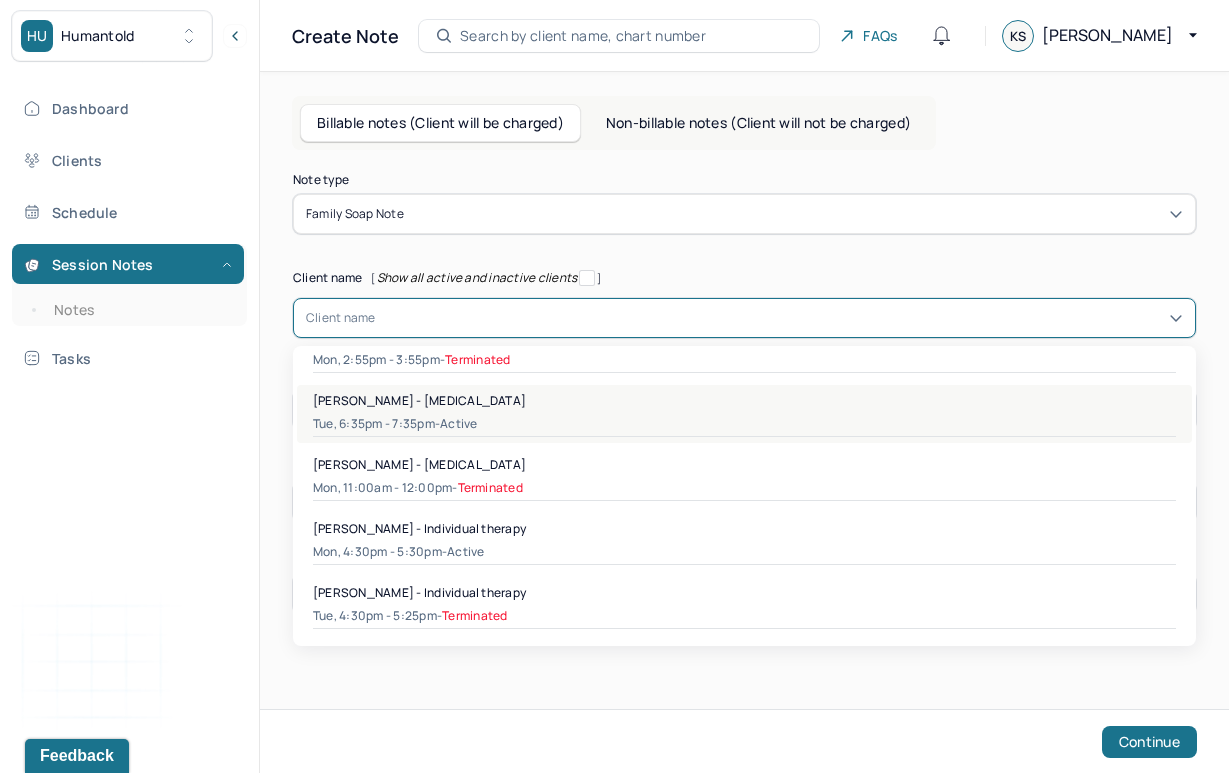 click on "active" at bounding box center (458, 424) 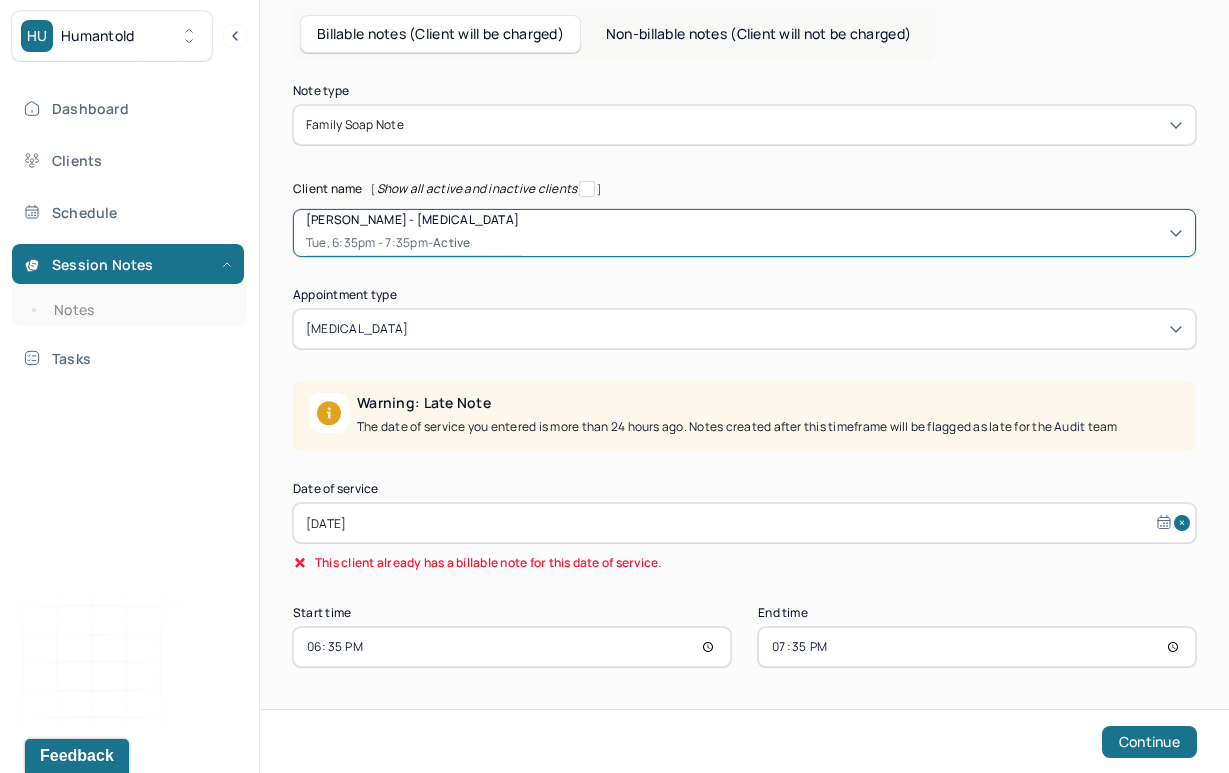 scroll, scrollTop: 89, scrollLeft: 0, axis: vertical 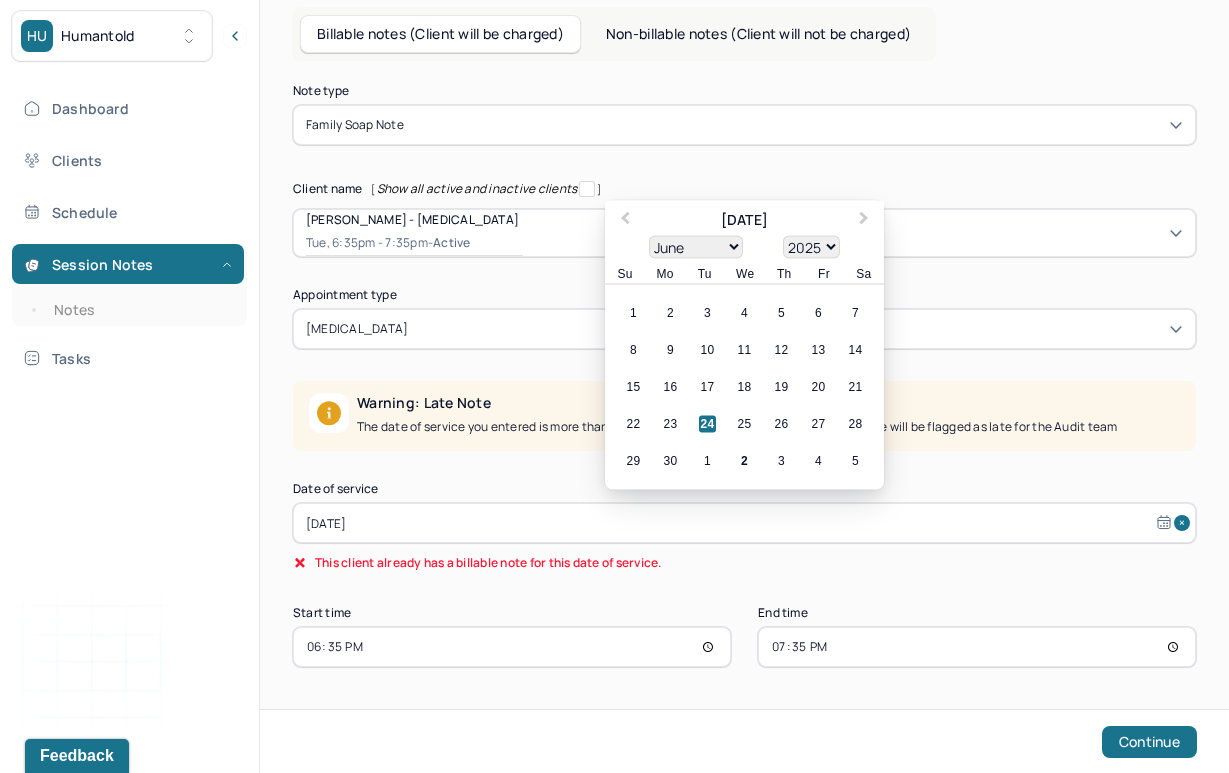 click on "[DATE]" at bounding box center [744, 523] 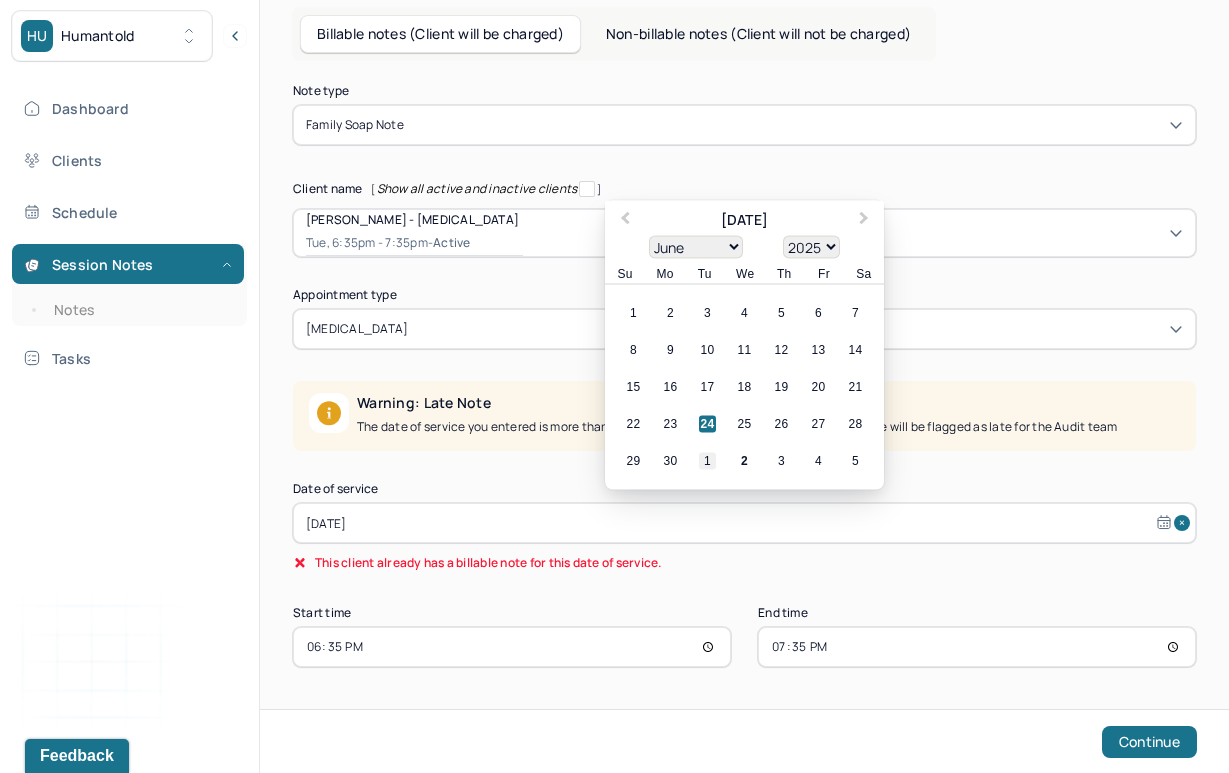 click on "1" at bounding box center [707, 461] 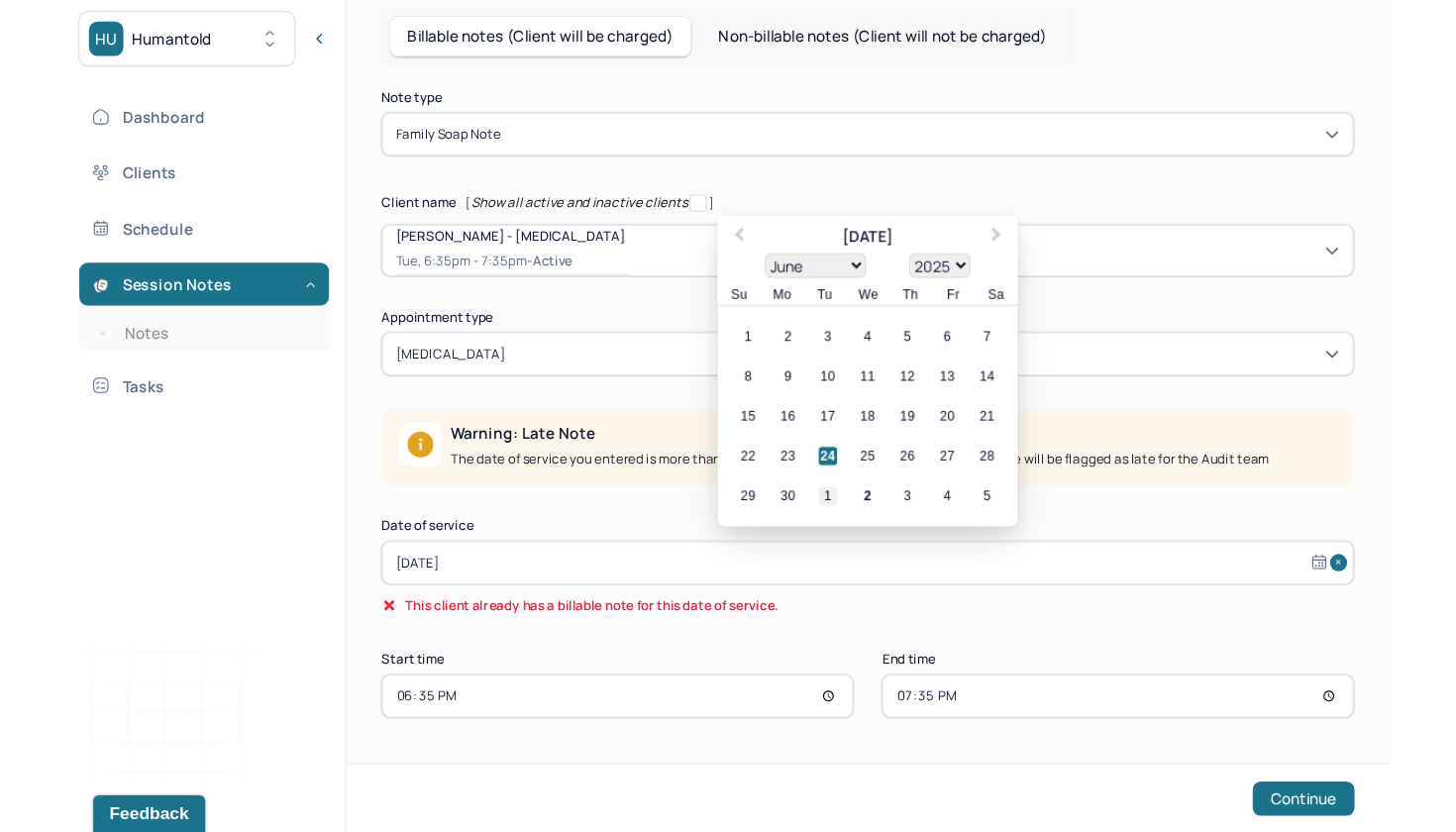 scroll, scrollTop: 0, scrollLeft: 0, axis: both 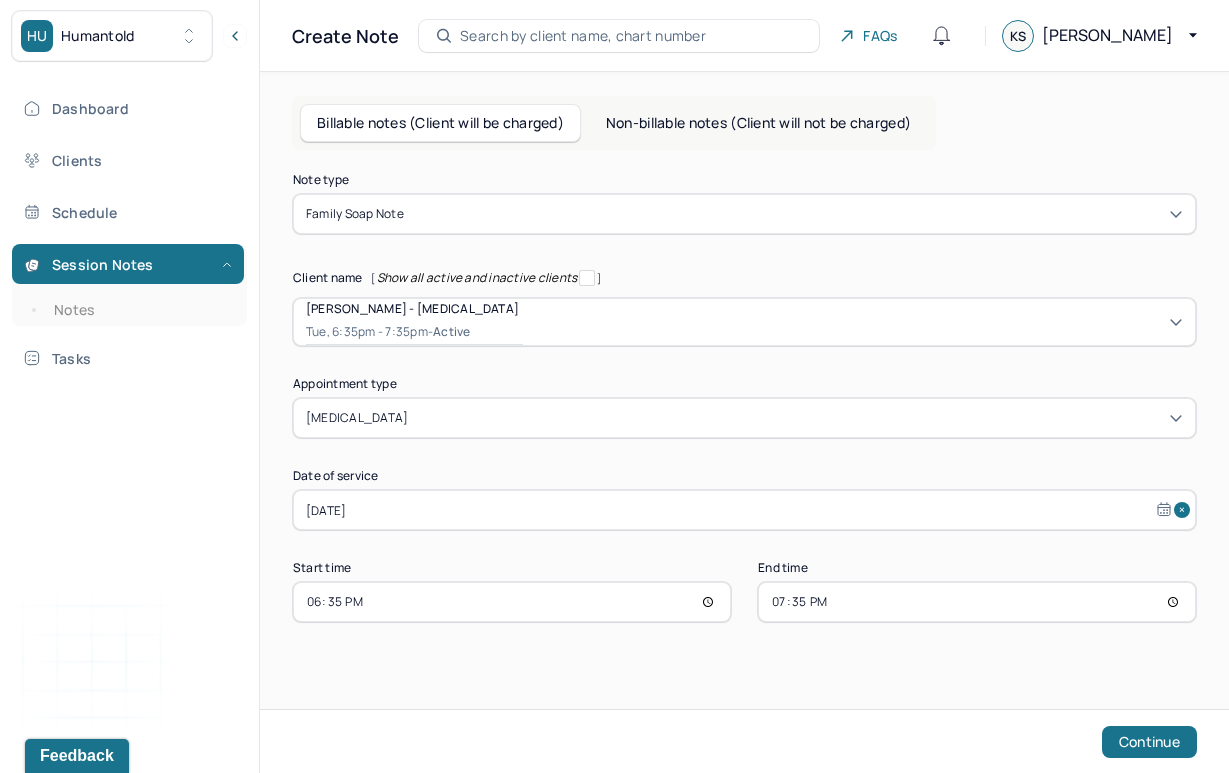click on "18:35" at bounding box center (512, 602) 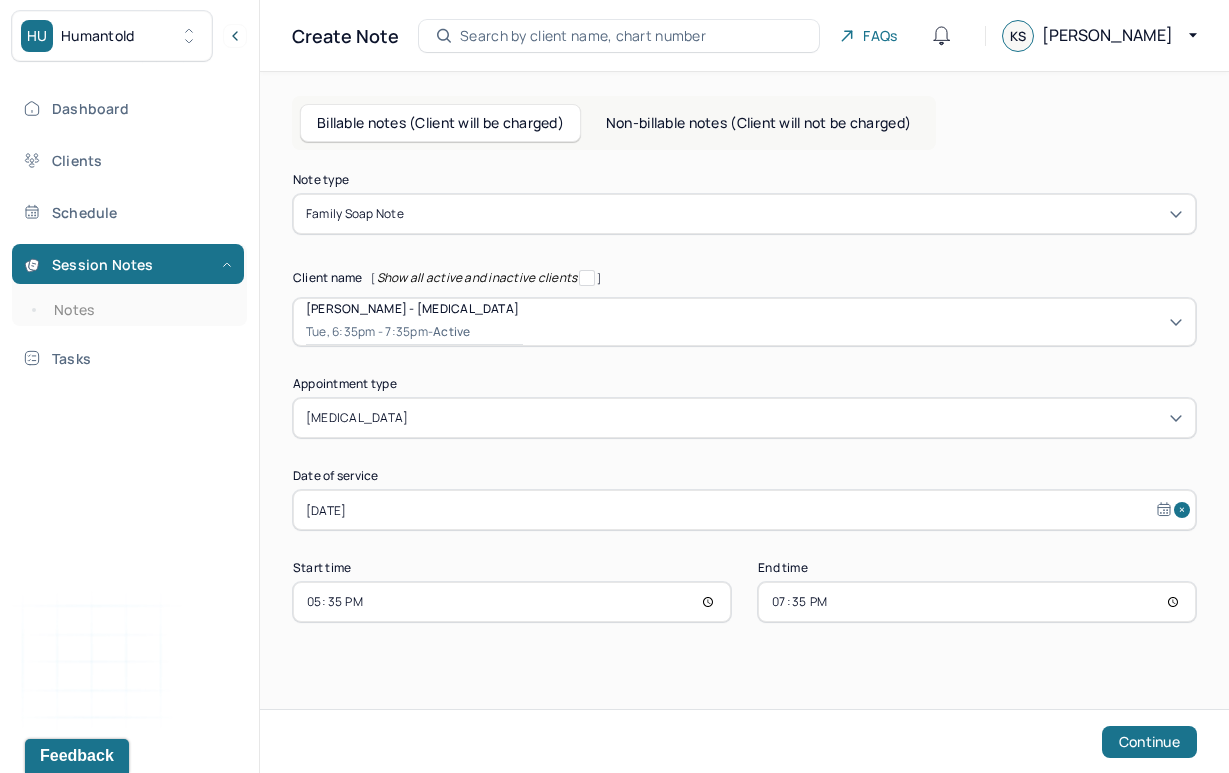 click on "Note type Family soap note Client name [ Show all active and inactive clients ] [PERSON_NAME] - [MEDICAL_DATA] Tue, 6:35pm - 7:35pm  -  active Supervisee name [PERSON_NAME] Appointment type [MEDICAL_DATA] Date of service [DATE] Start time 17:35 End time 19:35   Continue" at bounding box center [744, 439] 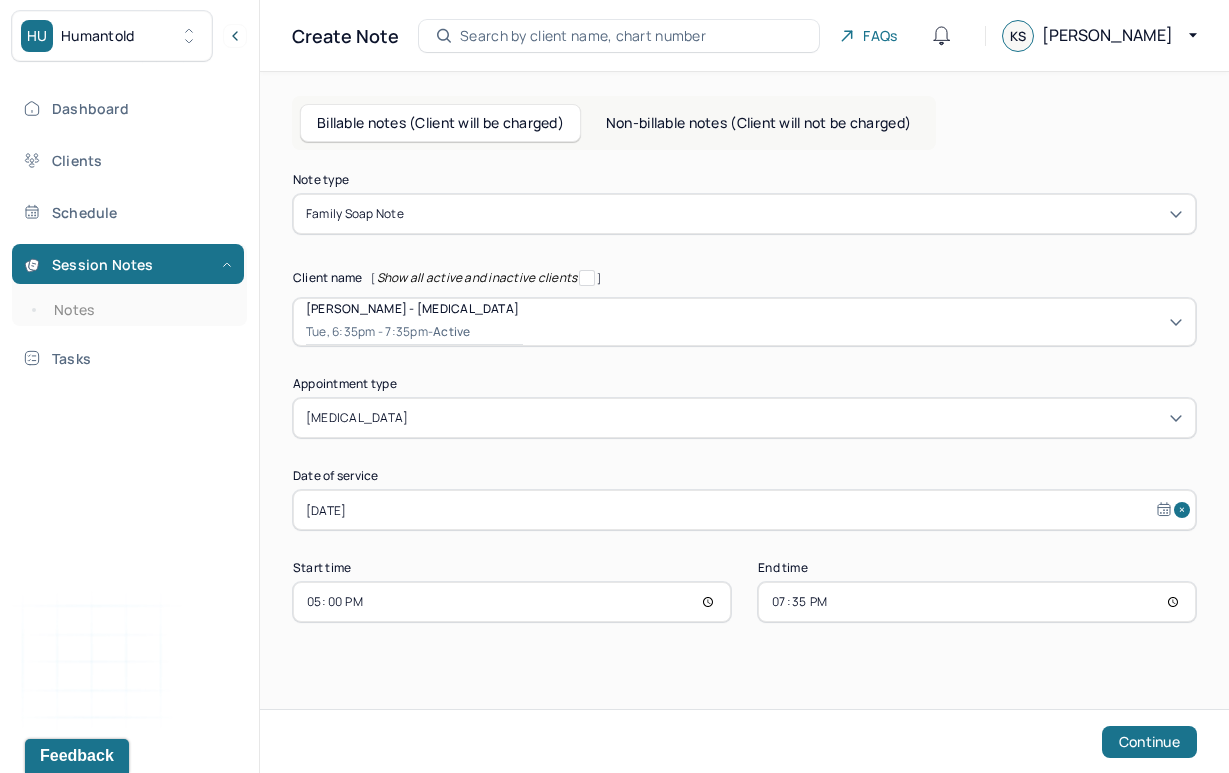 type on "17:00" 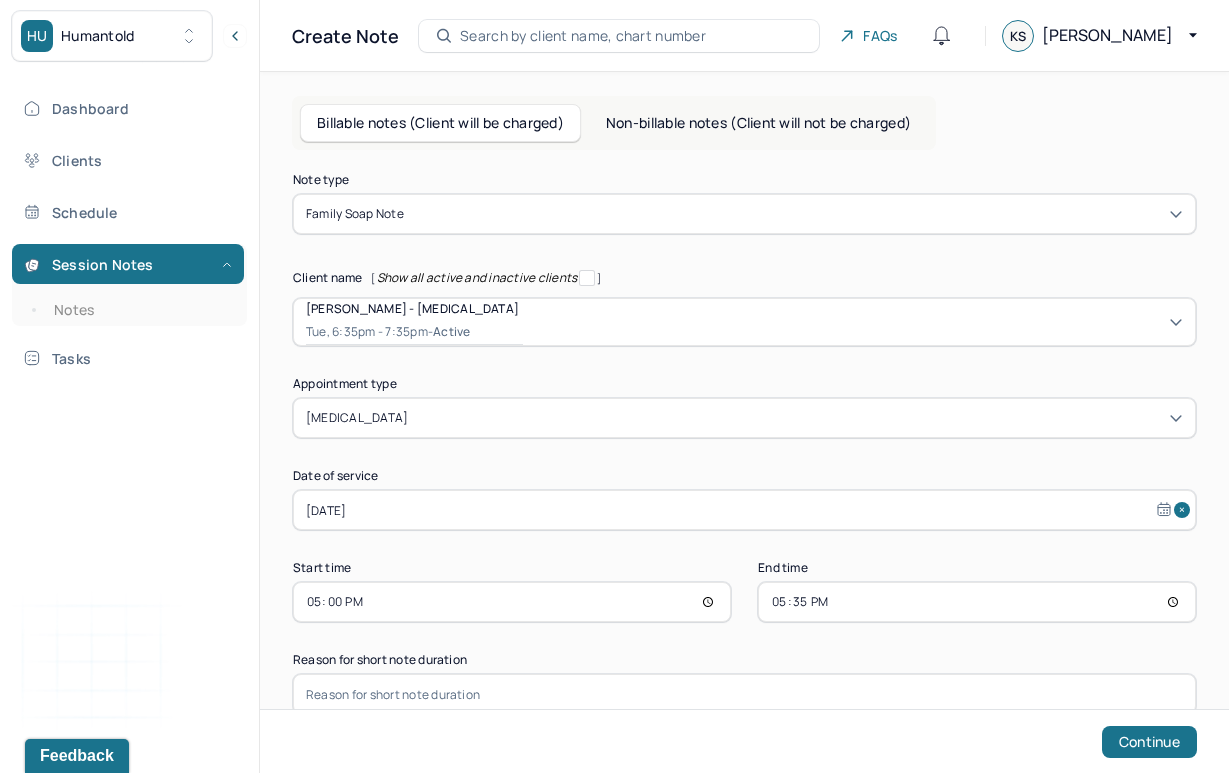 click on "17:35" at bounding box center [977, 602] 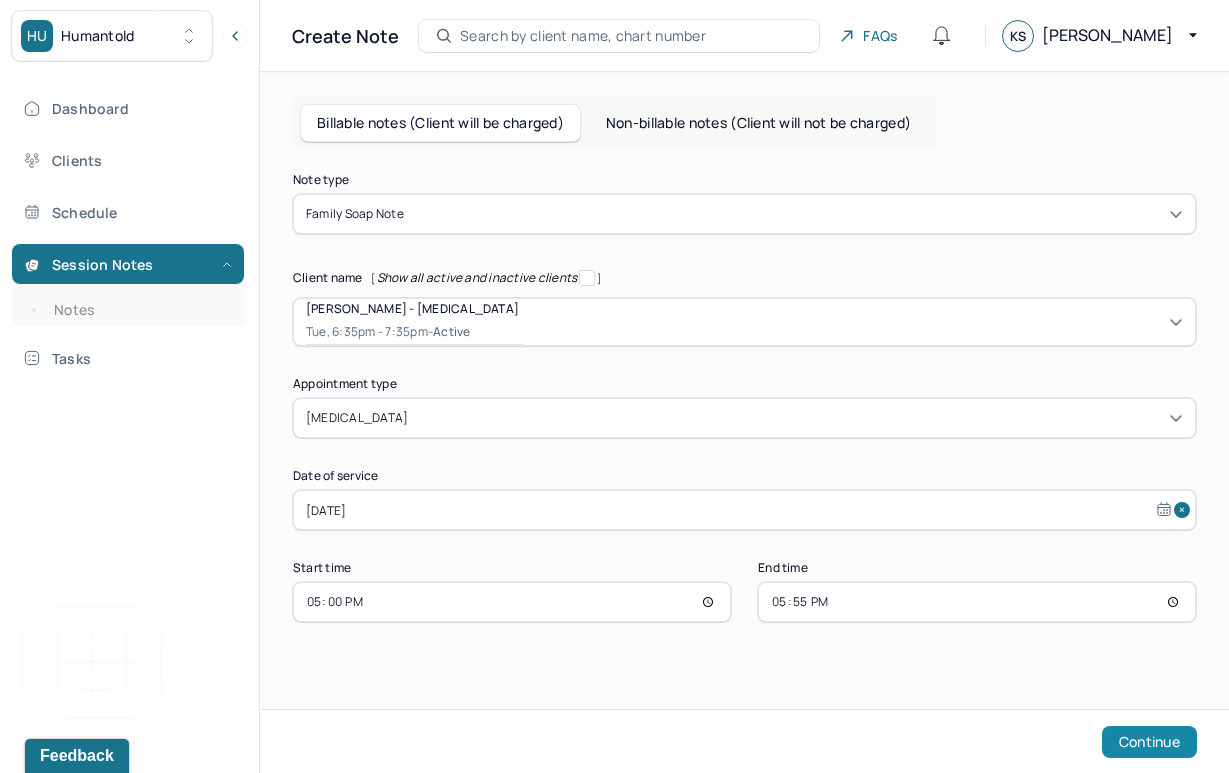 type on "17:55" 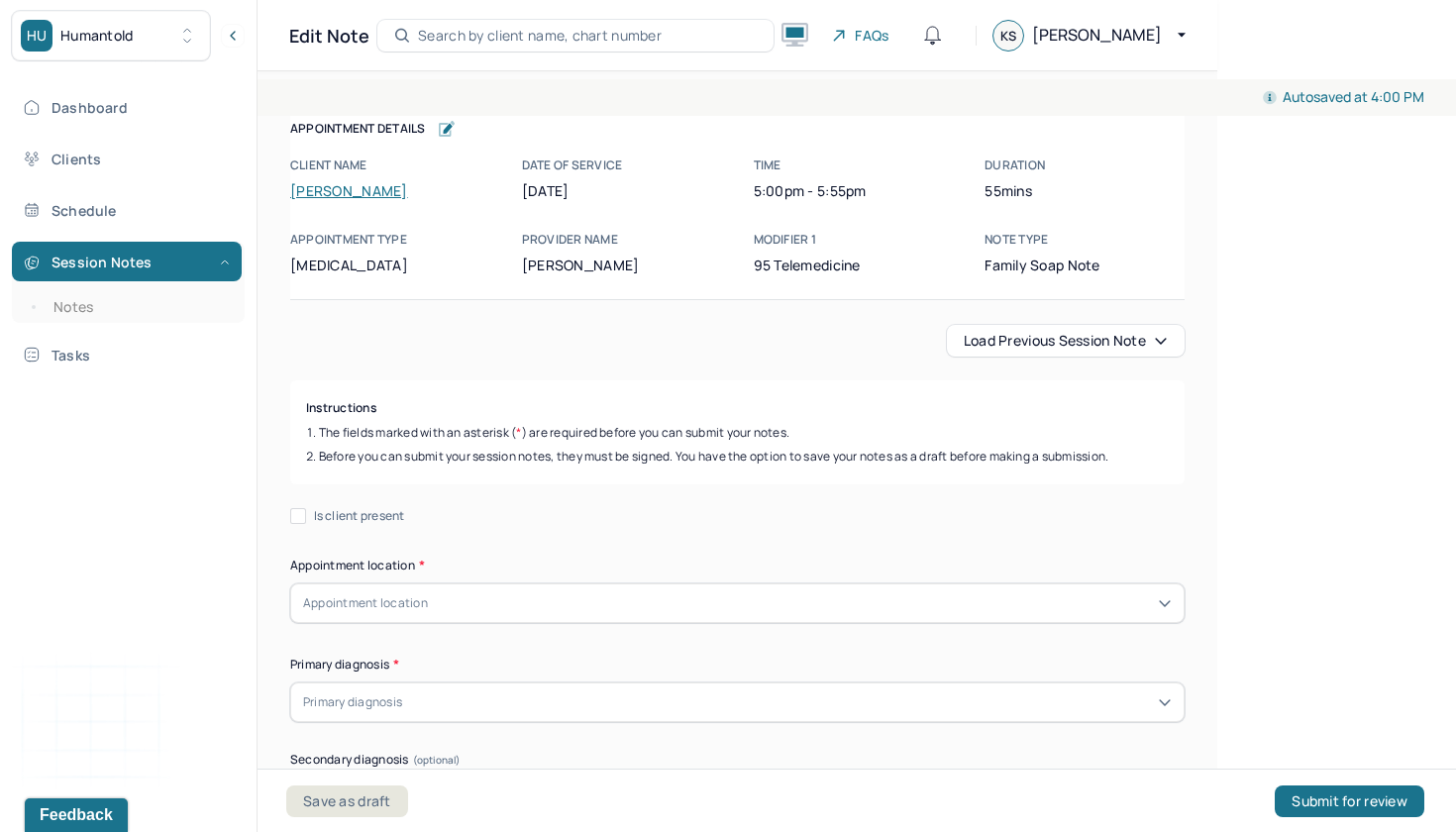 click on "Load previous session note" at bounding box center [1066, 341] 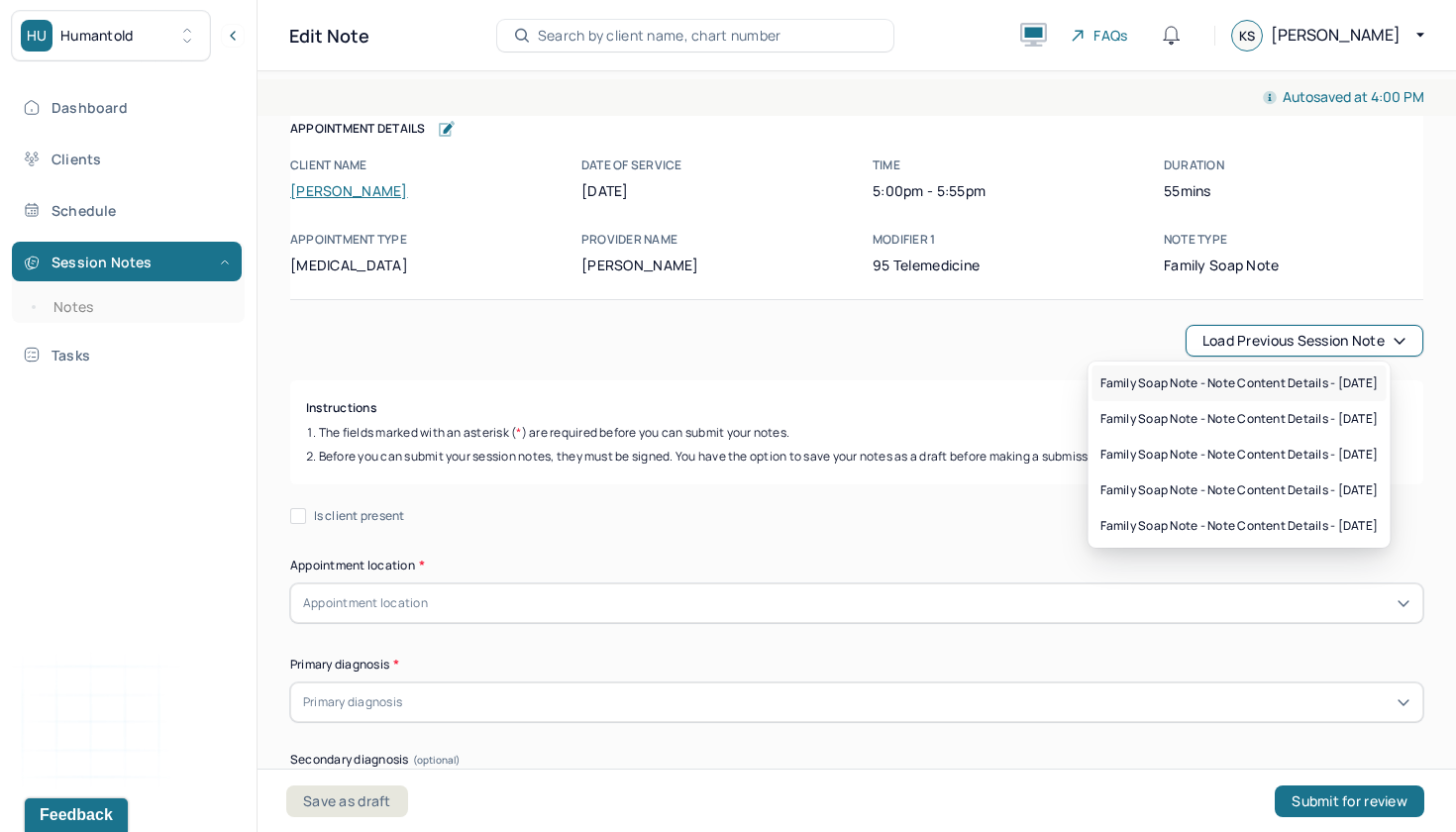 click on "Family soap note   - Note content Details -   [DATE]" at bounding box center [1239, 383] 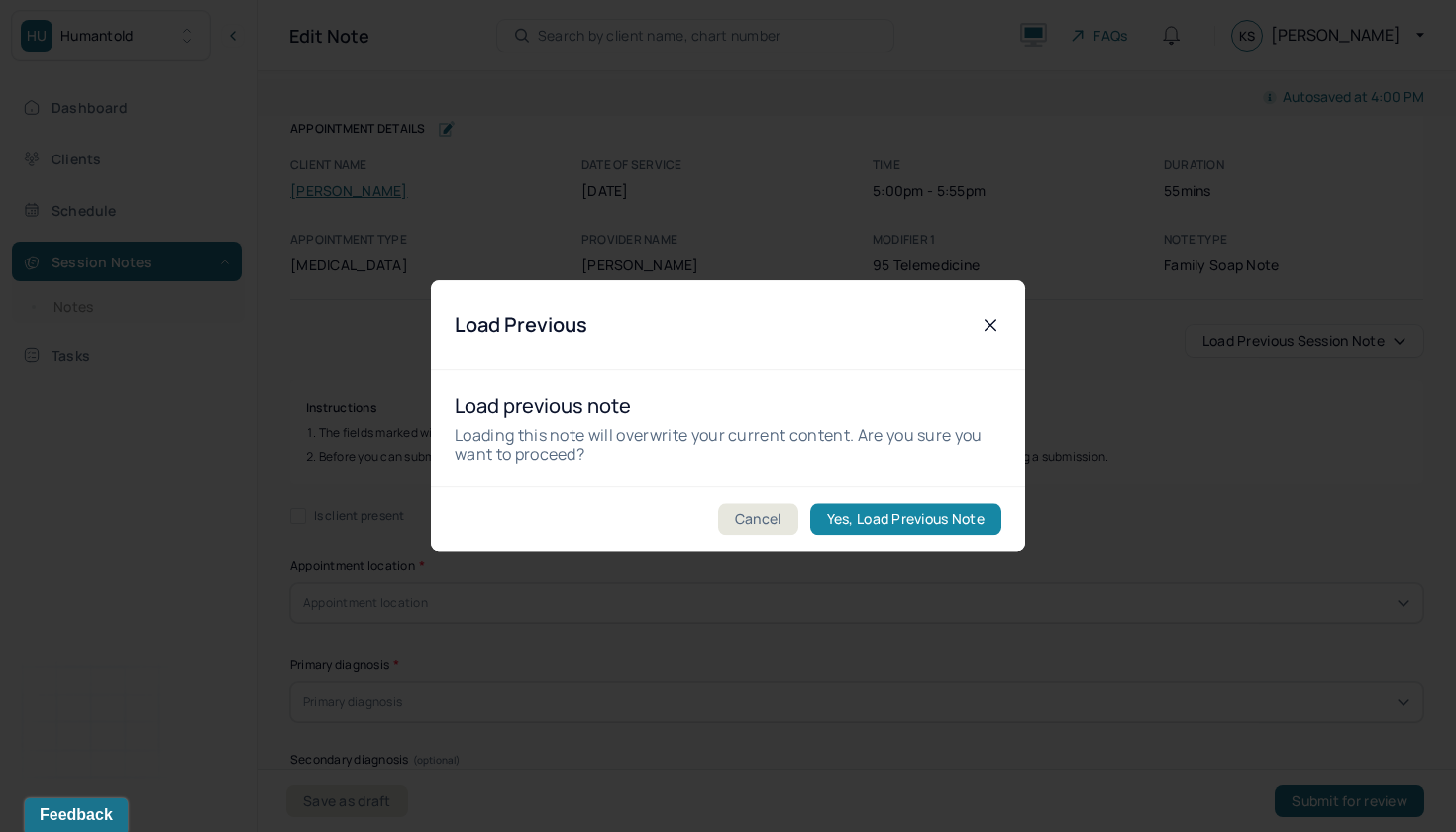click on "Yes, Load Previous Note" at bounding box center [905, 520] 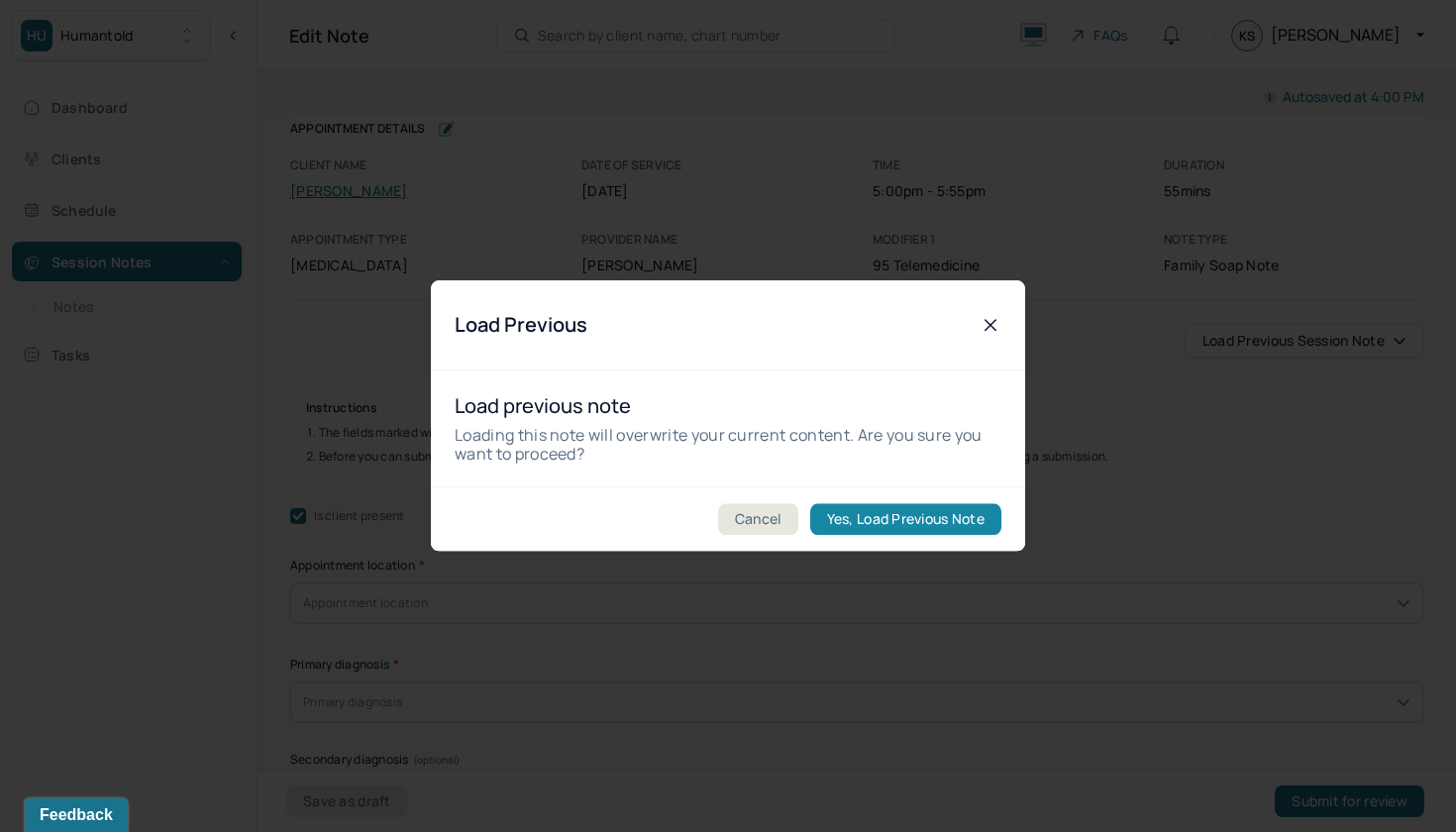 checkbox on "true" 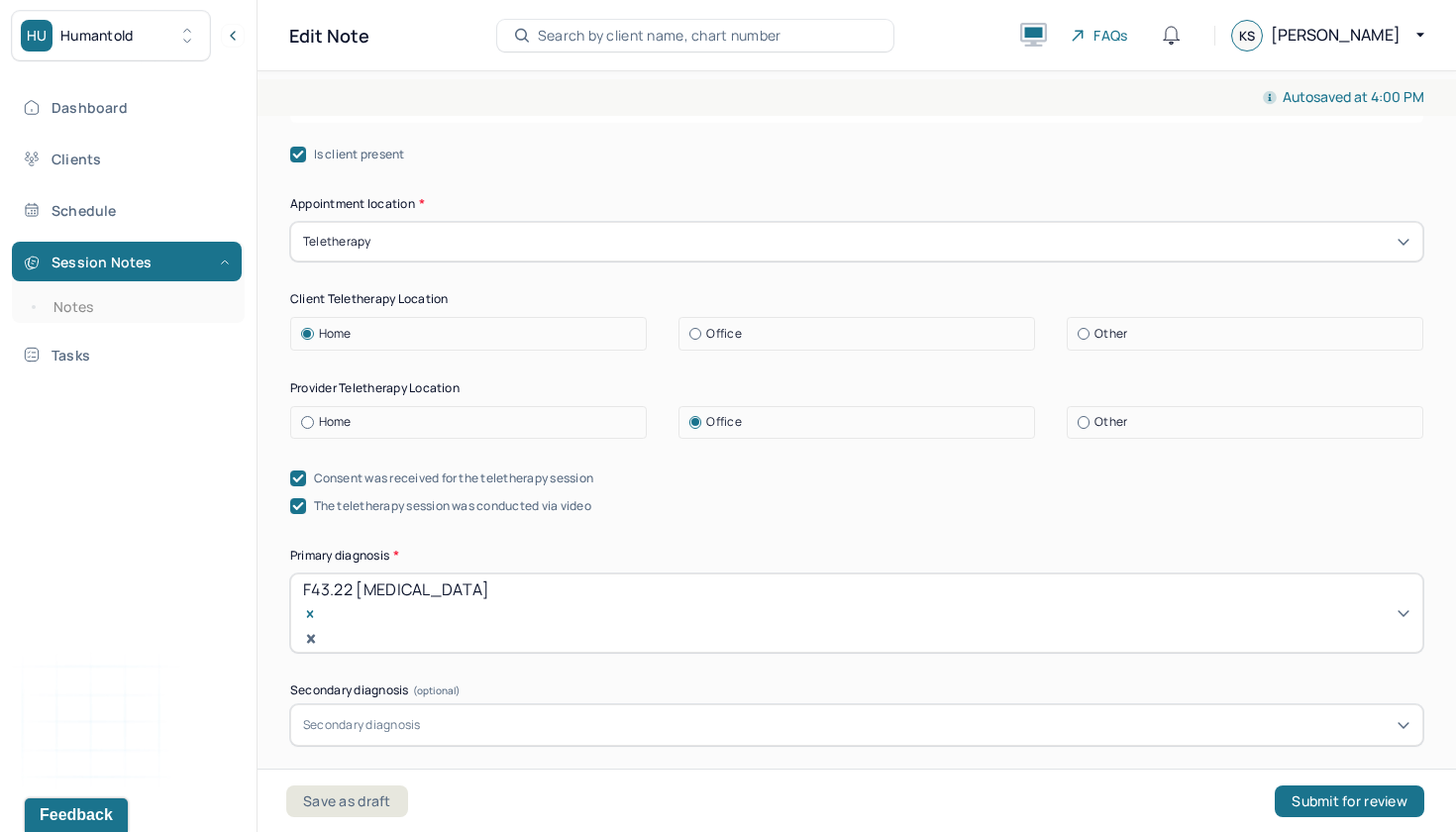 scroll, scrollTop: 364, scrollLeft: 0, axis: vertical 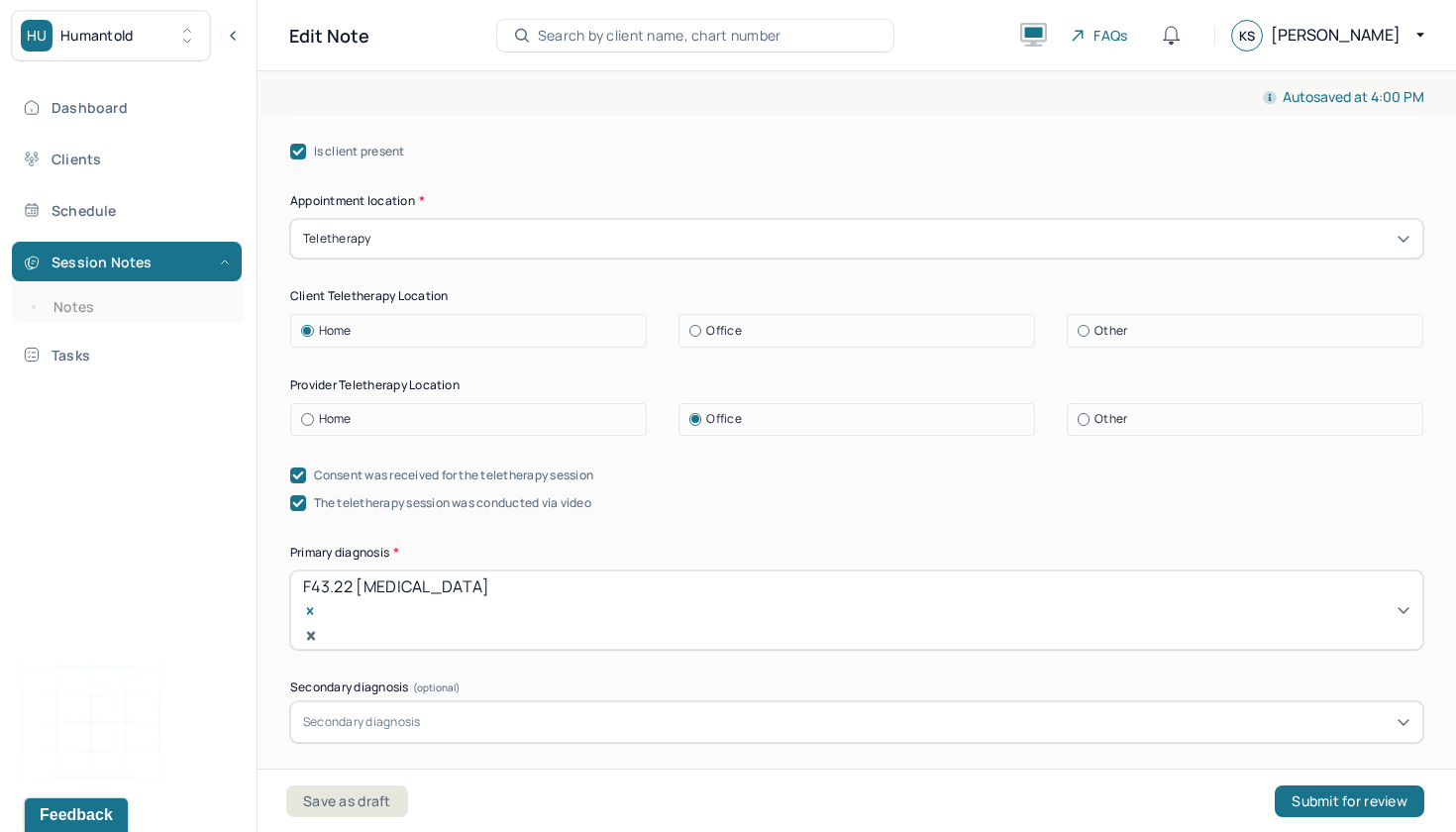 click on "Home" at bounding box center [473, 419] 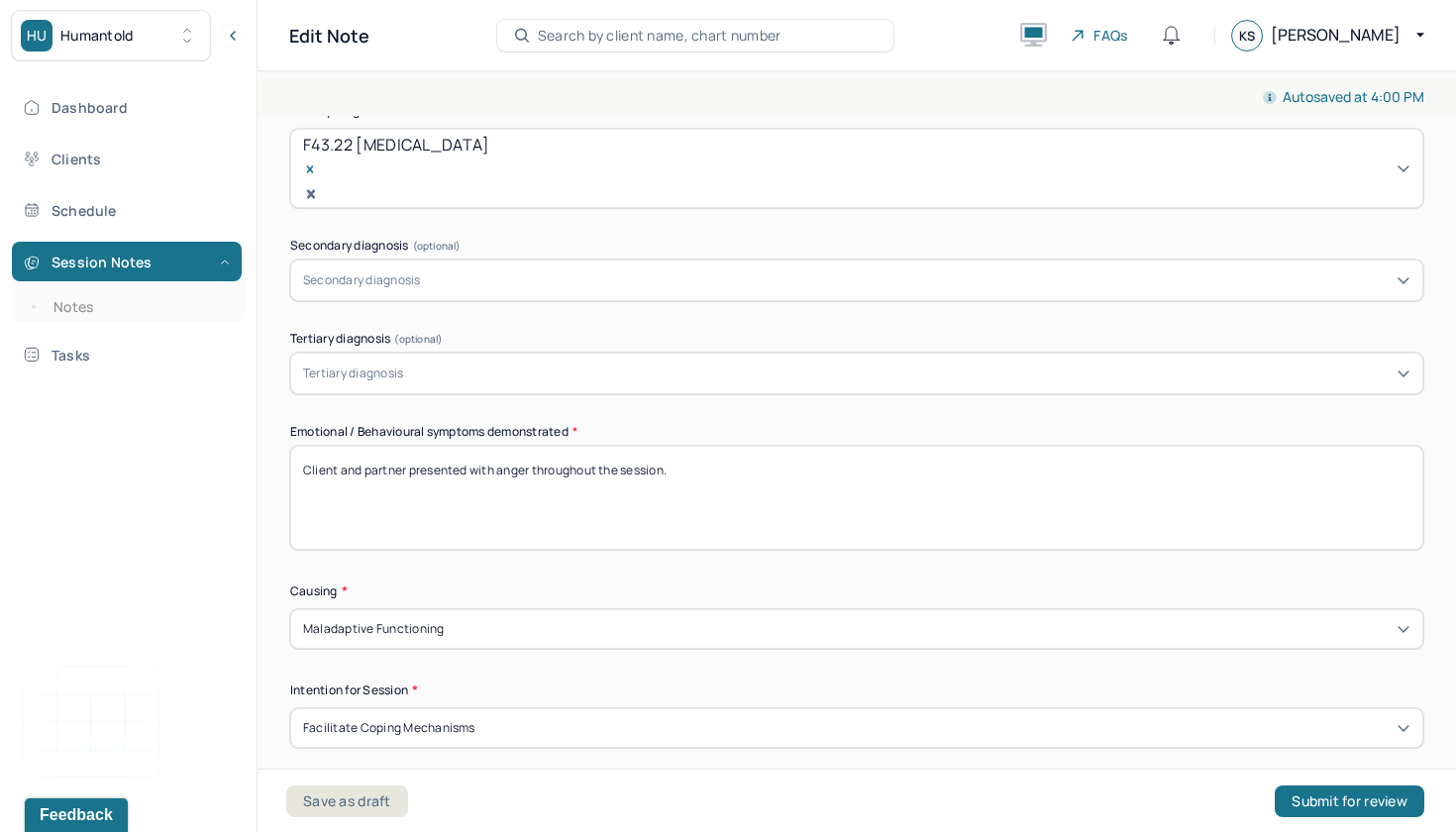 scroll, scrollTop: 812, scrollLeft: 0, axis: vertical 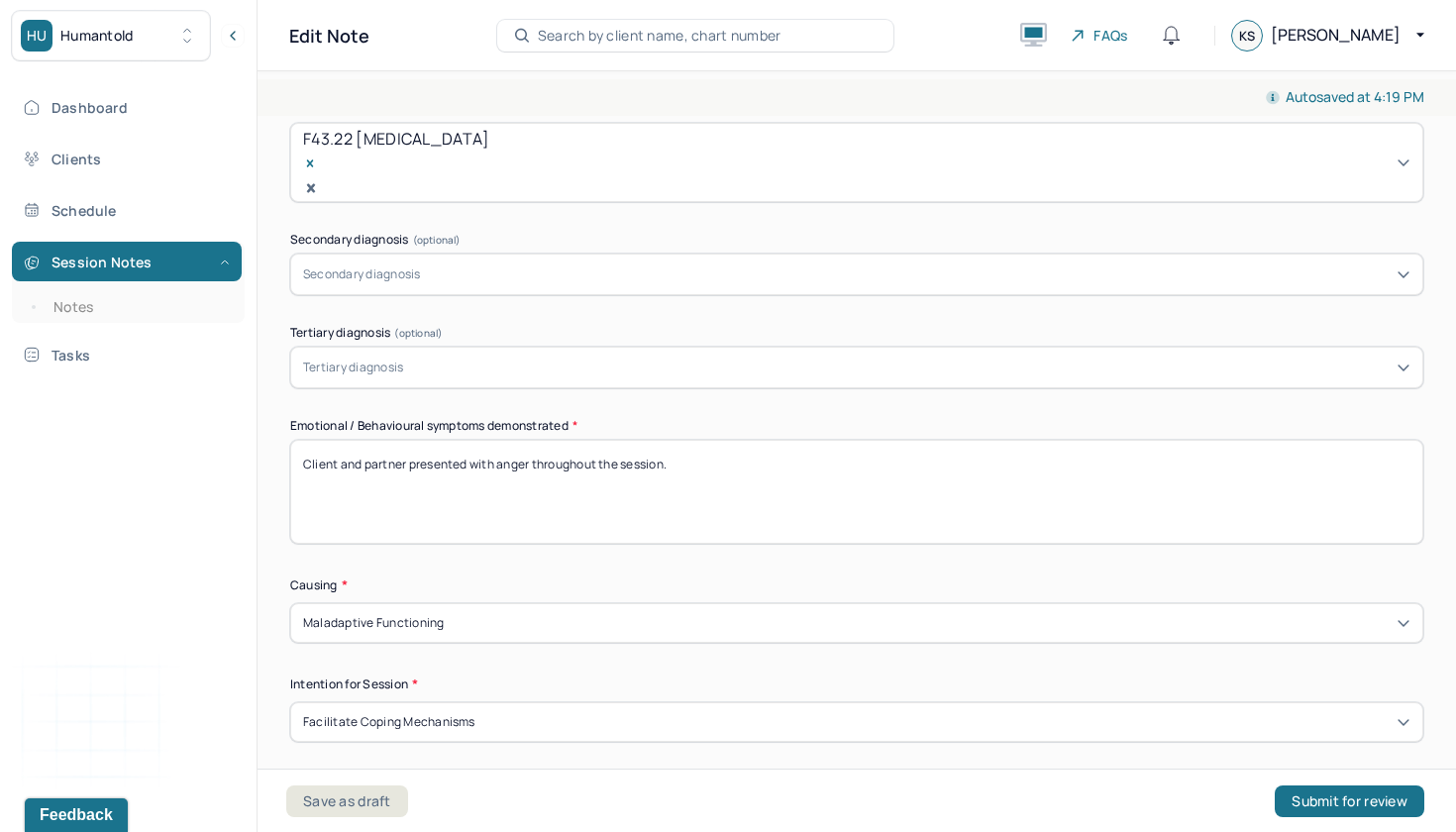 drag, startPoint x: 709, startPoint y: 440, endPoint x: 482, endPoint y: 425, distance: 227.49505 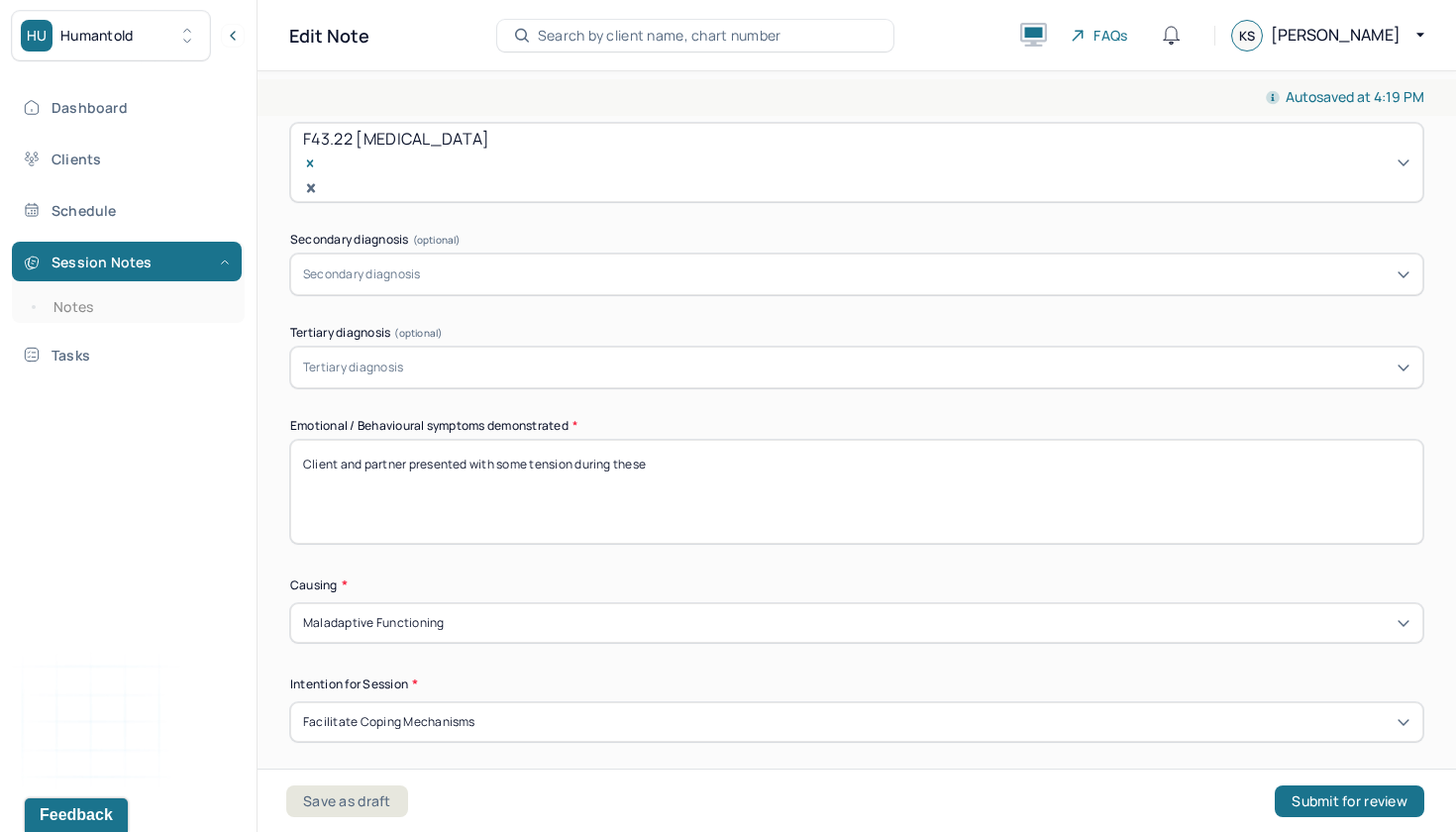 click on "Client and partner presented with anger throughout the session." at bounding box center [857, 491] 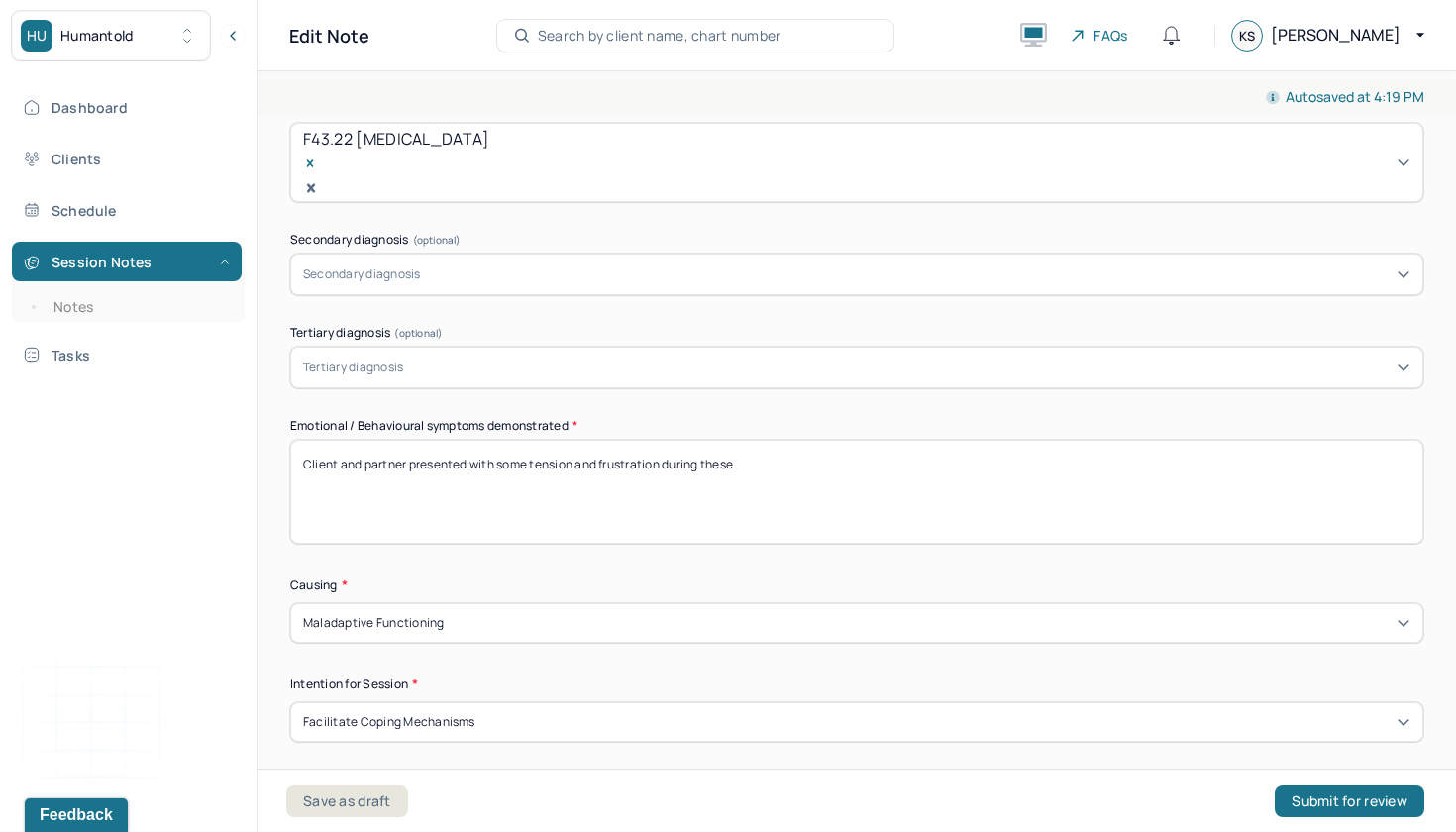 click on "Client and partner presented with some tension during these" at bounding box center (857, 491) 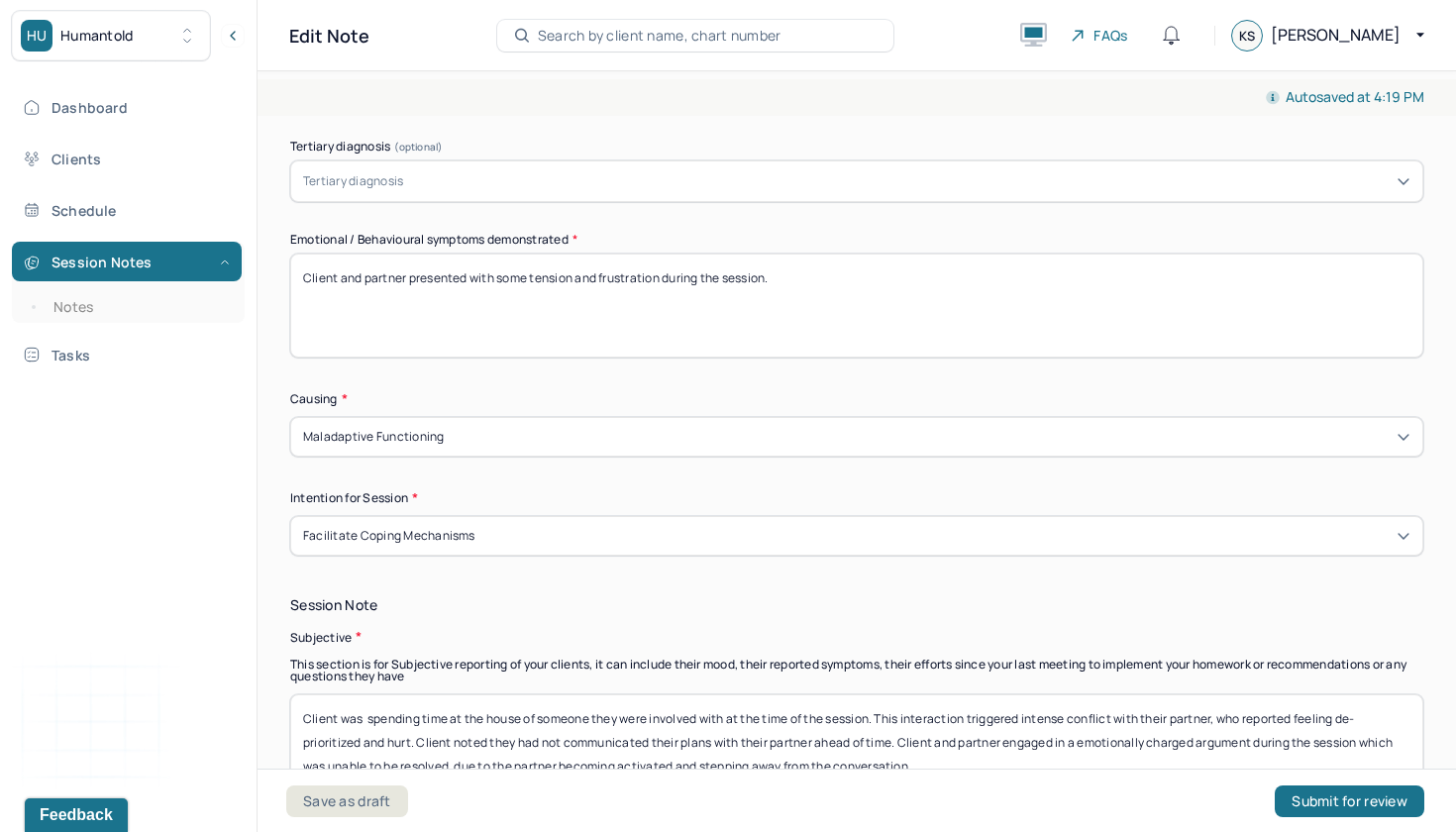 scroll, scrollTop: 1006, scrollLeft: 0, axis: vertical 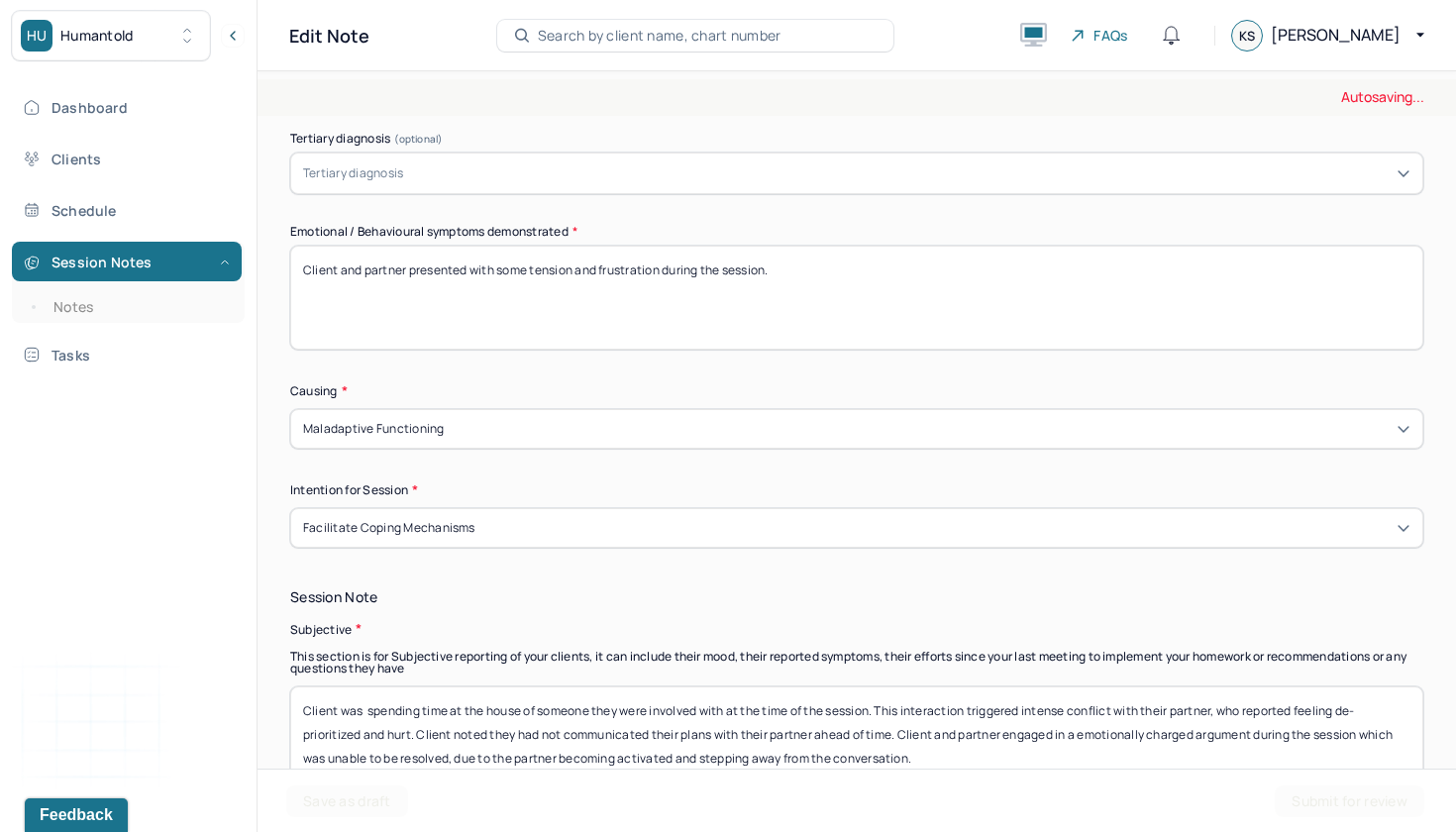 type on "Client and partner presented with some tension and frustration during the session." 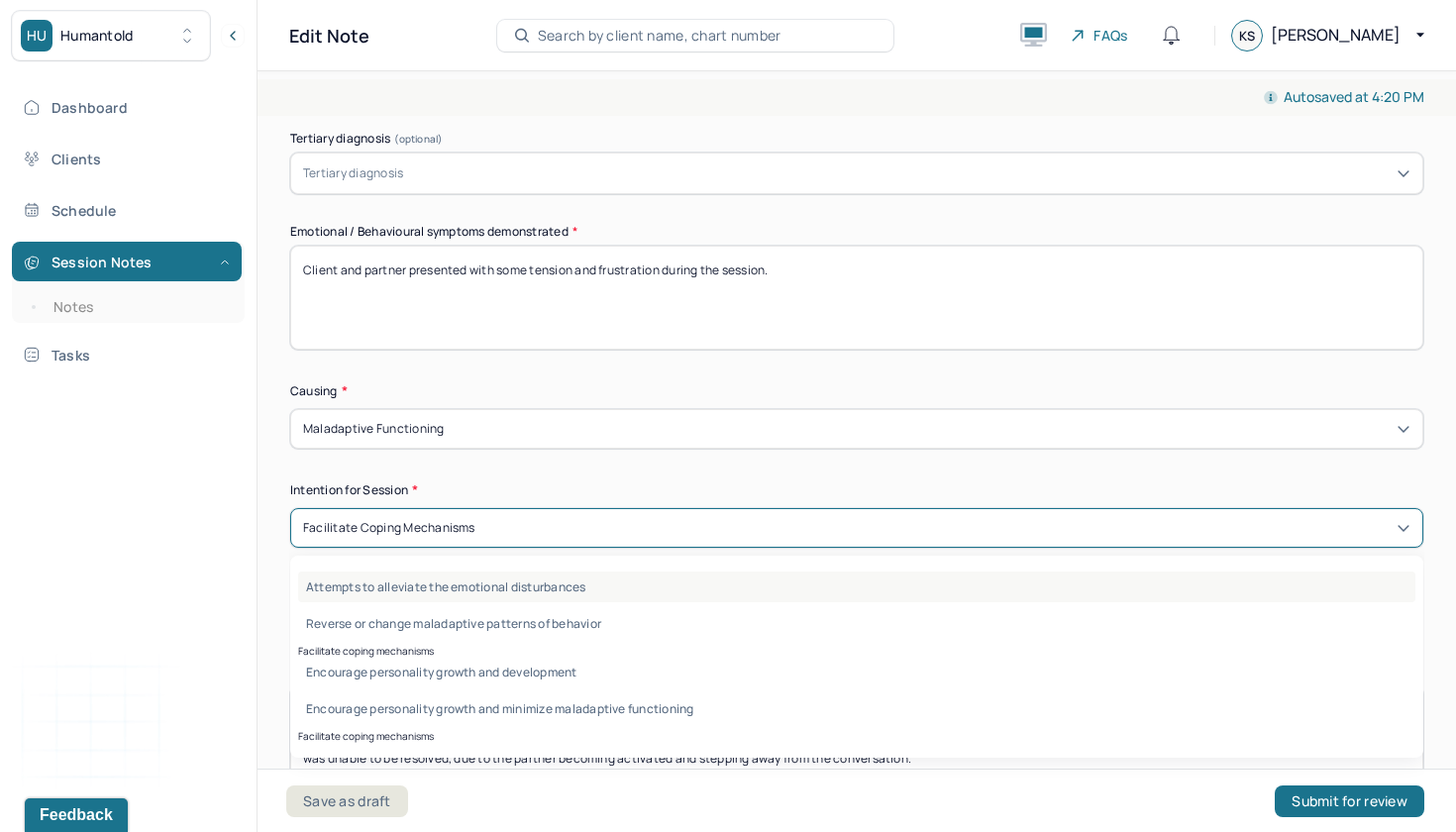 click on "Attempts to alleviate the emotional disturbances" at bounding box center (857, 586) 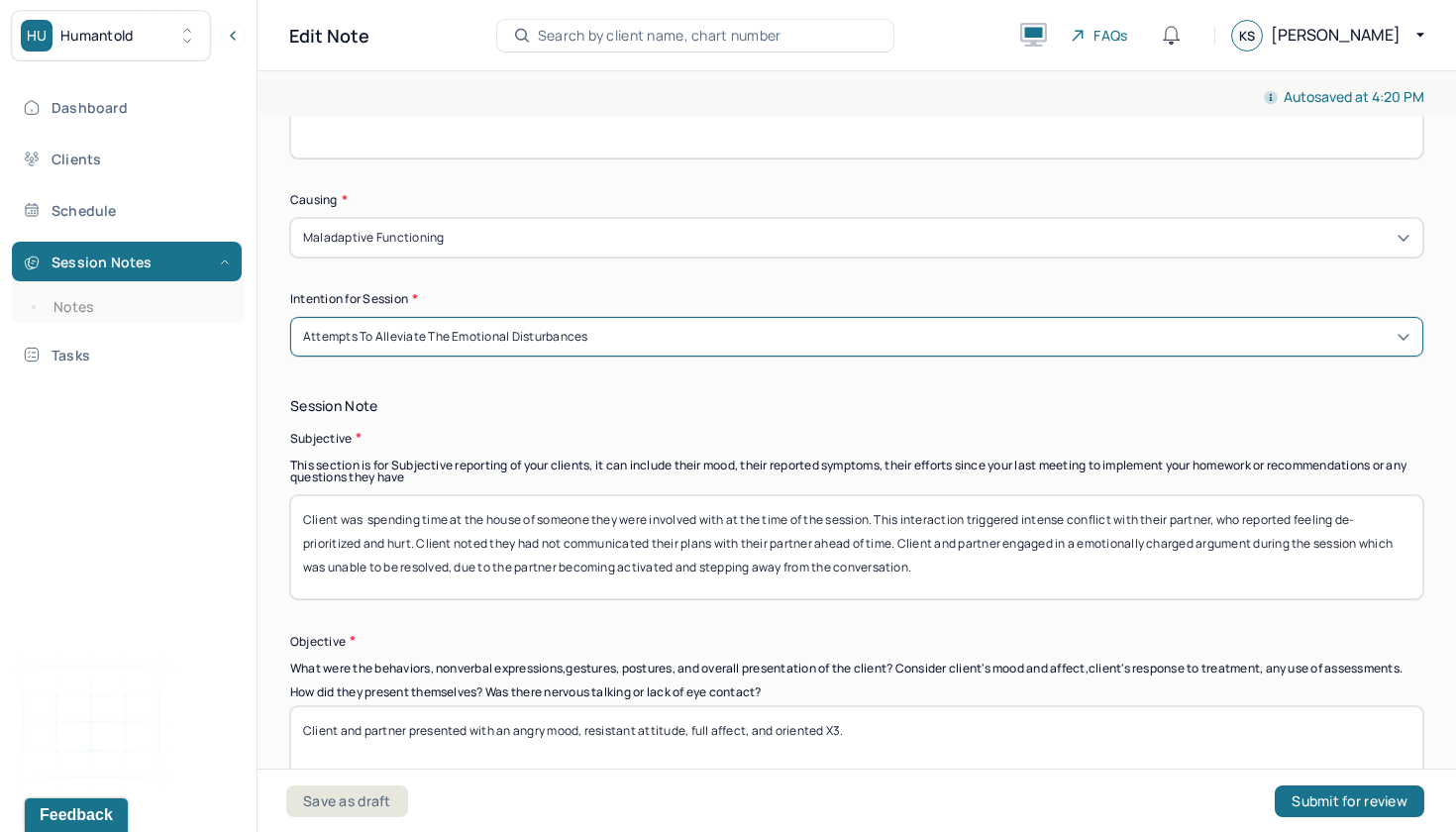 scroll, scrollTop: 1198, scrollLeft: 0, axis: vertical 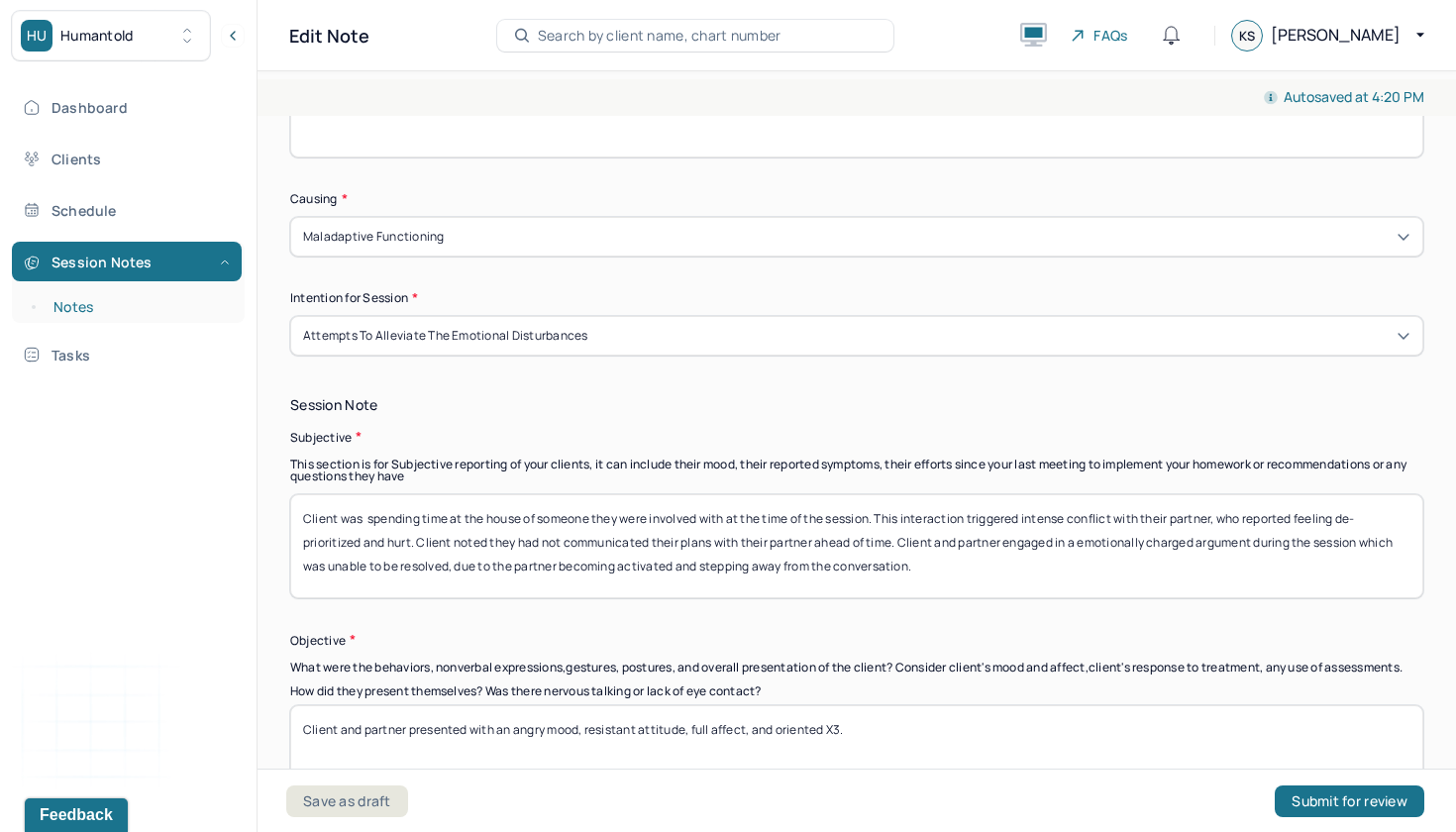 drag, startPoint x: 929, startPoint y: 528, endPoint x: 186, endPoint y: 310, distance: 774.321 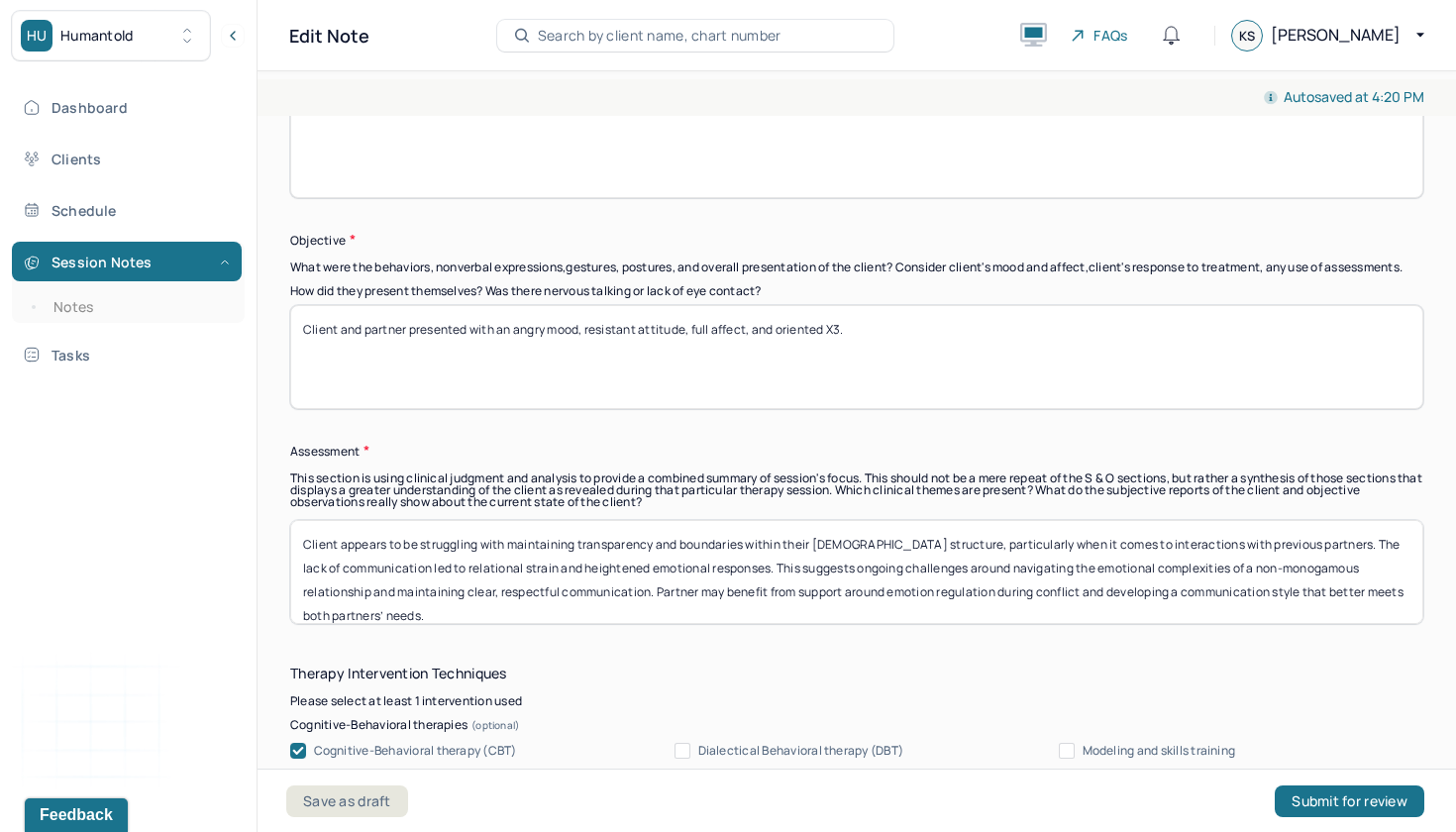 scroll, scrollTop: 1603, scrollLeft: 0, axis: vertical 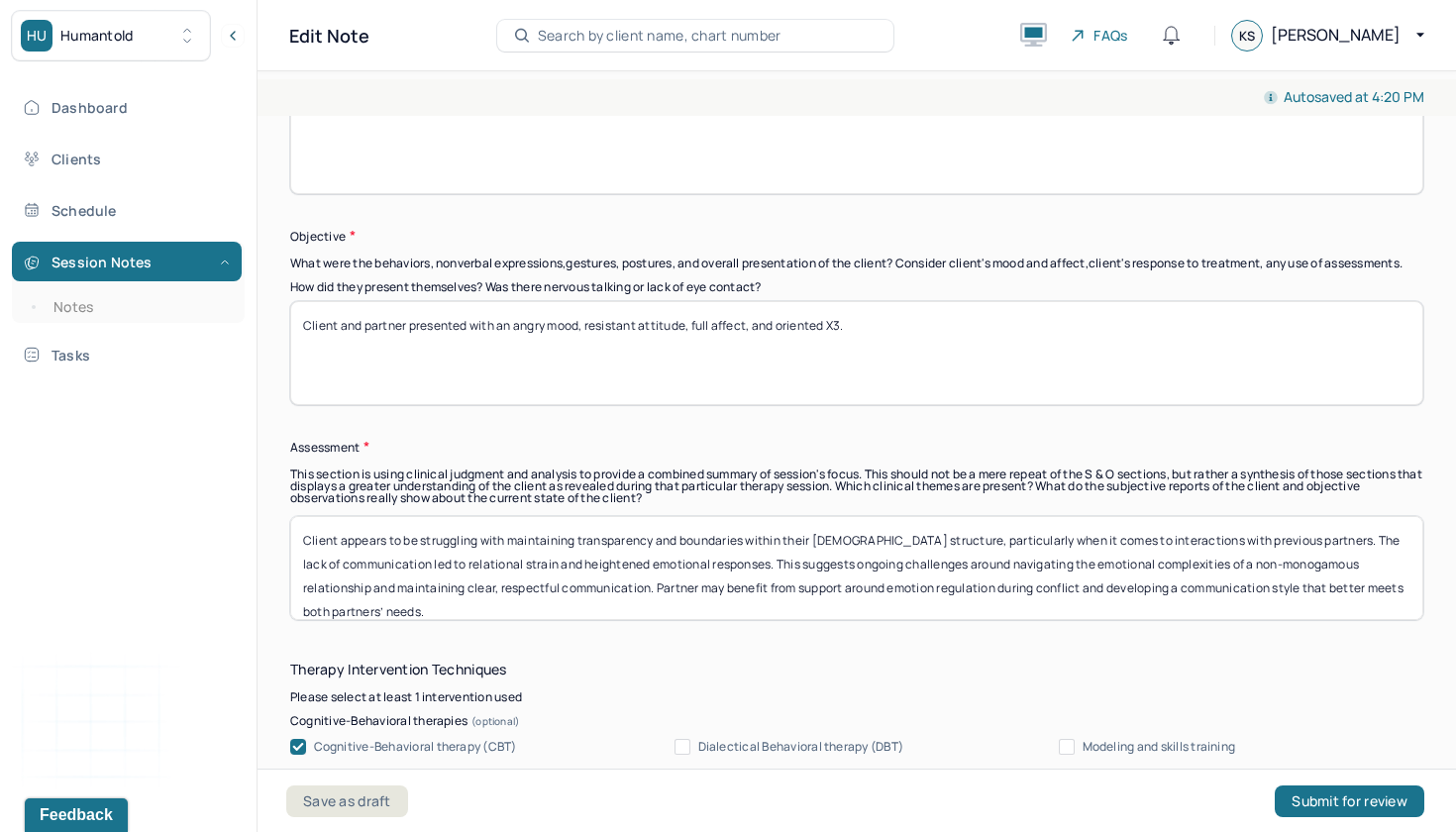 type 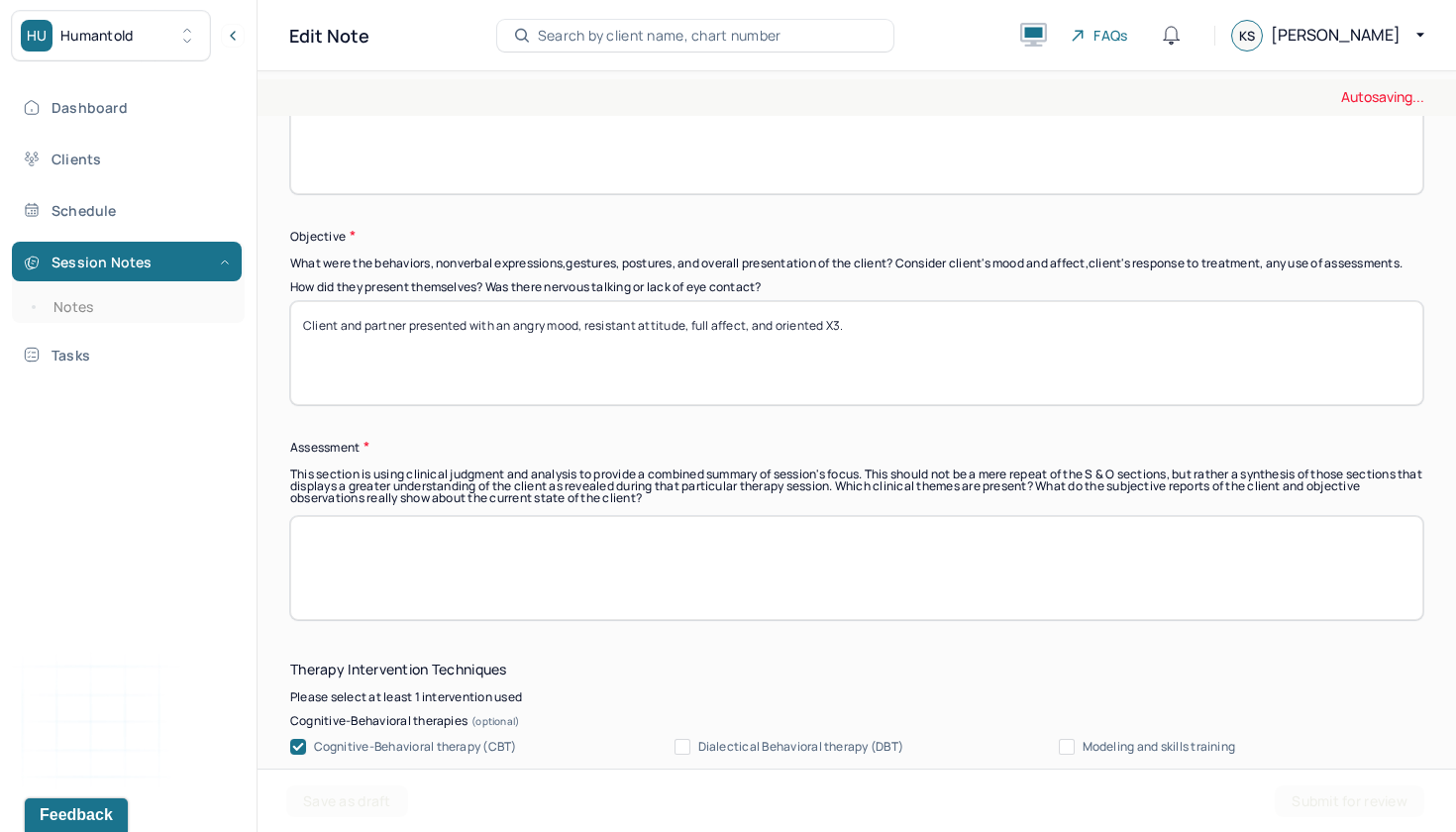 type 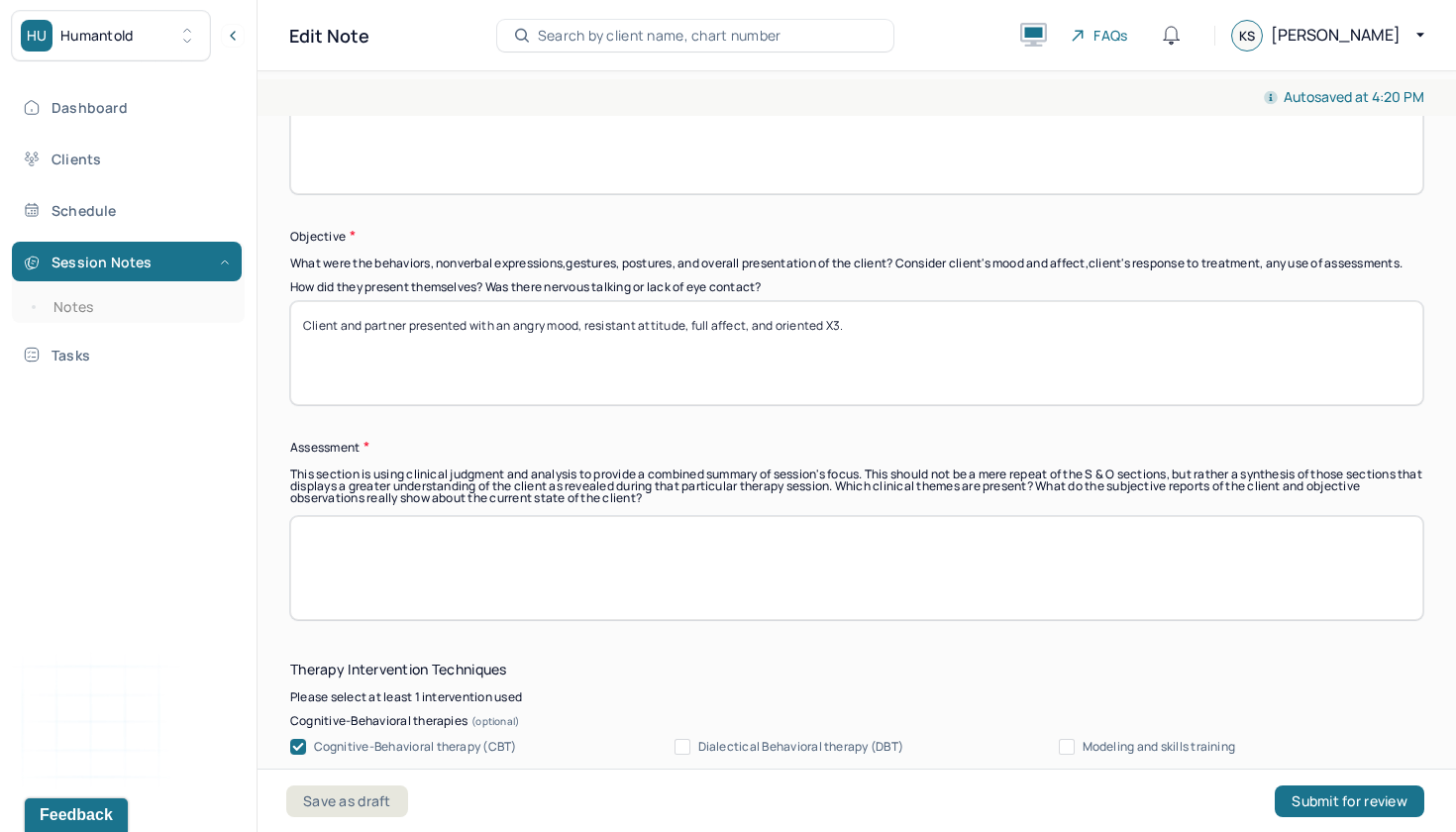 drag, startPoint x: 506, startPoint y: 297, endPoint x: 550, endPoint y: 297, distance: 44 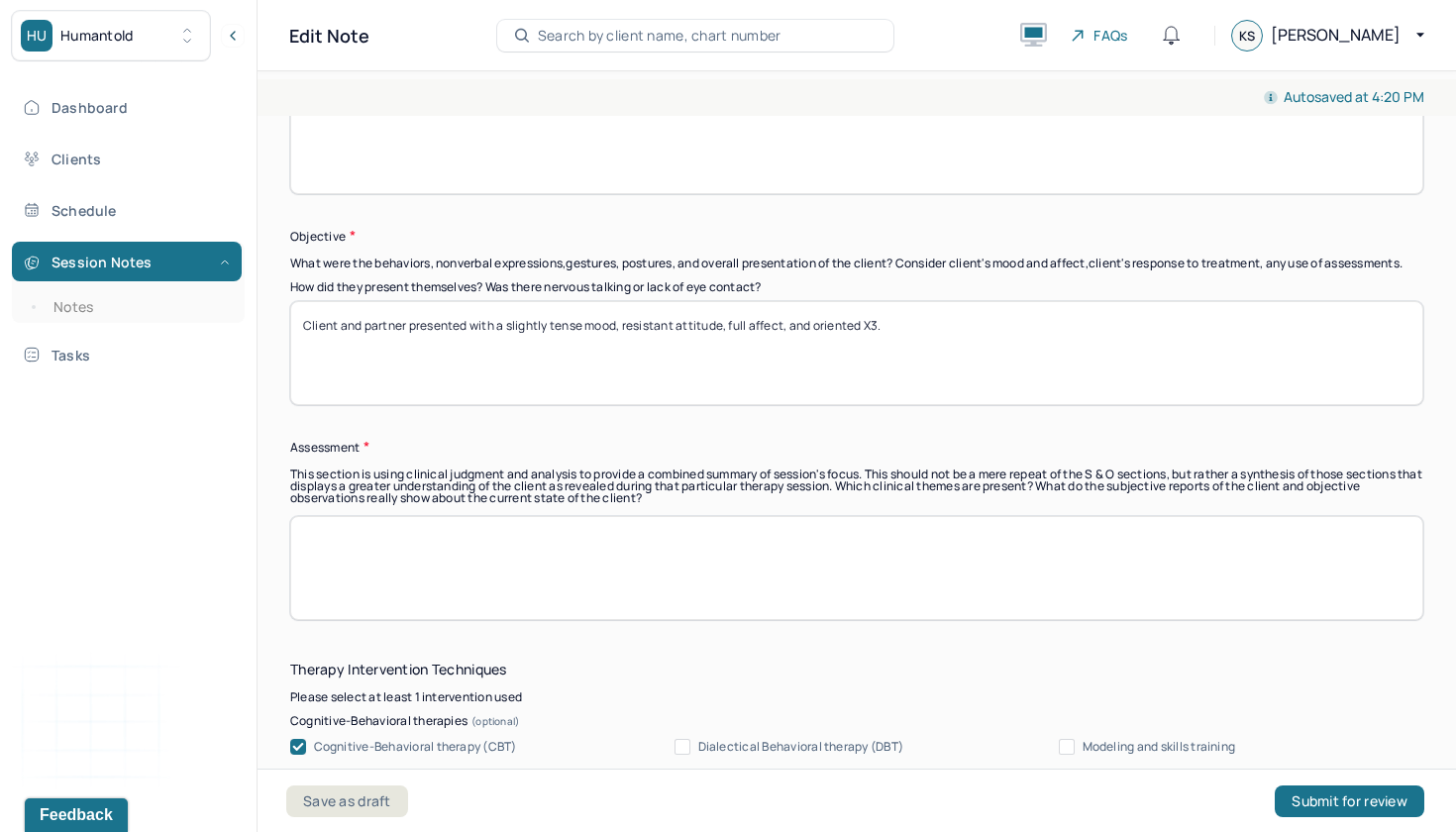 drag, startPoint x: 630, startPoint y: 295, endPoint x: 676, endPoint y: 295, distance: 46 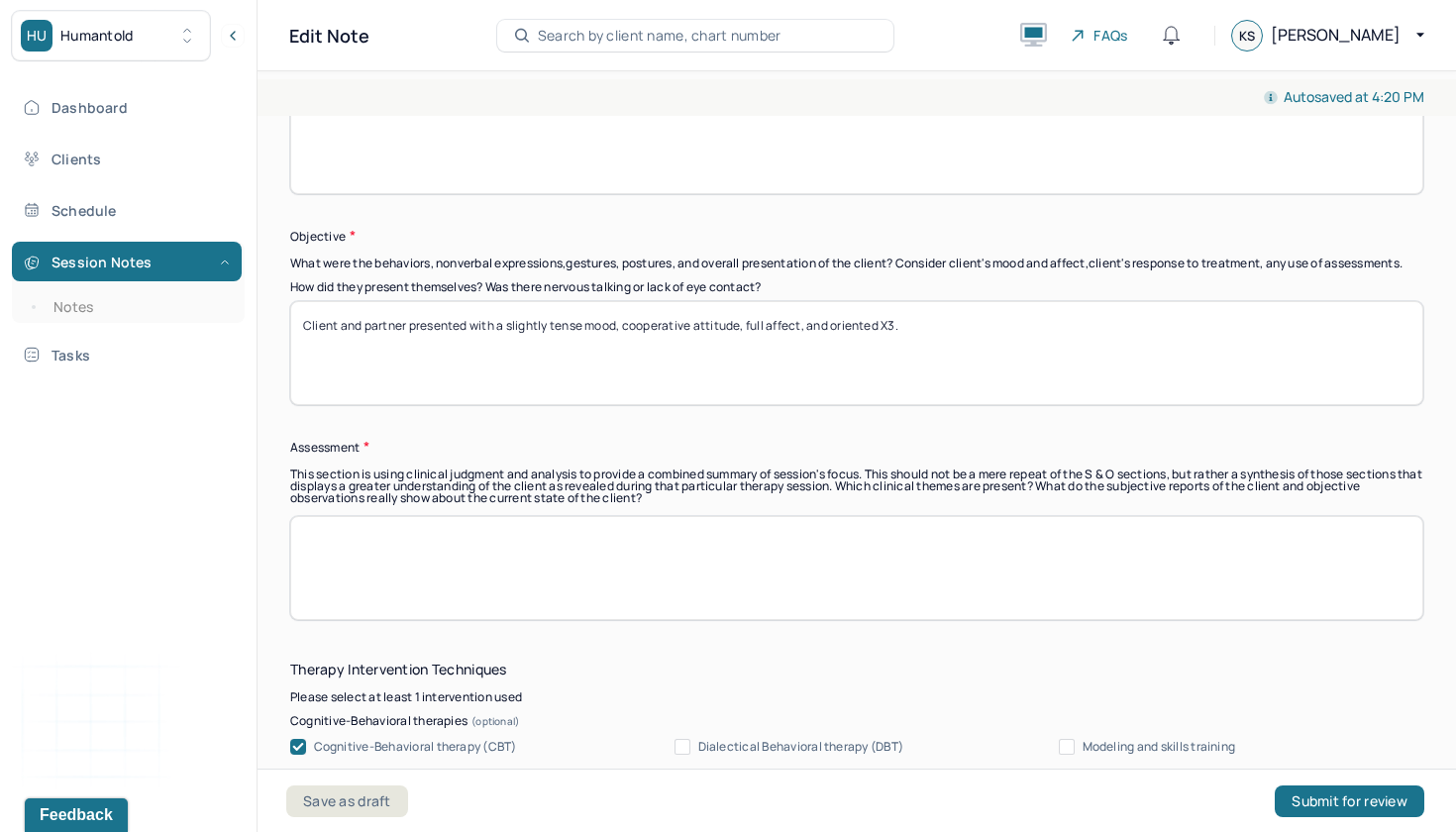 drag, startPoint x: 749, startPoint y: 293, endPoint x: 771, endPoint y: 294, distance: 22.022716 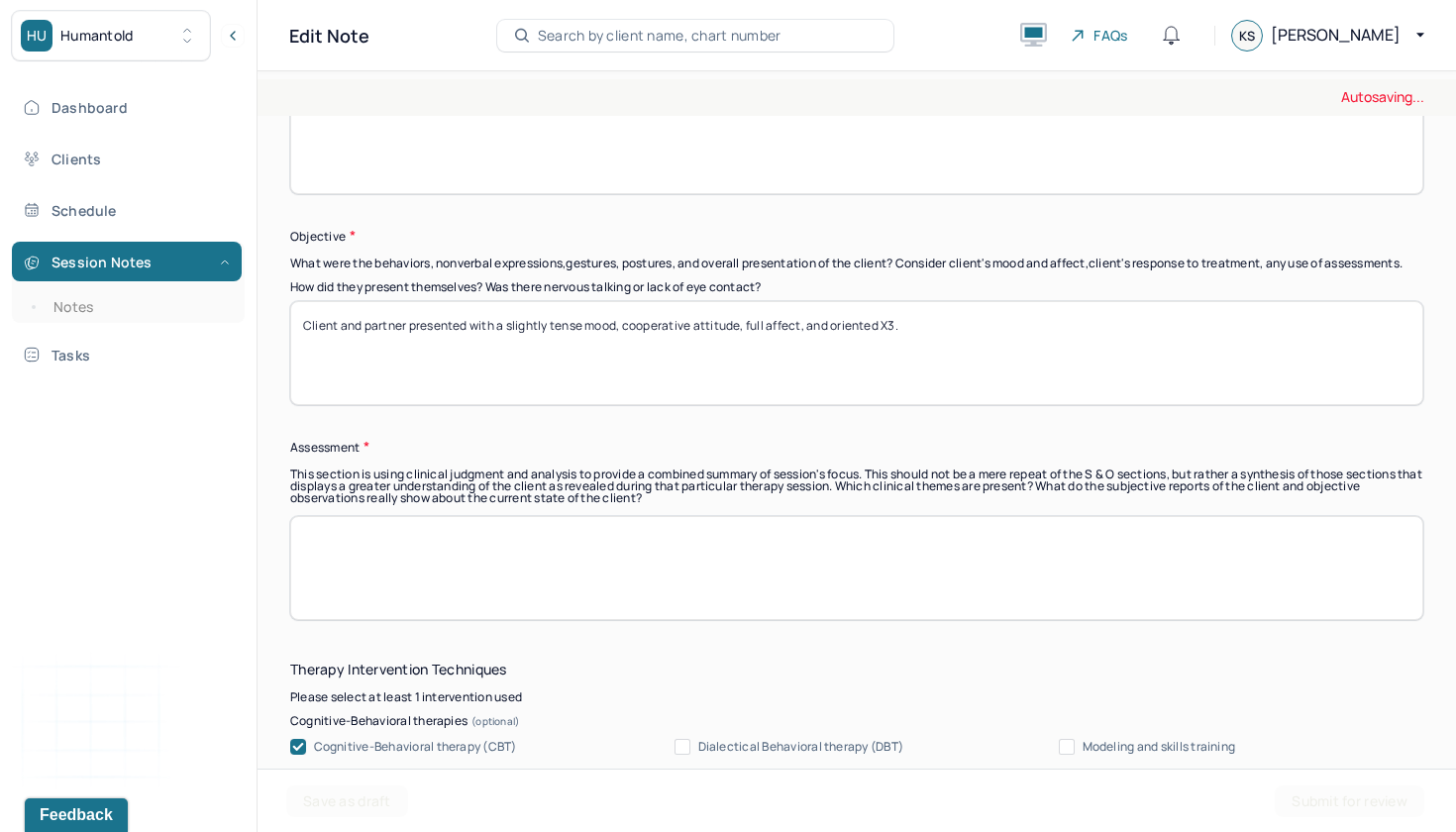 click on "Client and partner presented with a slightly tense mood,  attitude, full affect, and oriented X3." at bounding box center (857, 353) 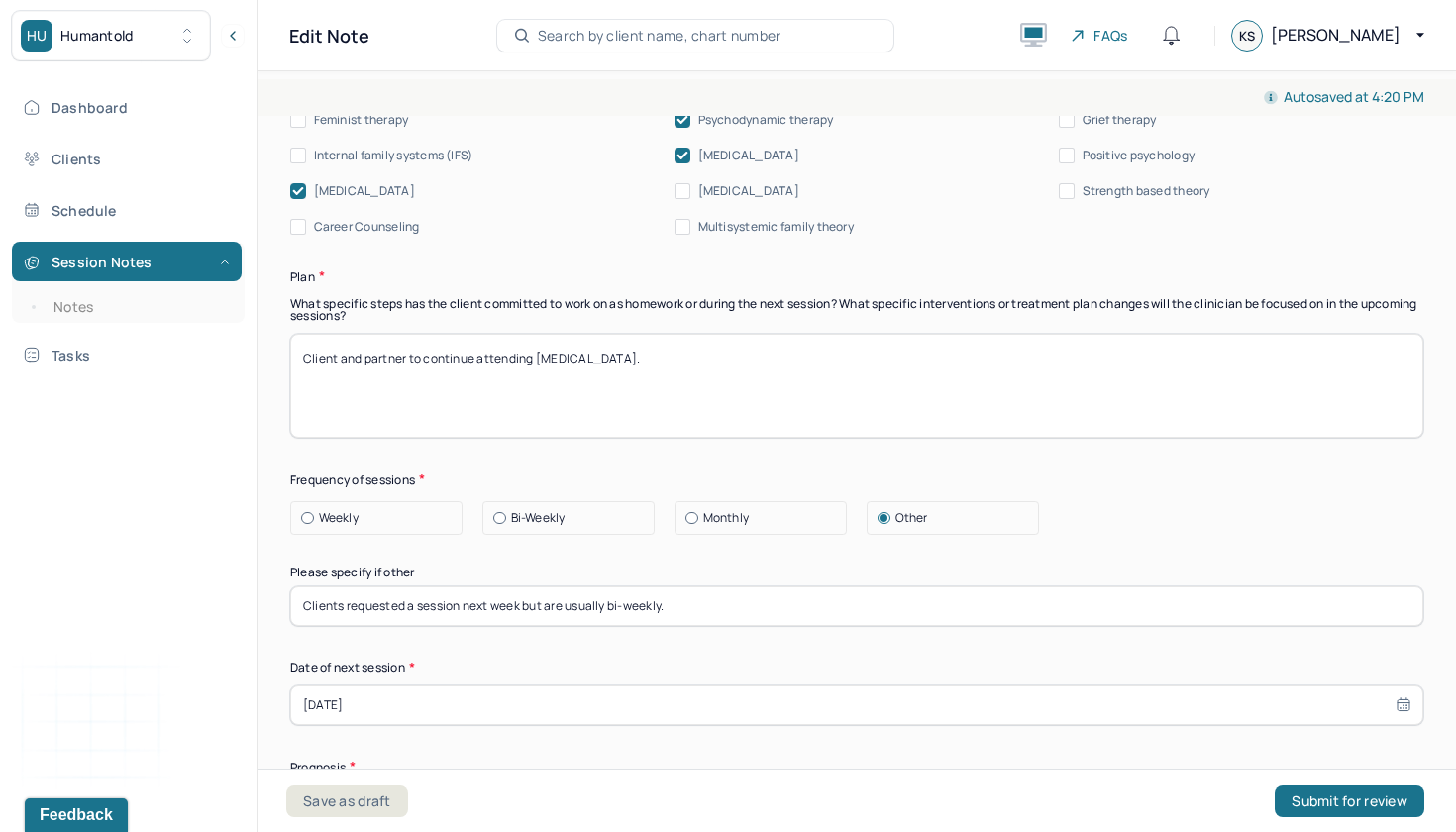 scroll, scrollTop: 2481, scrollLeft: 0, axis: vertical 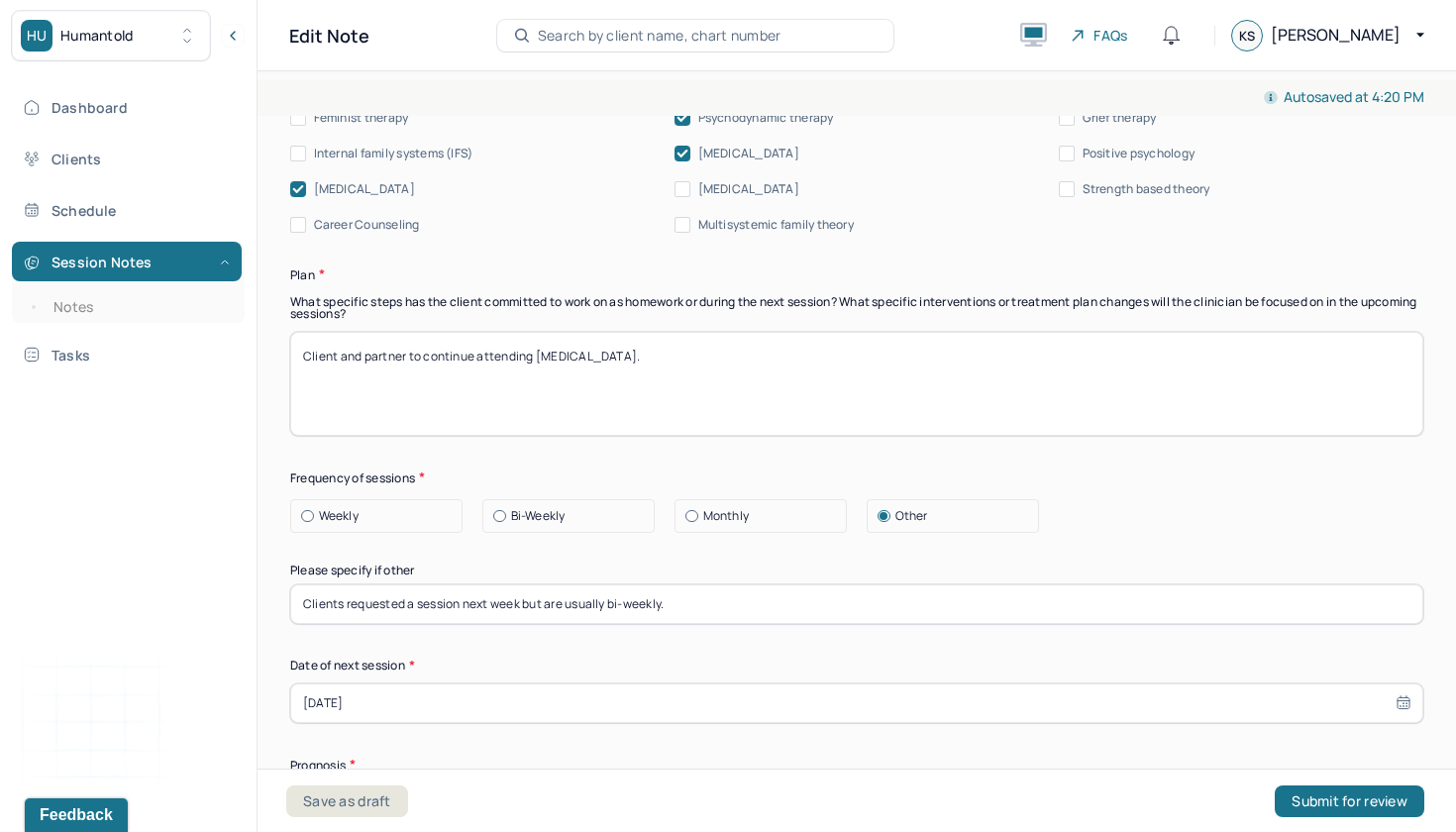 type on "Client and partner presented with a slightly tense mood, cooperative attitude, congruent affect, and oriented X3." 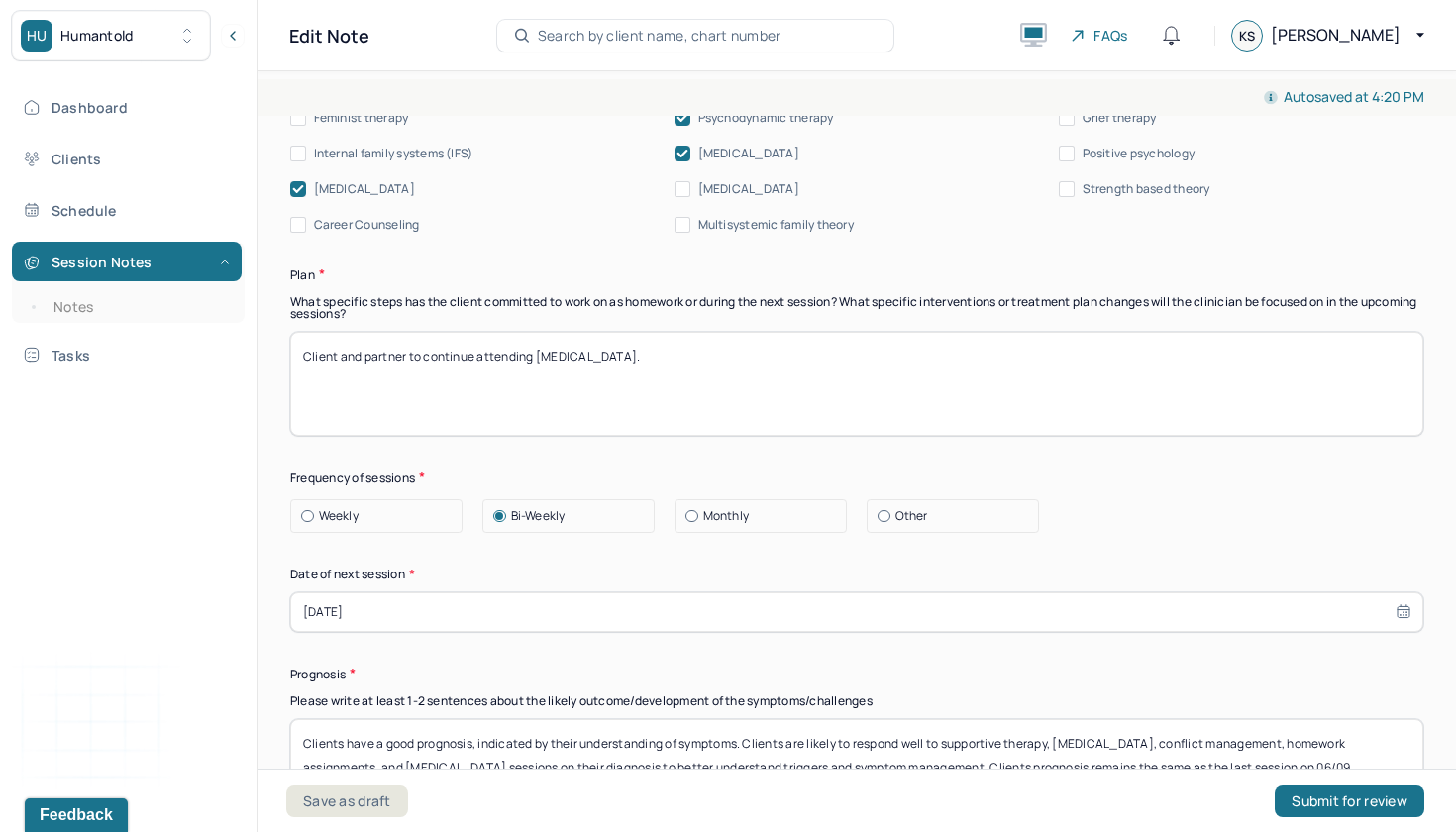 select on "6" 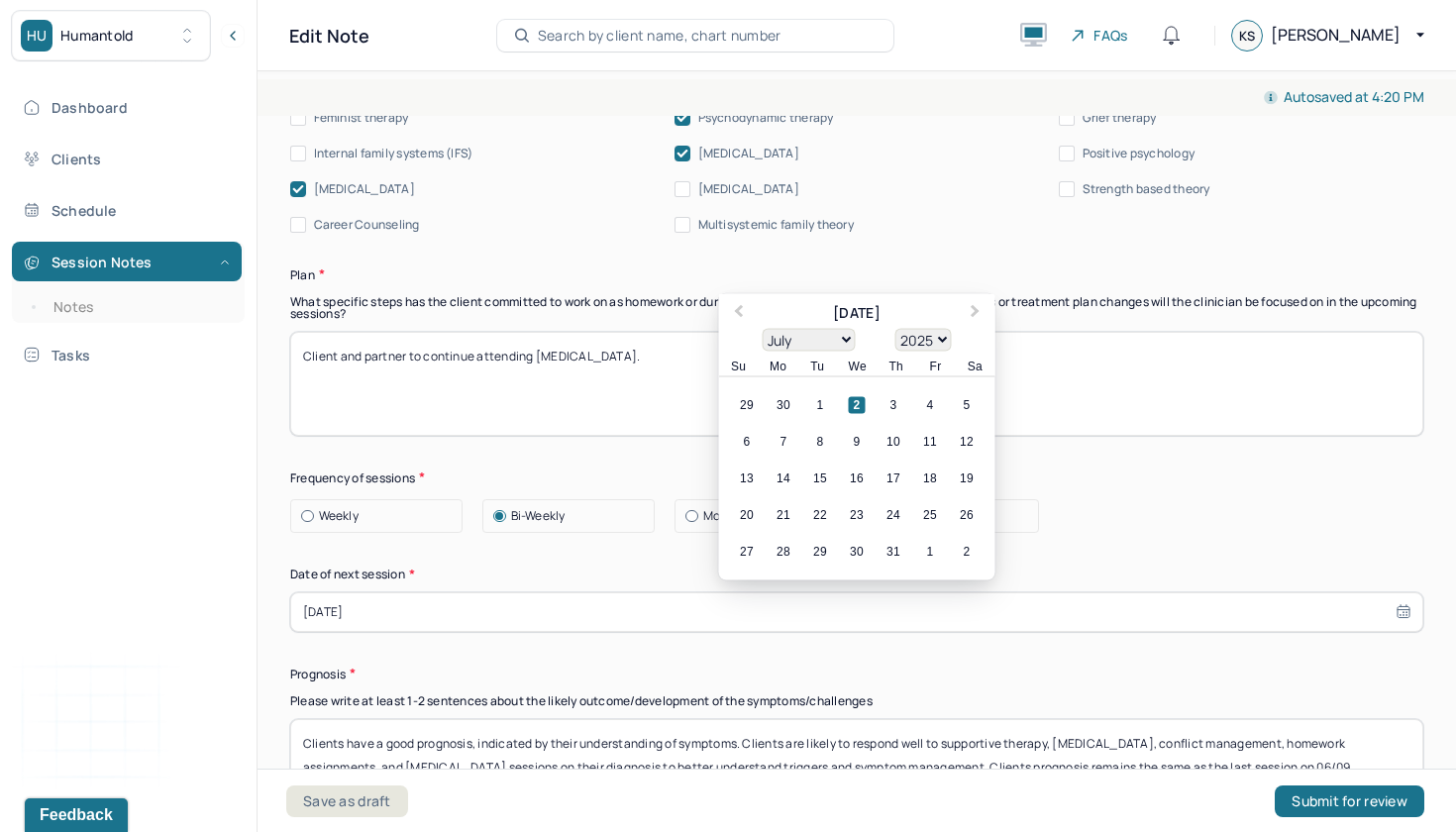 click on "[DATE]" at bounding box center (857, 612) 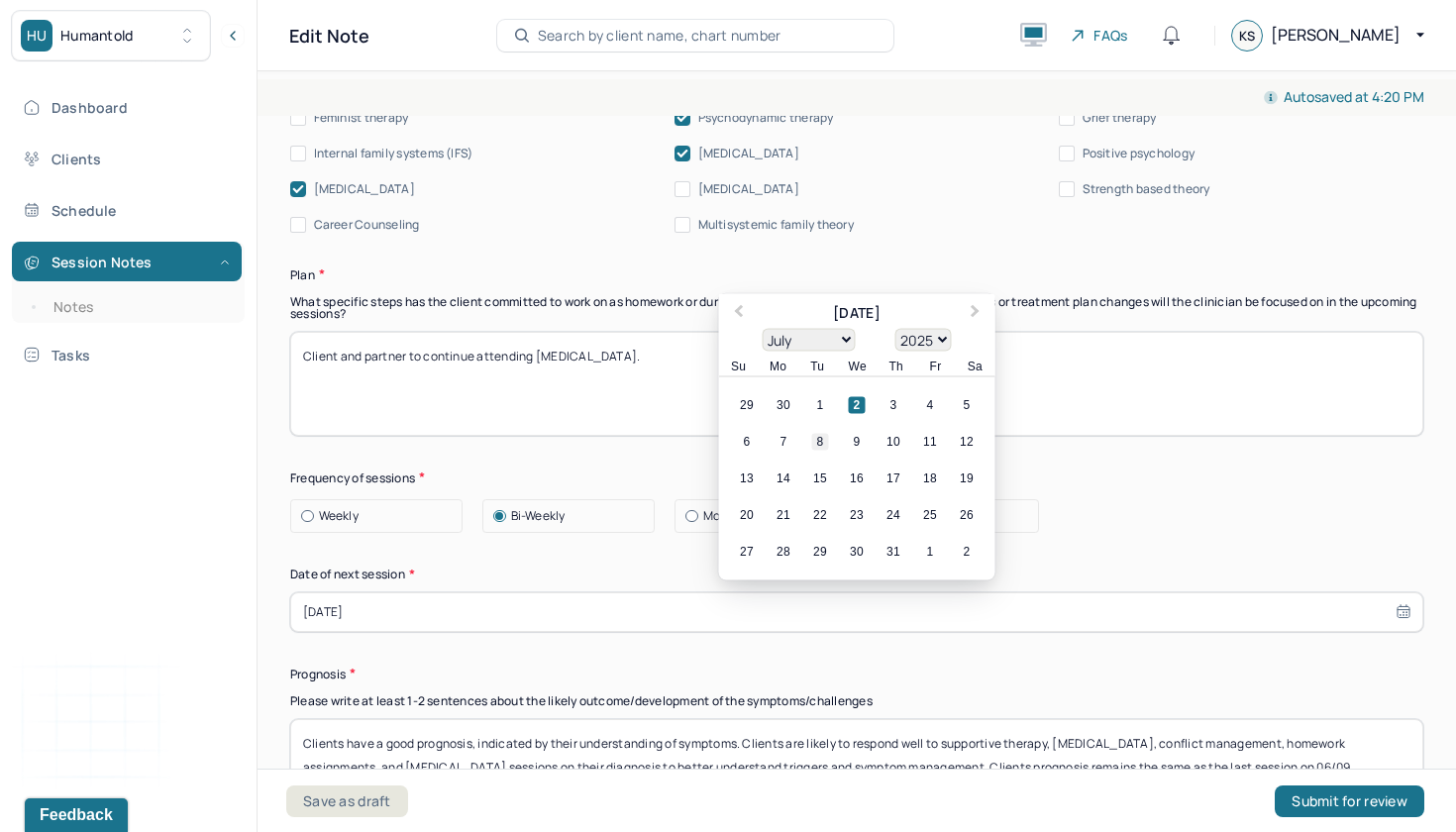 click on "8" at bounding box center (820, 441) 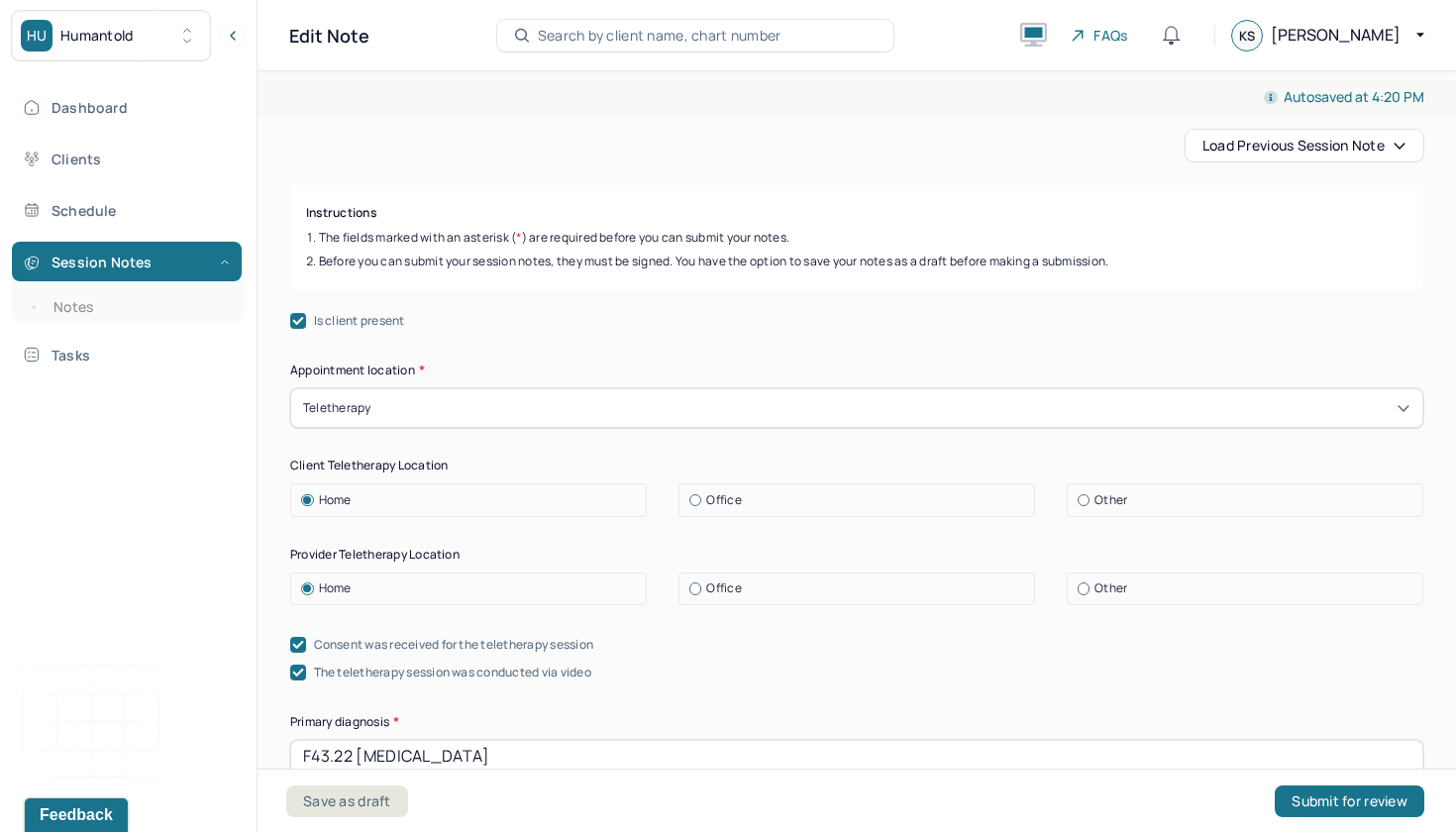 scroll, scrollTop: 114, scrollLeft: 0, axis: vertical 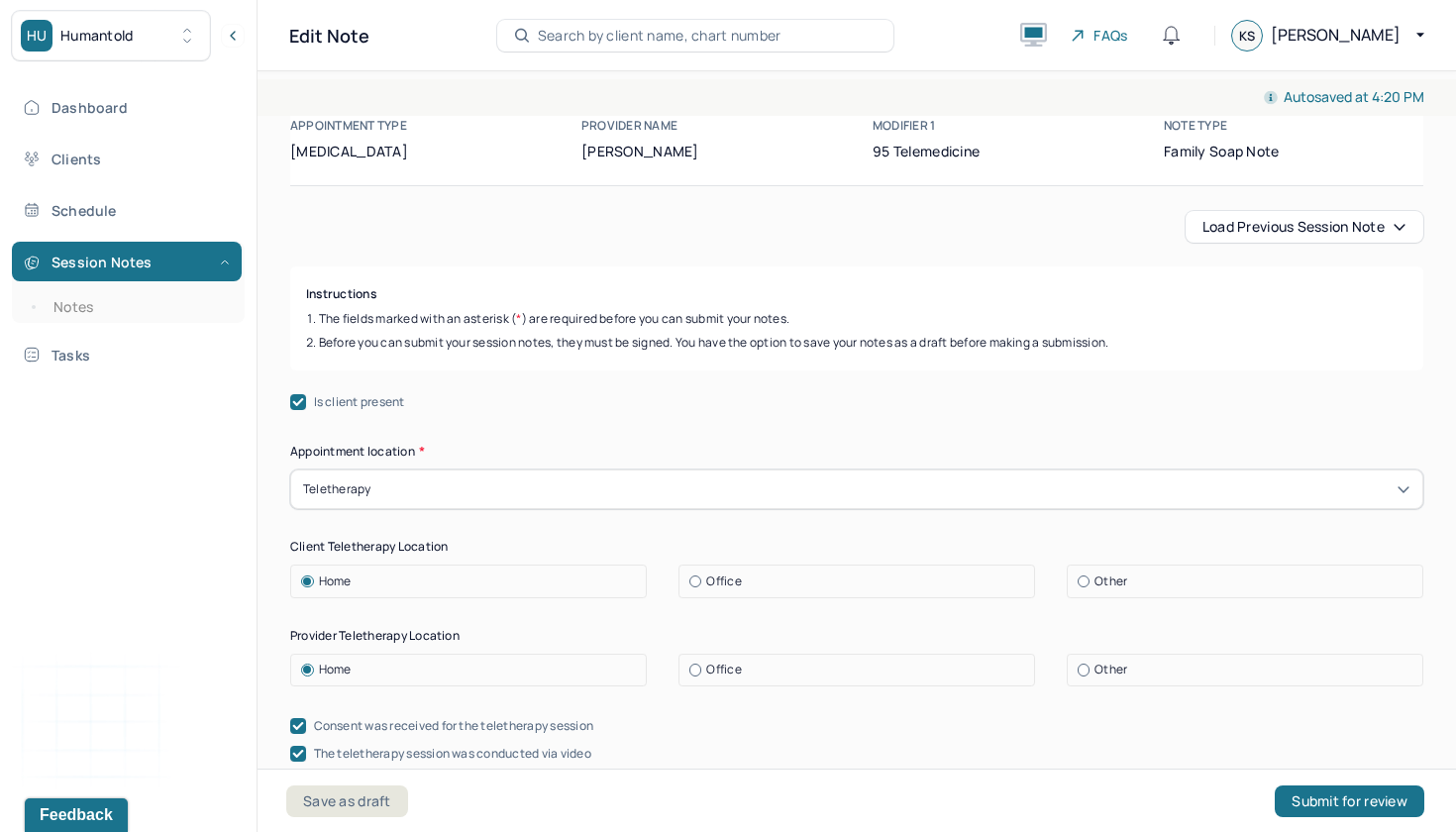 click on "Load previous session note" at bounding box center [1304, 227] 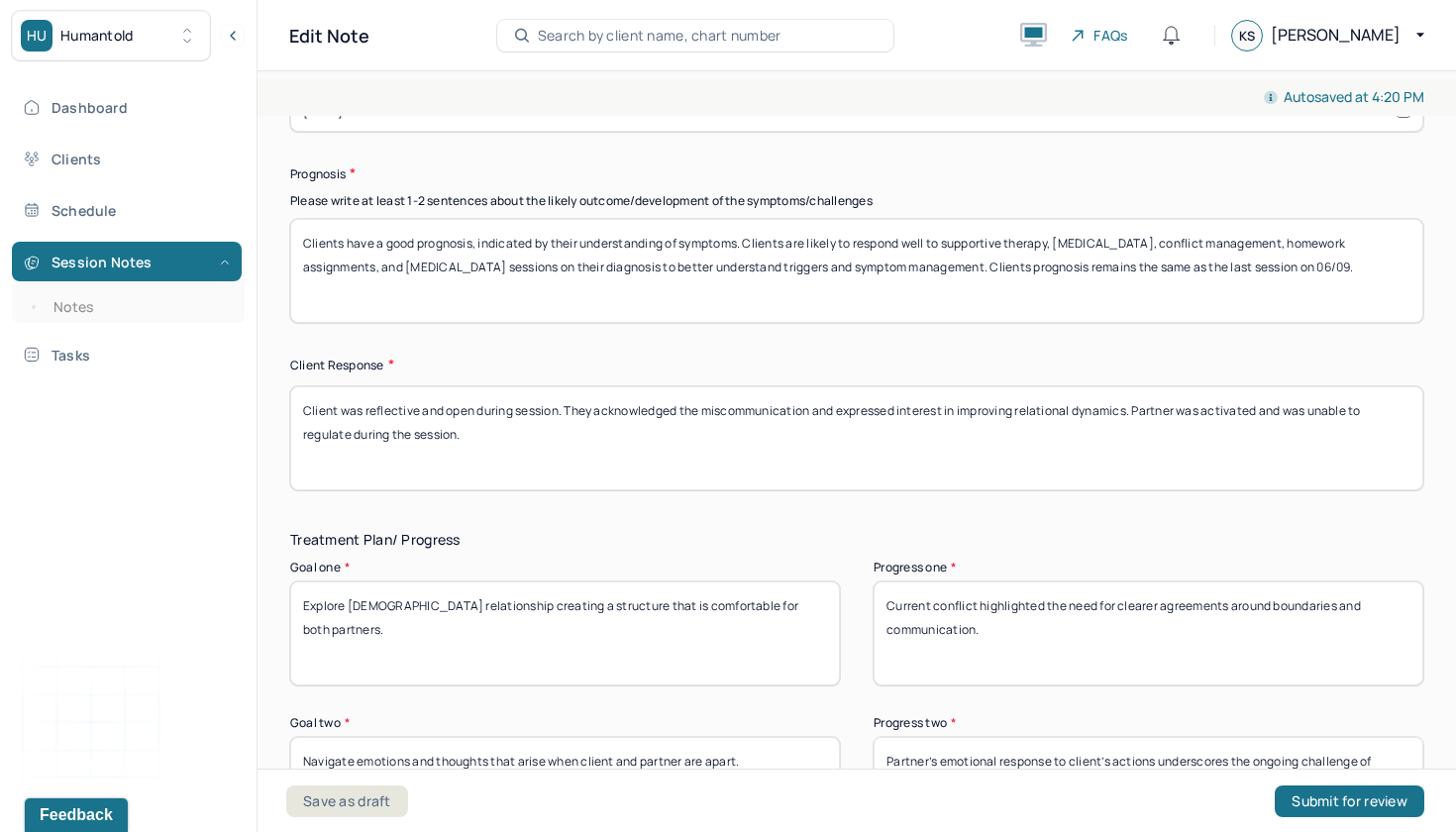 scroll, scrollTop: 2984, scrollLeft: 0, axis: vertical 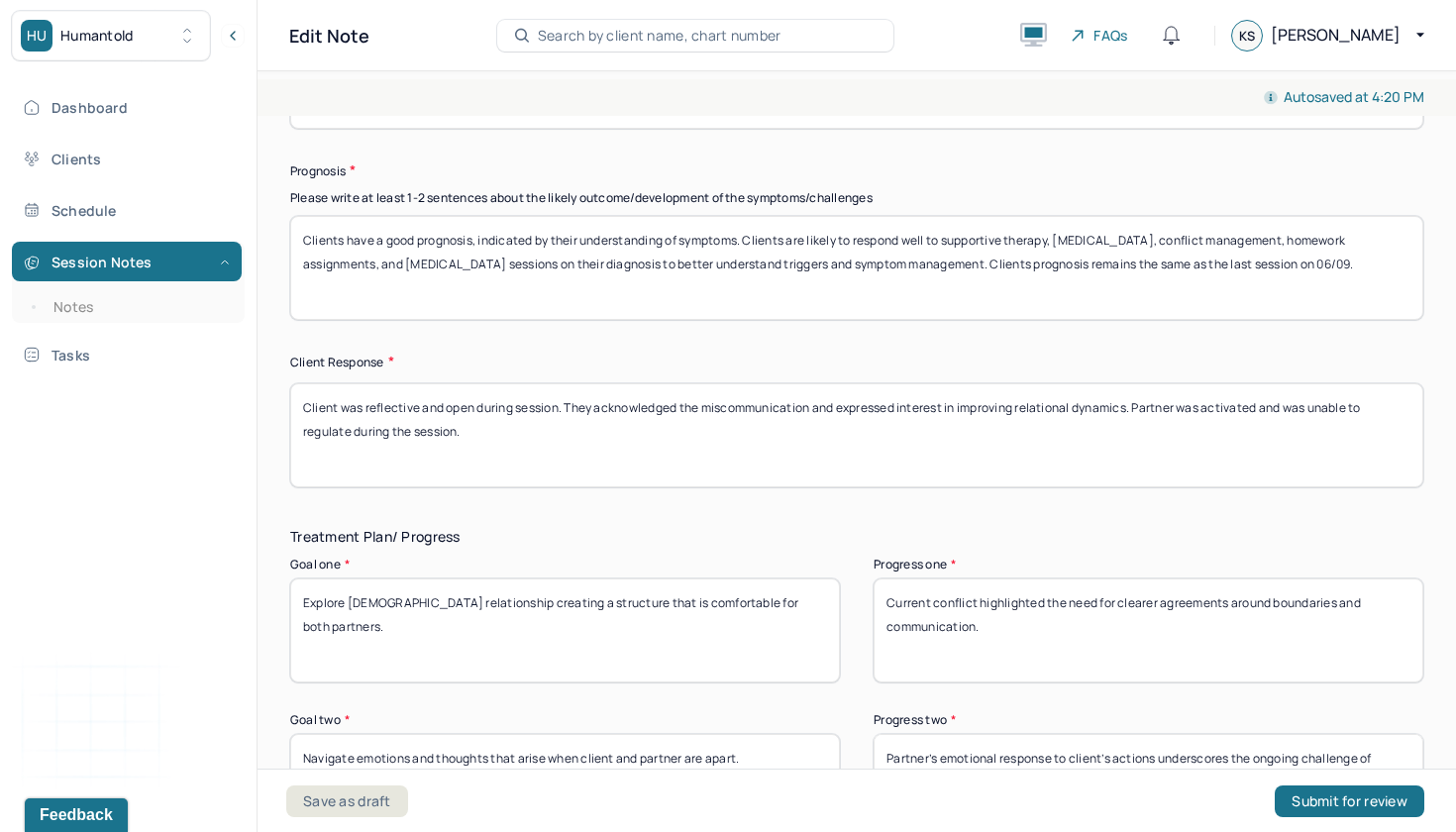 click on "Clients have a good prognosis, indicated by their understanding of symptoms. Clients are likely to respond well to supportive therapy, [MEDICAL_DATA], conflict management, homework assignments, and [MEDICAL_DATA] sessions on their diagnosis to better understand triggers and symptom management. Clients prognosis remains the same as the last session on 06/09." at bounding box center (857, 267) 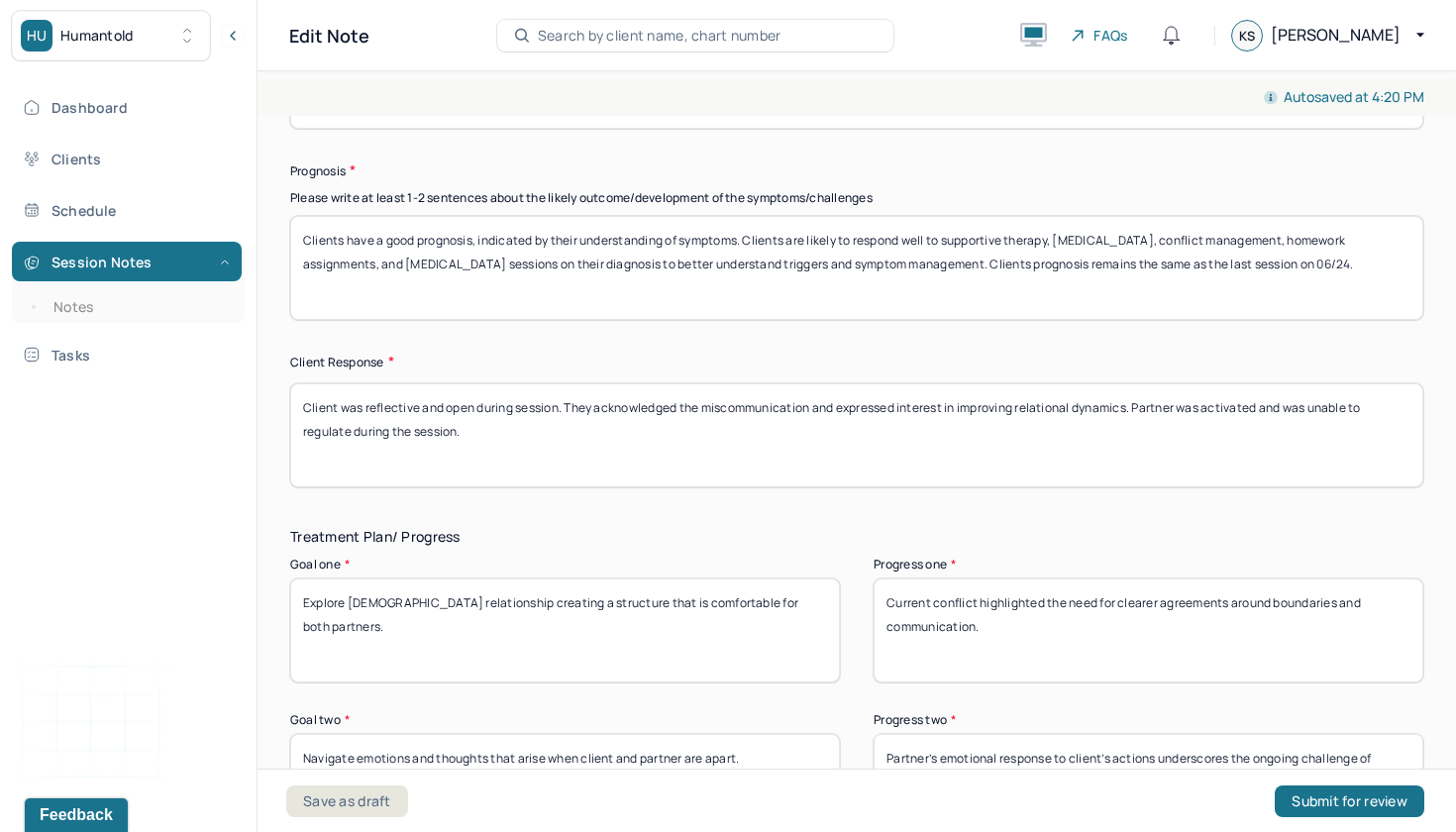 type on "Clients have a good prognosis, indicated by their understanding of symptoms. Clients are likely to respond well to supportive therapy, [MEDICAL_DATA], conflict management, homework assignments, and [MEDICAL_DATA] sessions on their diagnosis to better understand triggers and symptom management. Clients prognosis remains the same as the last session on 06/24." 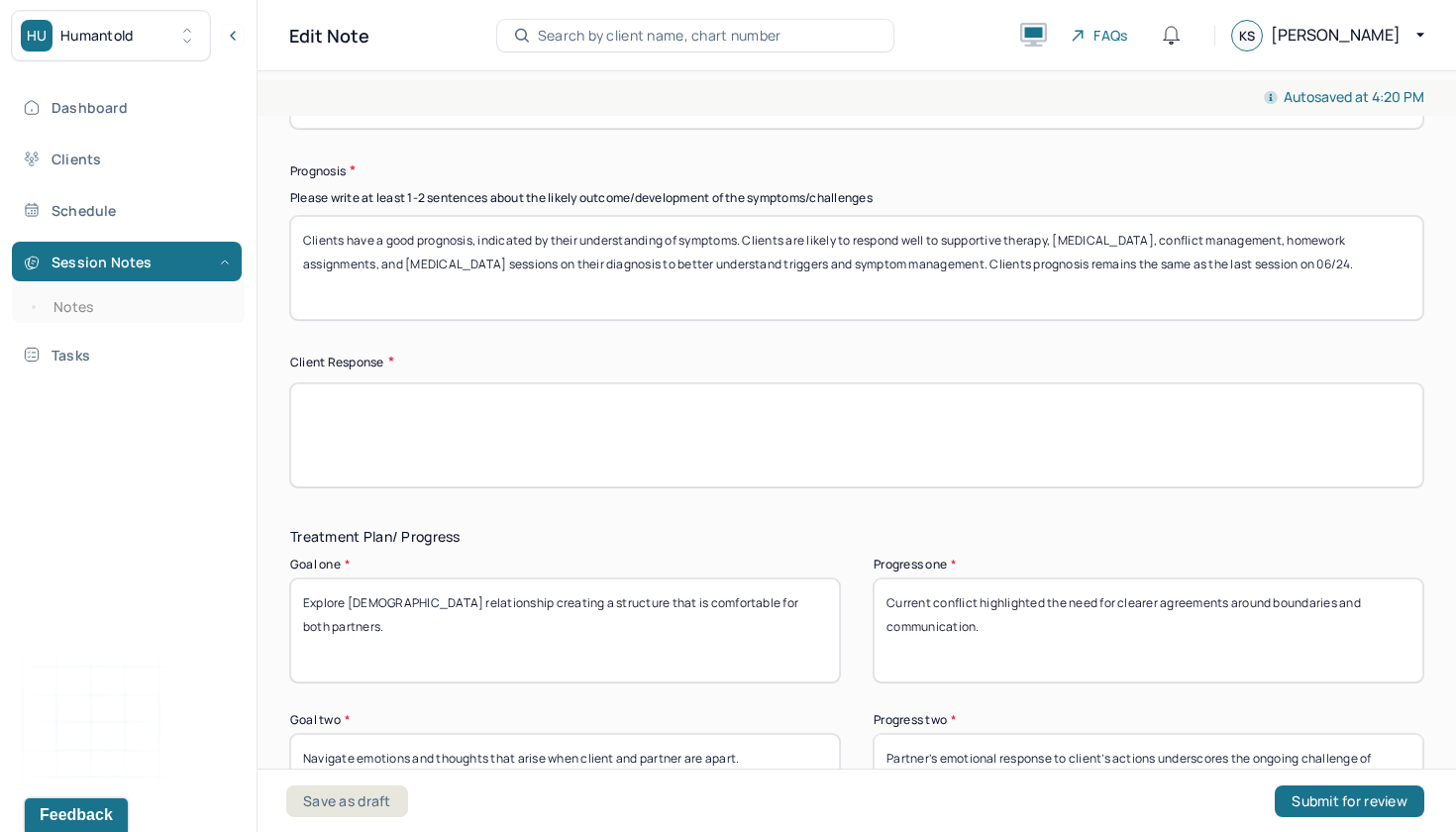 type 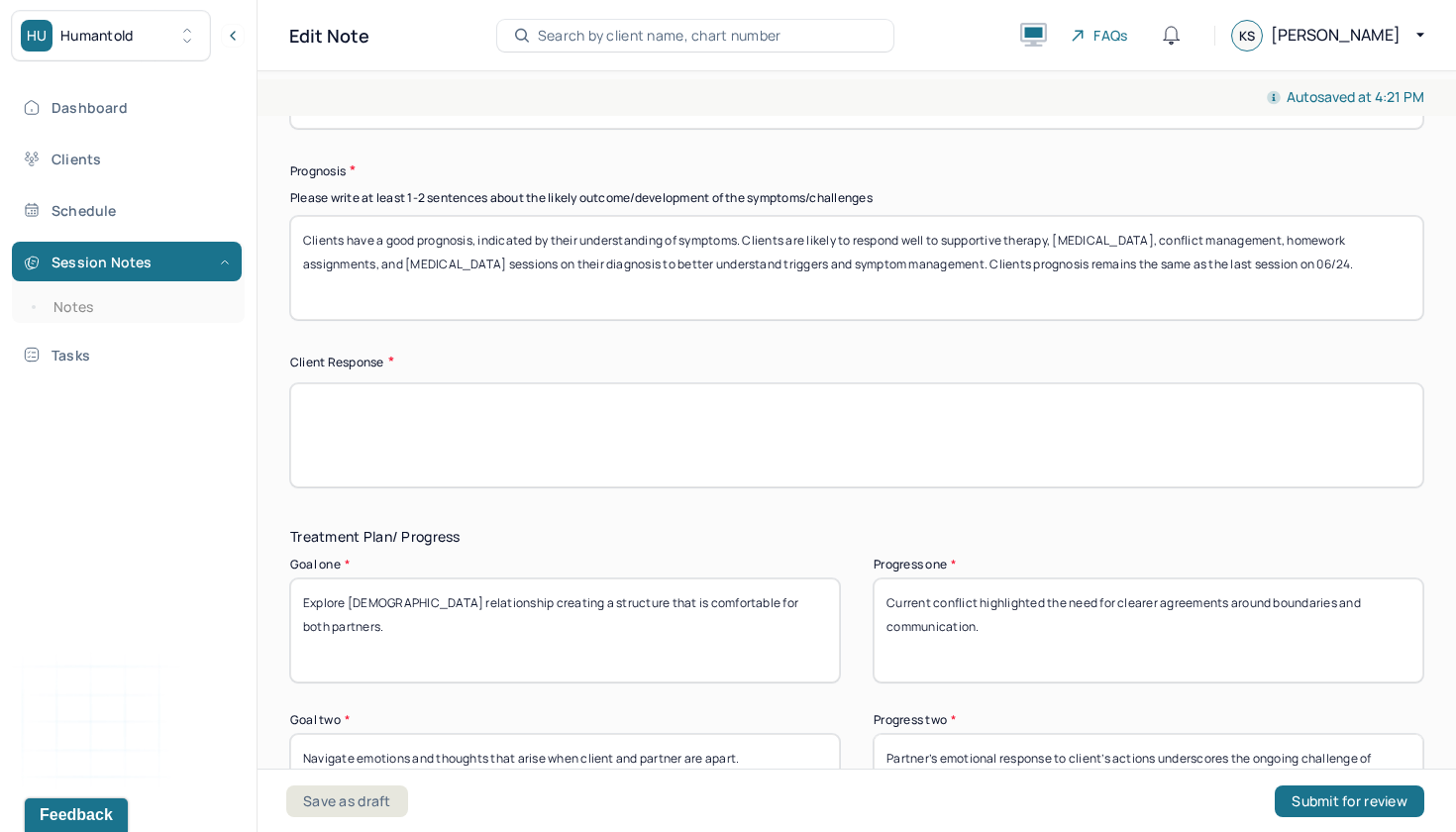 drag, startPoint x: 976, startPoint y: 603, endPoint x: 817, endPoint y: 499, distance: 189.99211 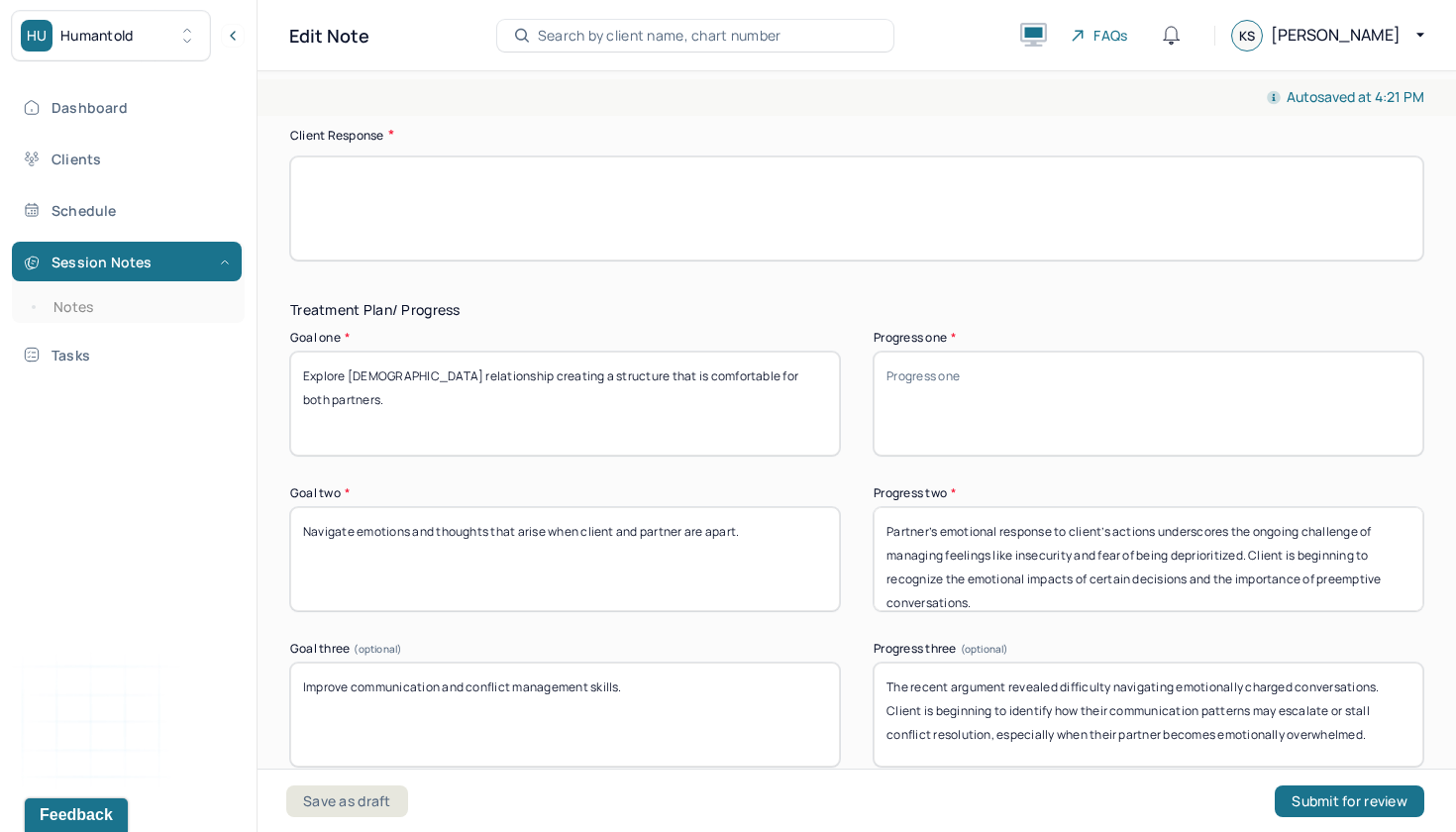 scroll, scrollTop: 3220, scrollLeft: 0, axis: vertical 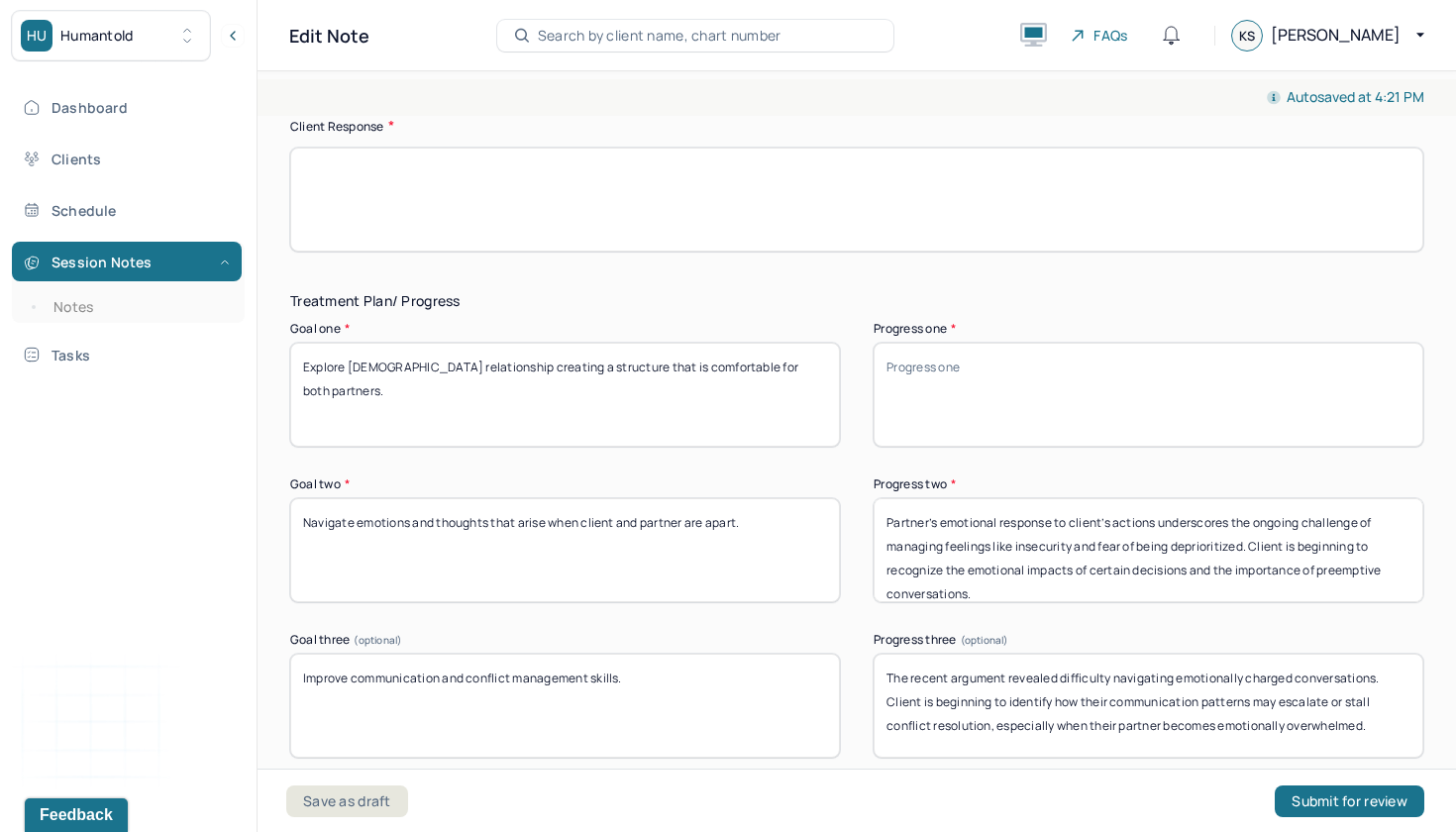 type 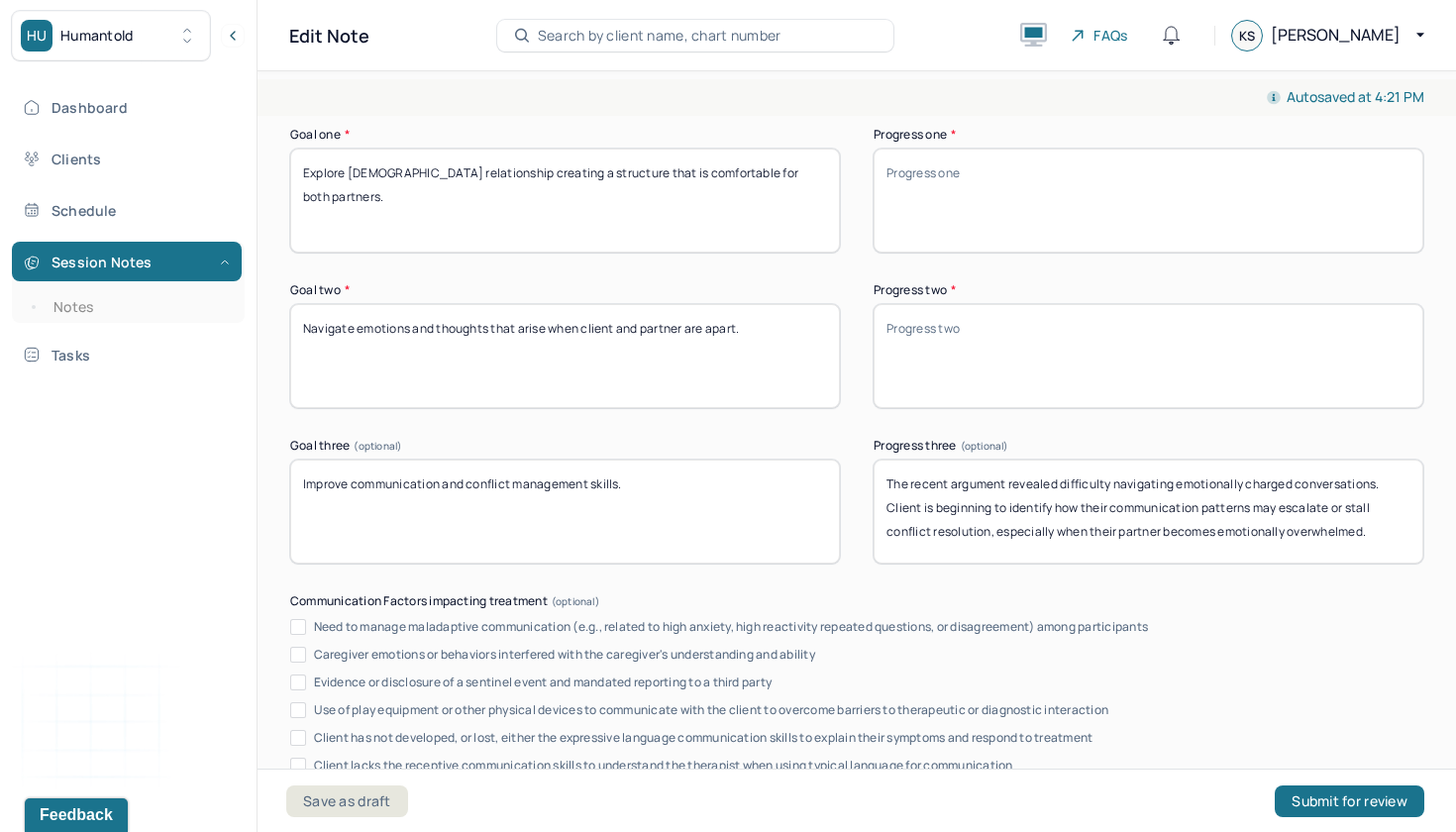scroll, scrollTop: 3447, scrollLeft: 0, axis: vertical 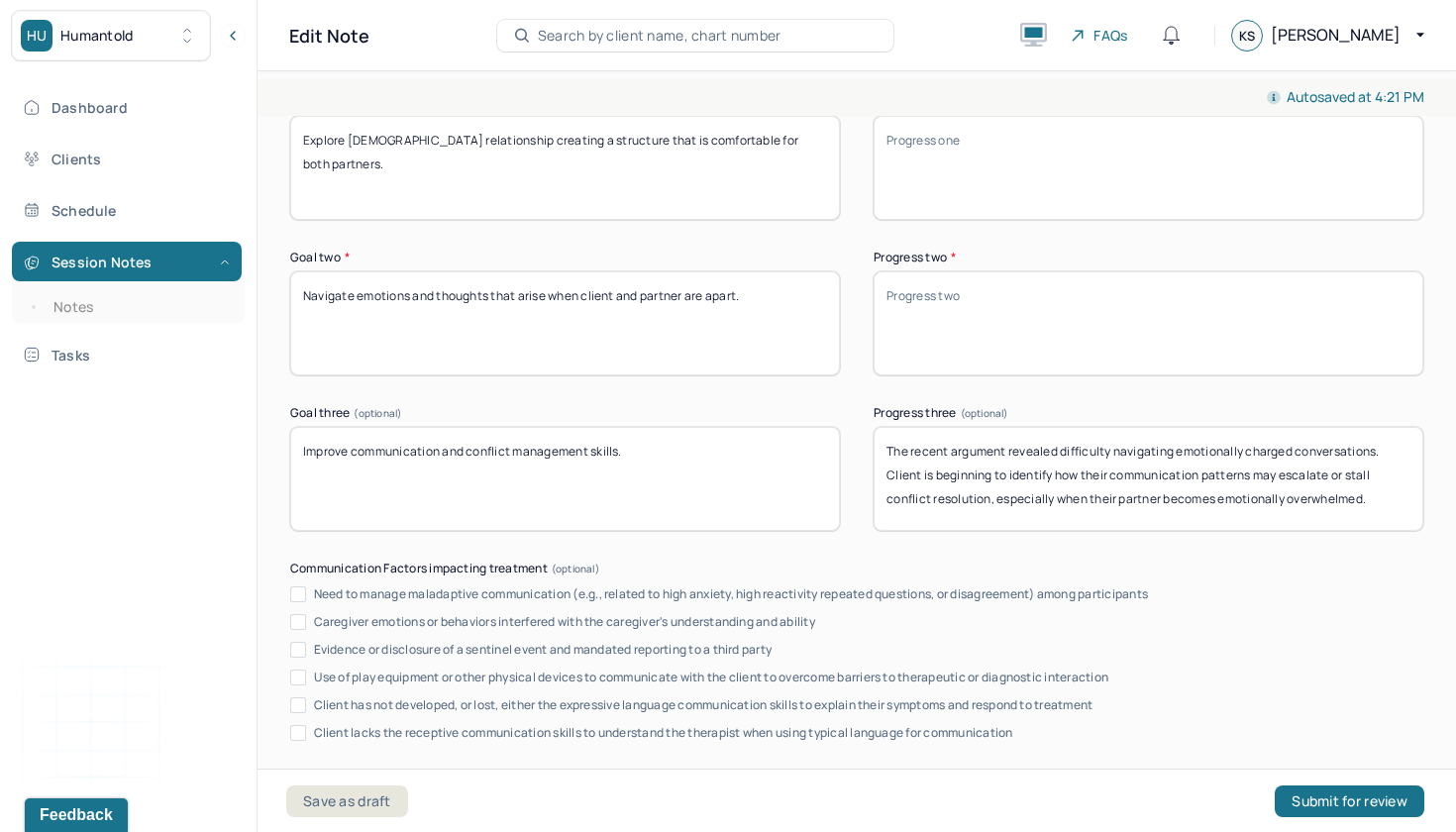 type 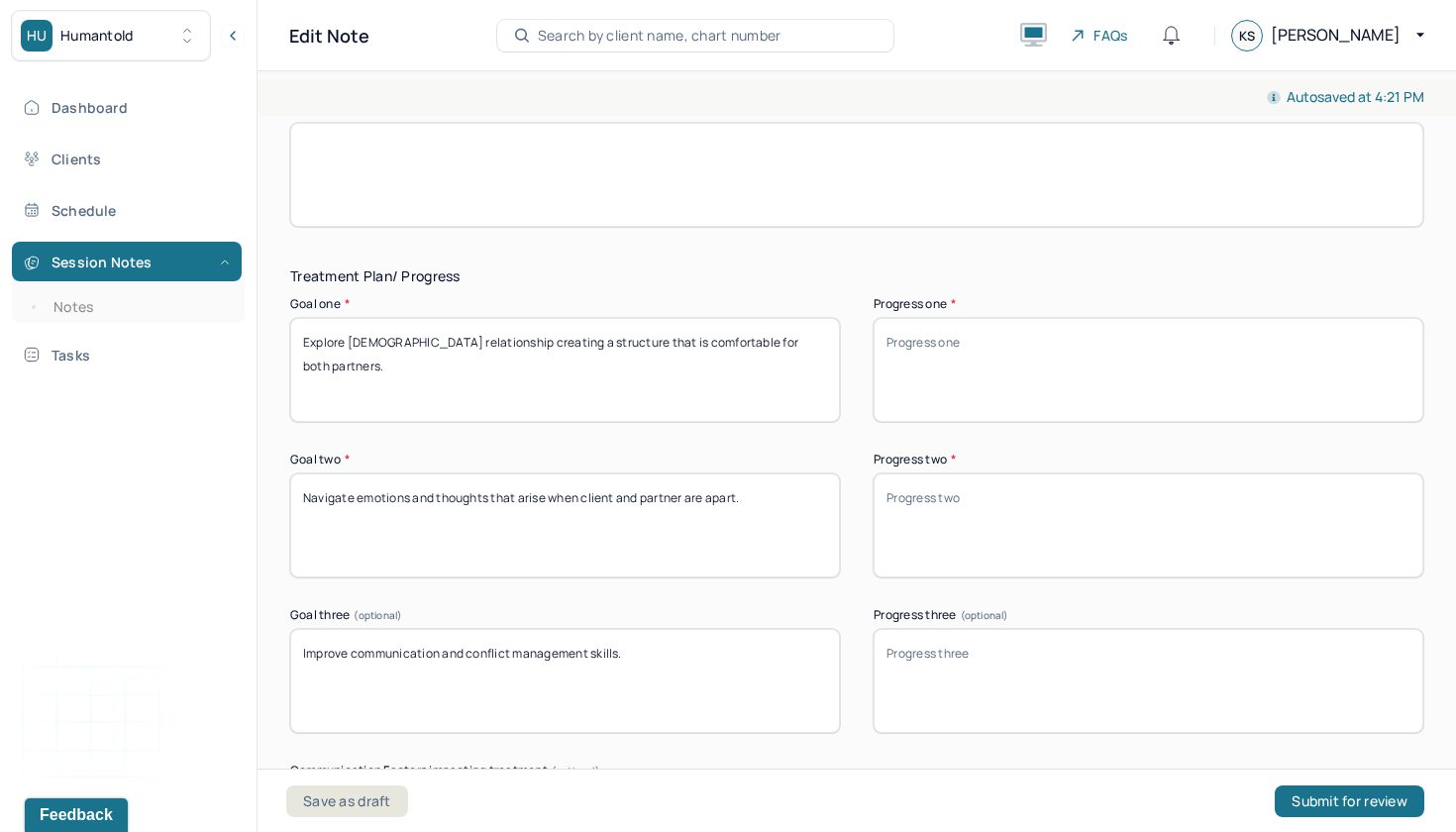 scroll, scrollTop: 3249, scrollLeft: 0, axis: vertical 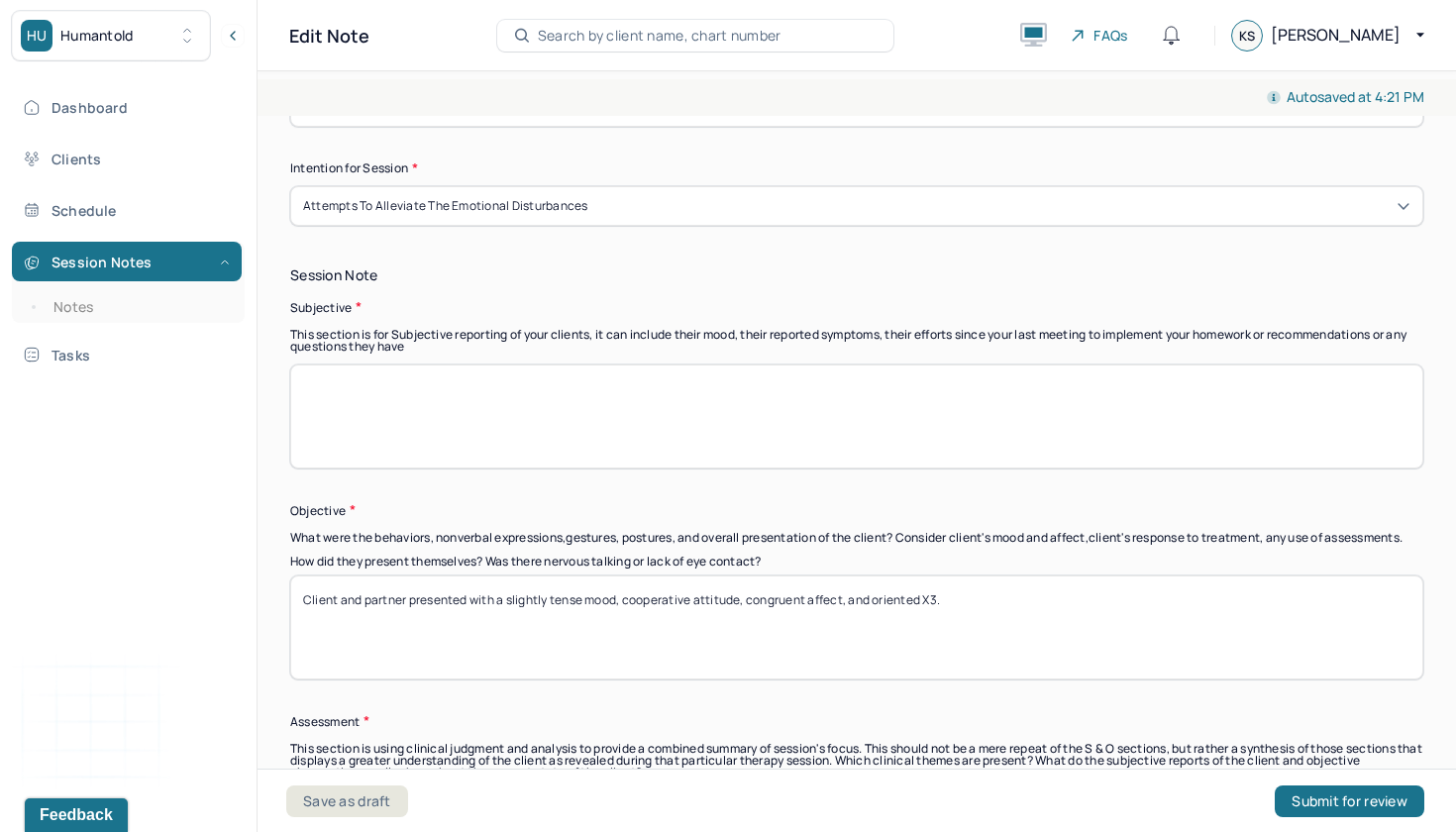type 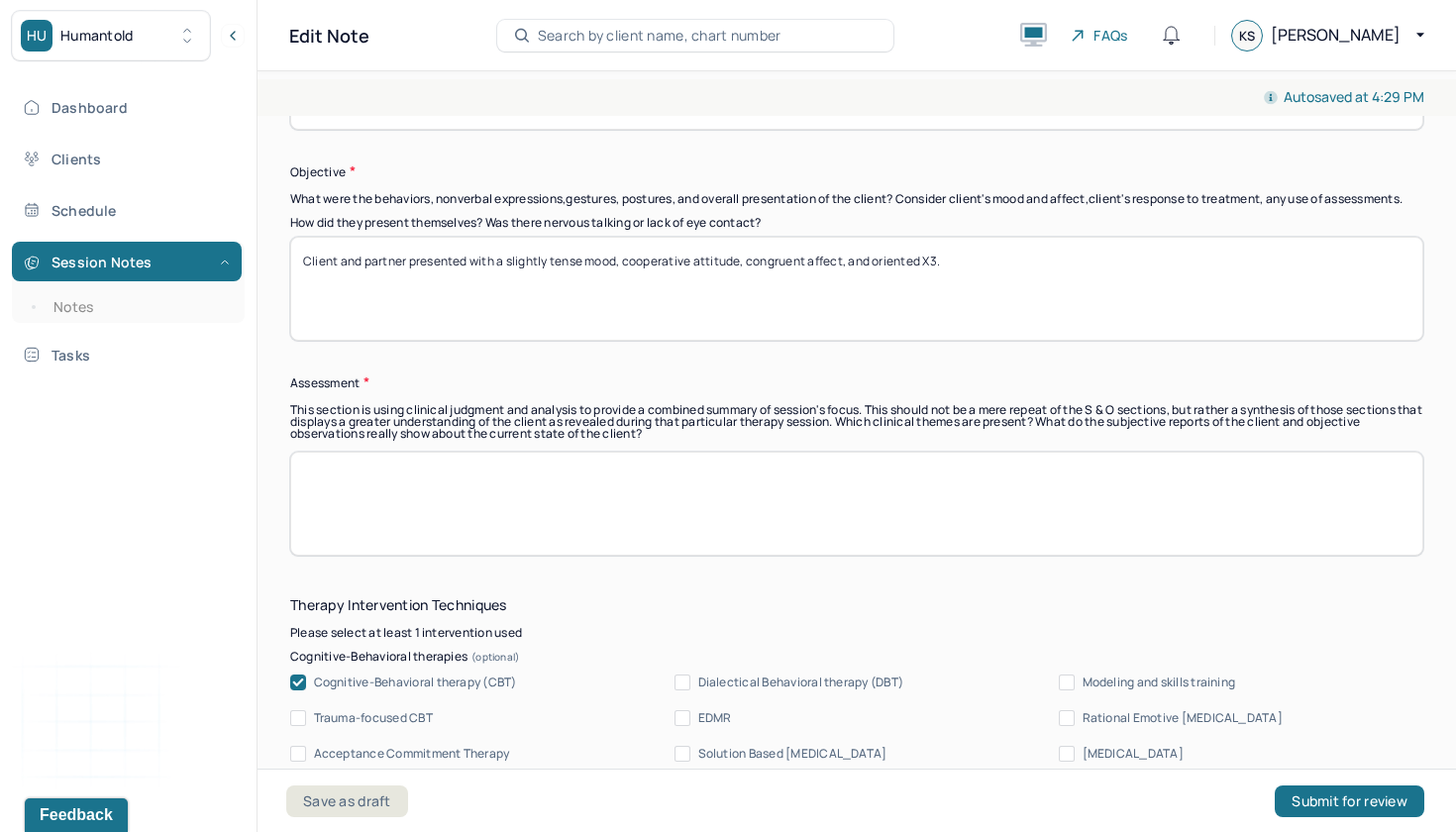 scroll, scrollTop: 1668, scrollLeft: 0, axis: vertical 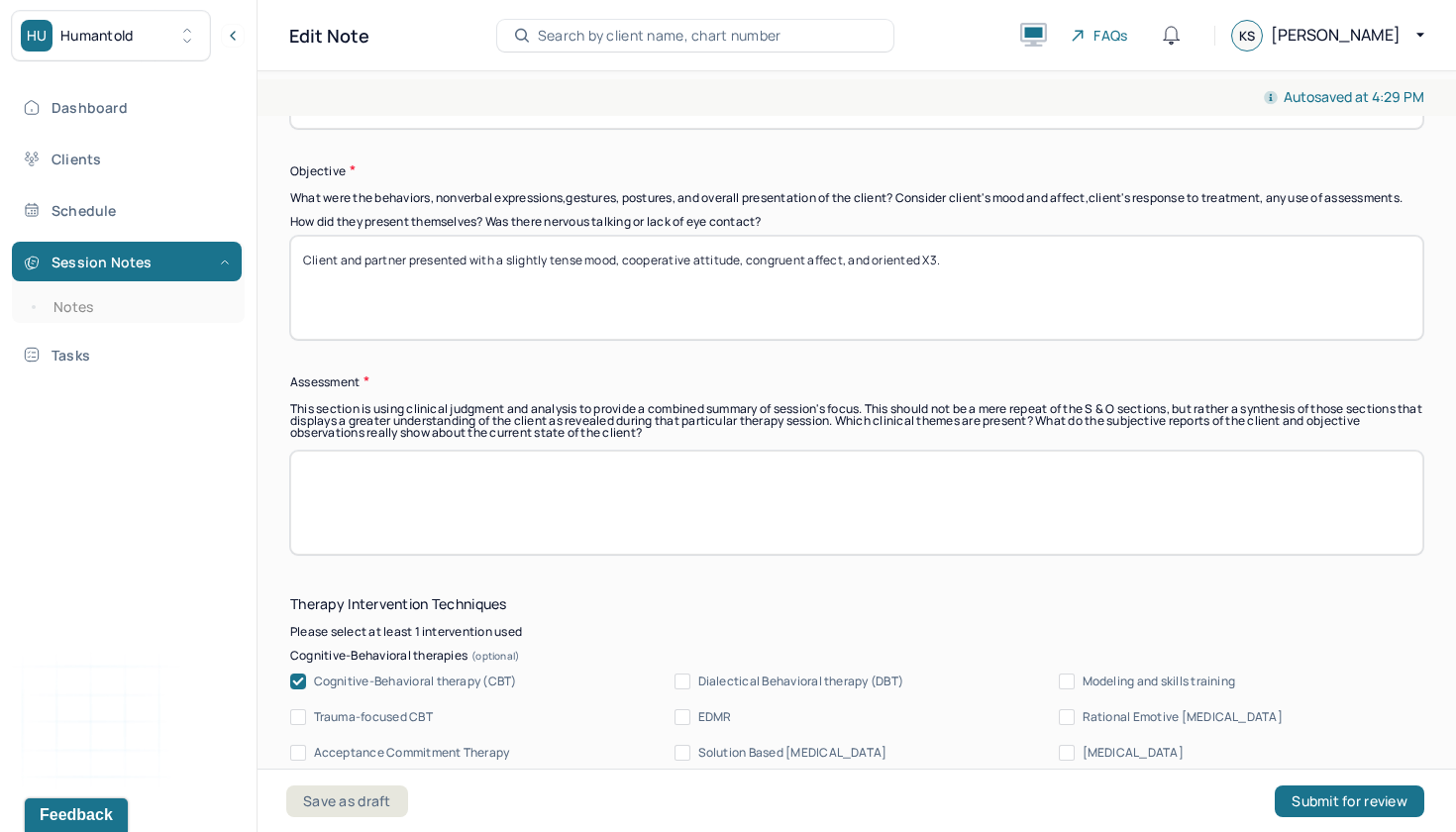 type on "Client and partner shared they had a tumultuous week following a disagreement about polyamory boundaries. Client disclosed being sexually intimate with a previous partner, which caused emotional distress for the current partner. Both expressed mixed feelings and uncertainty about expectations within their [DEMOGRAPHIC_DATA] structure." 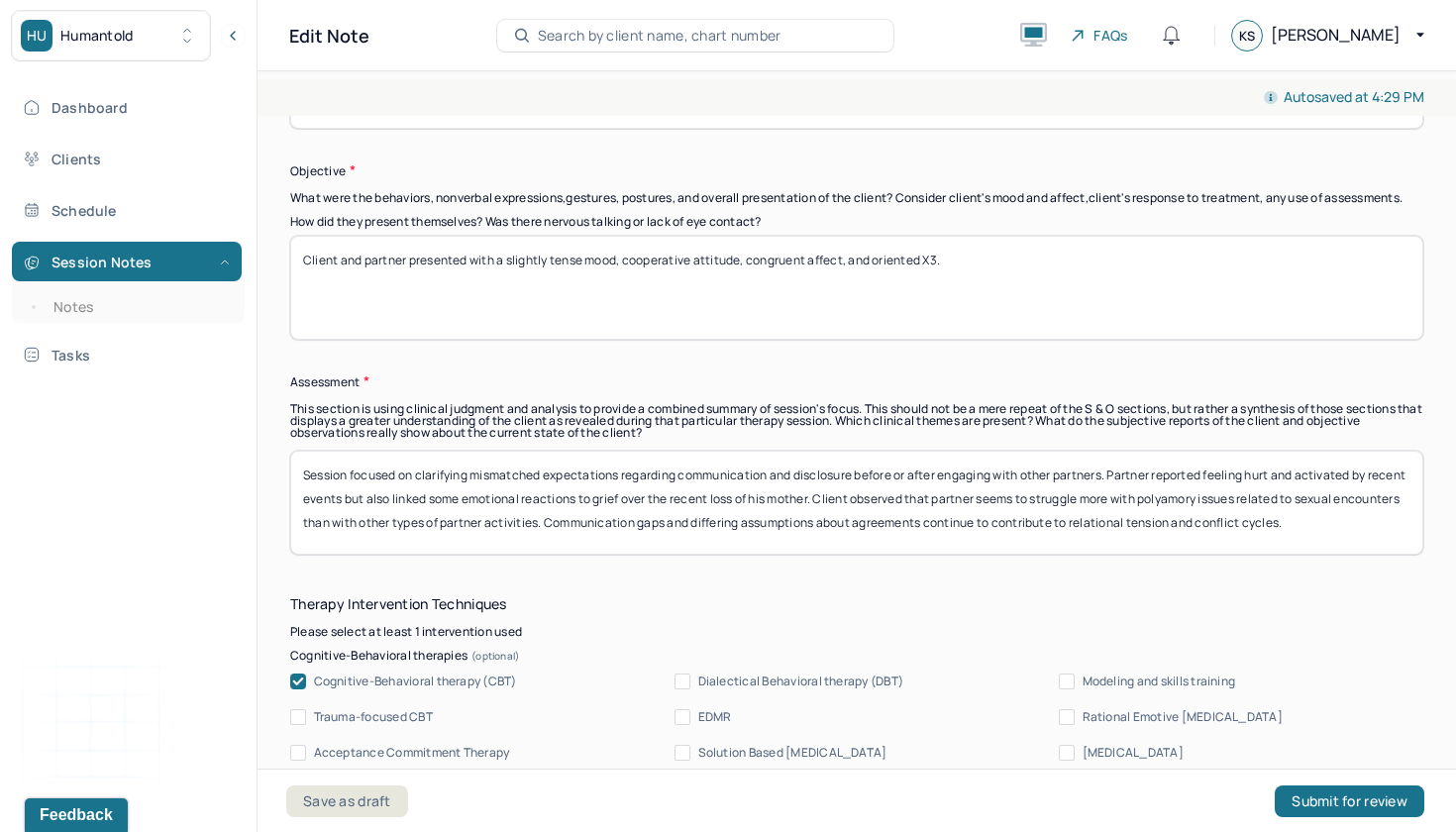 scroll, scrollTop: 0, scrollLeft: 0, axis: both 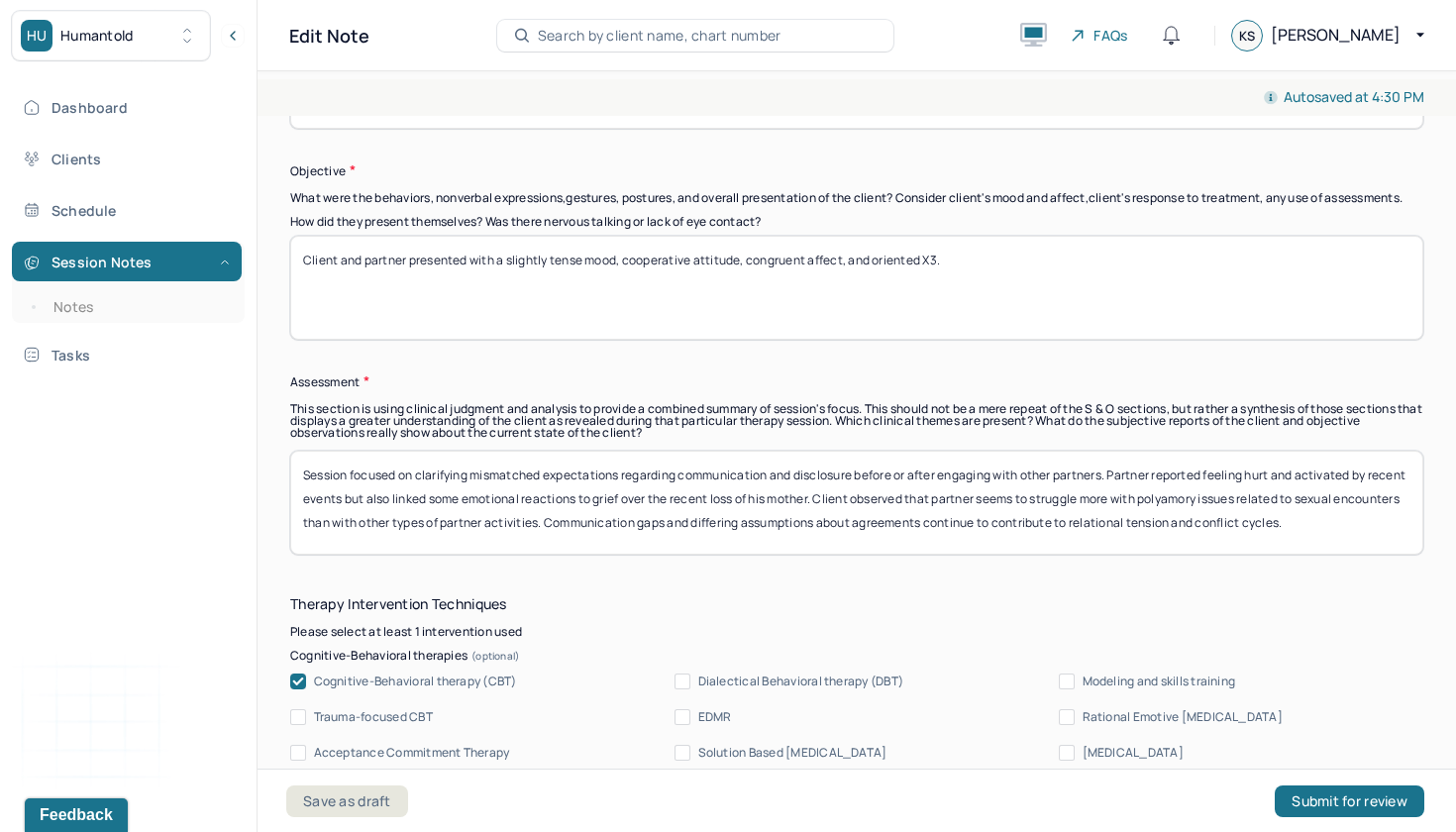 drag, startPoint x: 1285, startPoint y: 468, endPoint x: 605, endPoint y: 490, distance: 680.35579 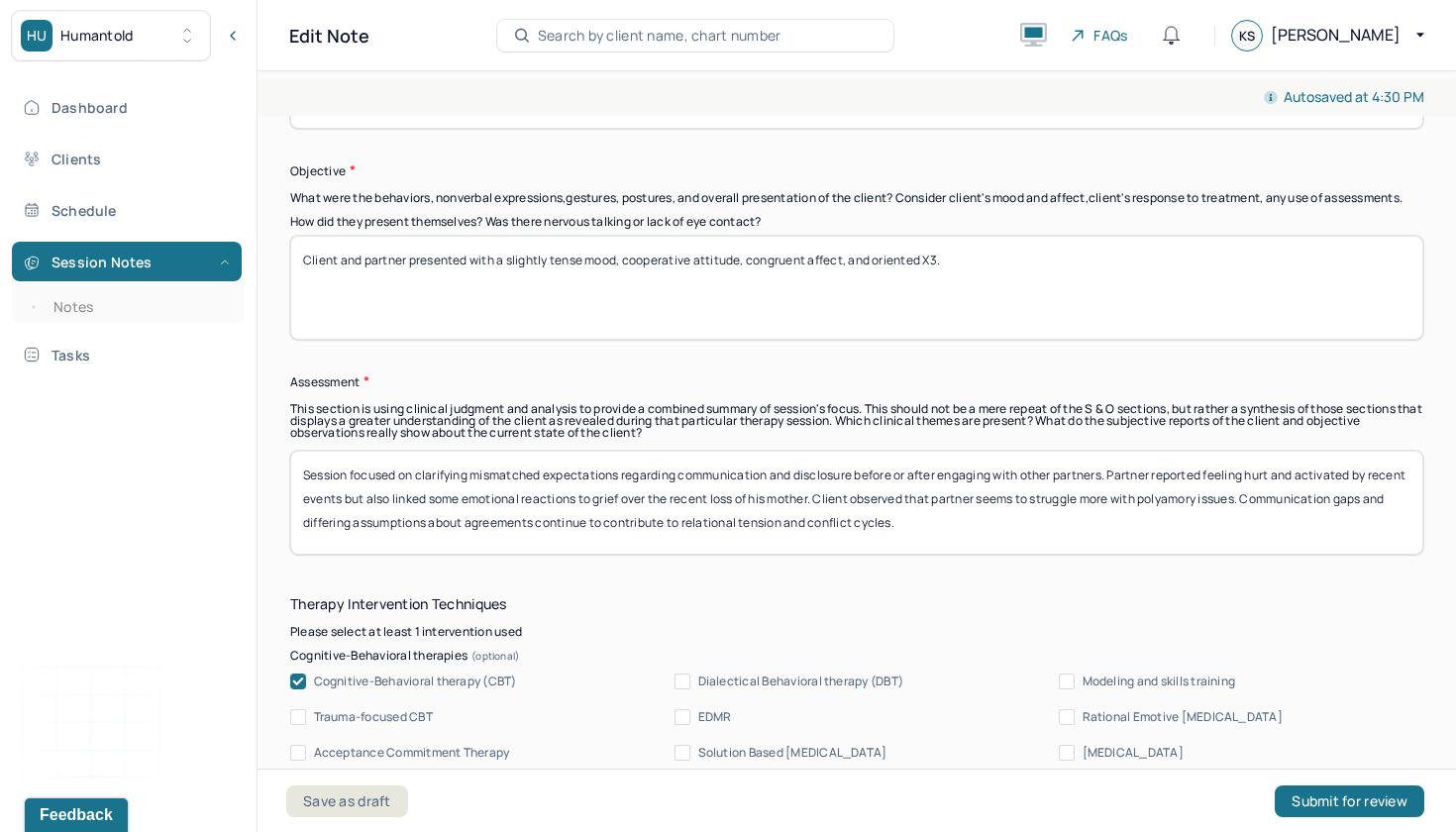 type on "Session focused on clarifying mismatched expectations regarding communication and disclosure before or after engaging with other partners. Partner reported feeling hurt and activated by recent events but also linked some emotional reactions to grief over the recent loss of his mother. Client observed that partner seems to struggle more with polyamory issues. Communication gaps and differing assumptions about agreements continue to contribute to relational tension and conflict cycles." 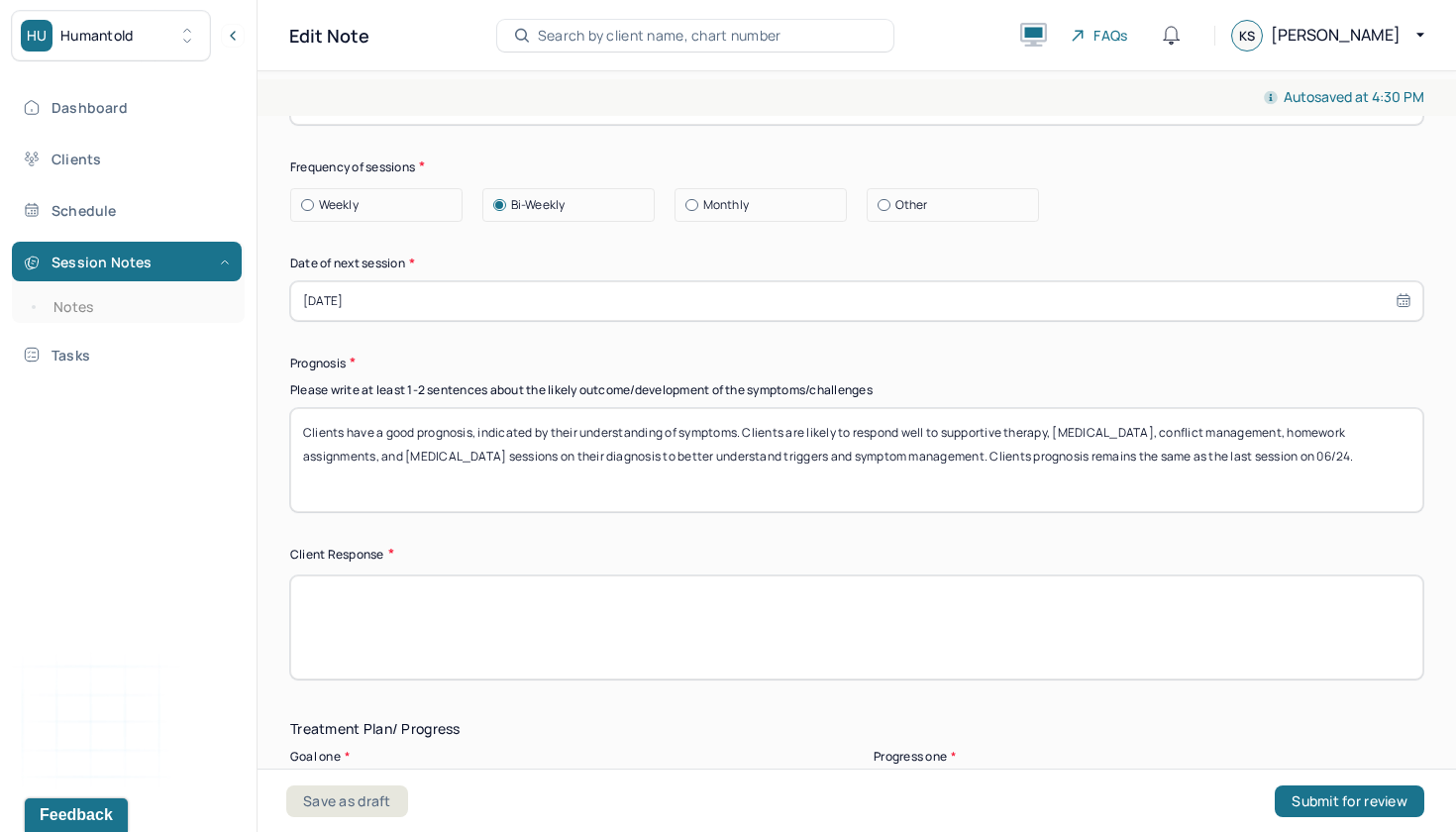 scroll, scrollTop: 2816, scrollLeft: 0, axis: vertical 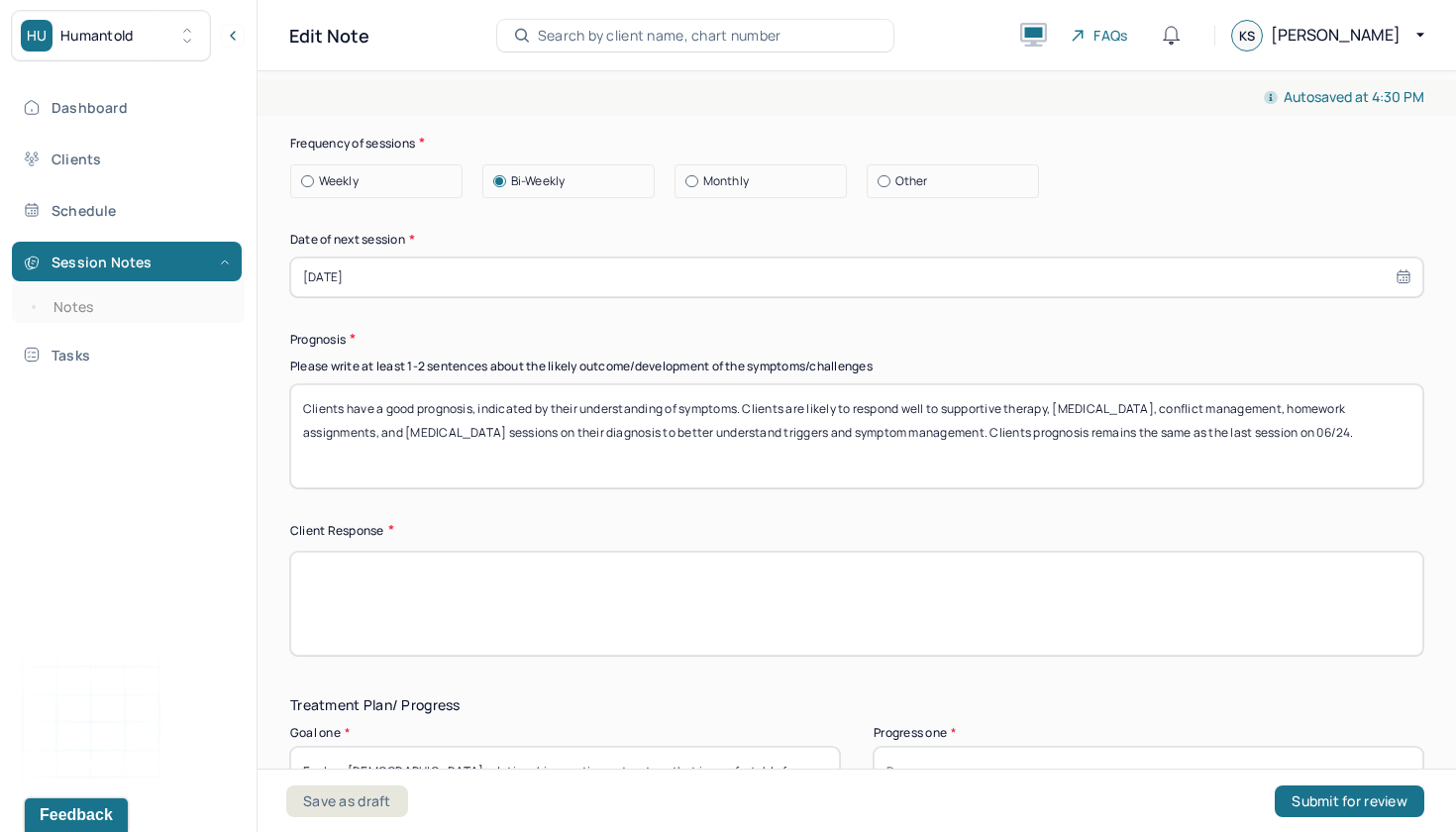 click at bounding box center [857, 603] 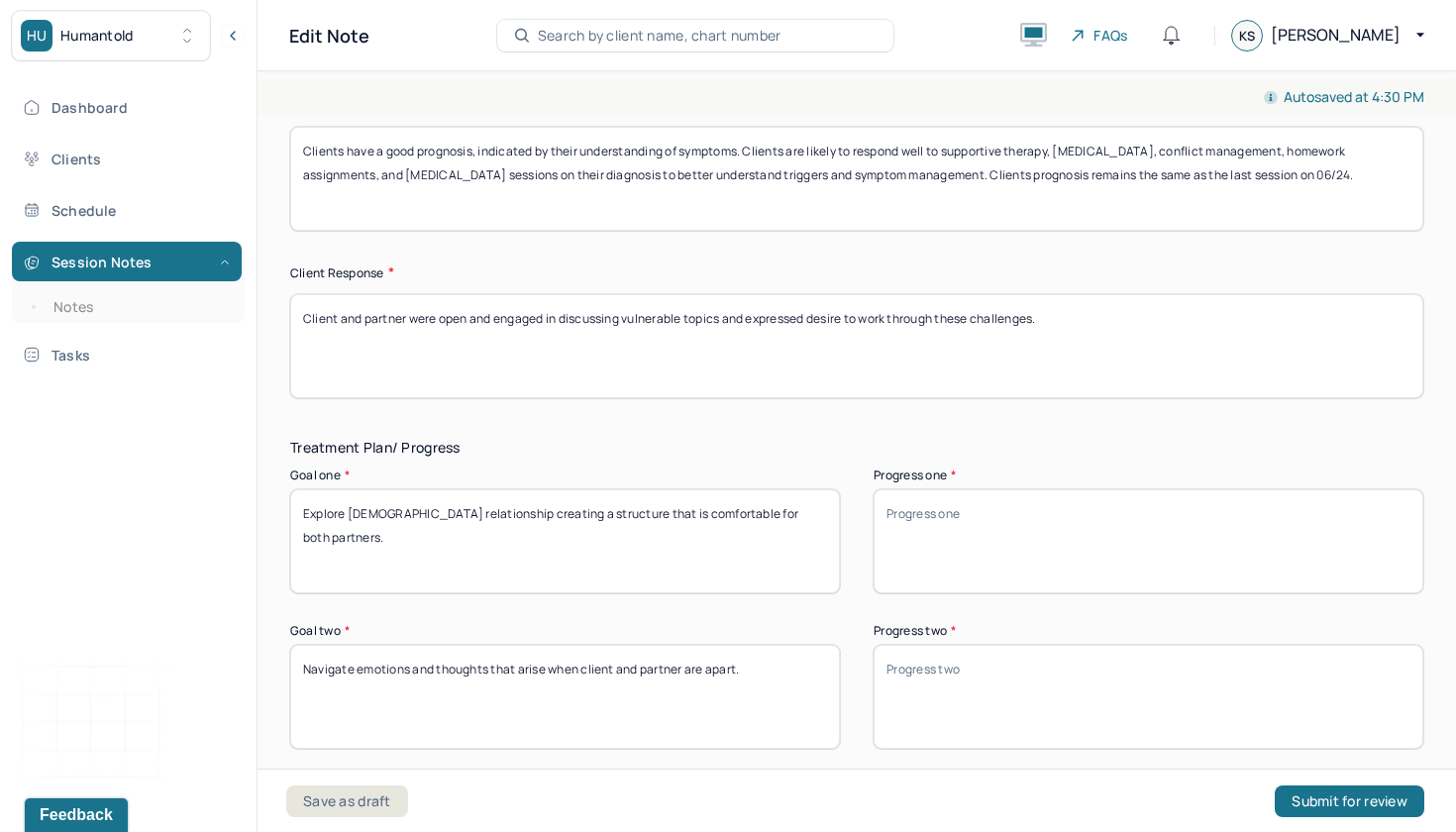 scroll, scrollTop: 3122, scrollLeft: 0, axis: vertical 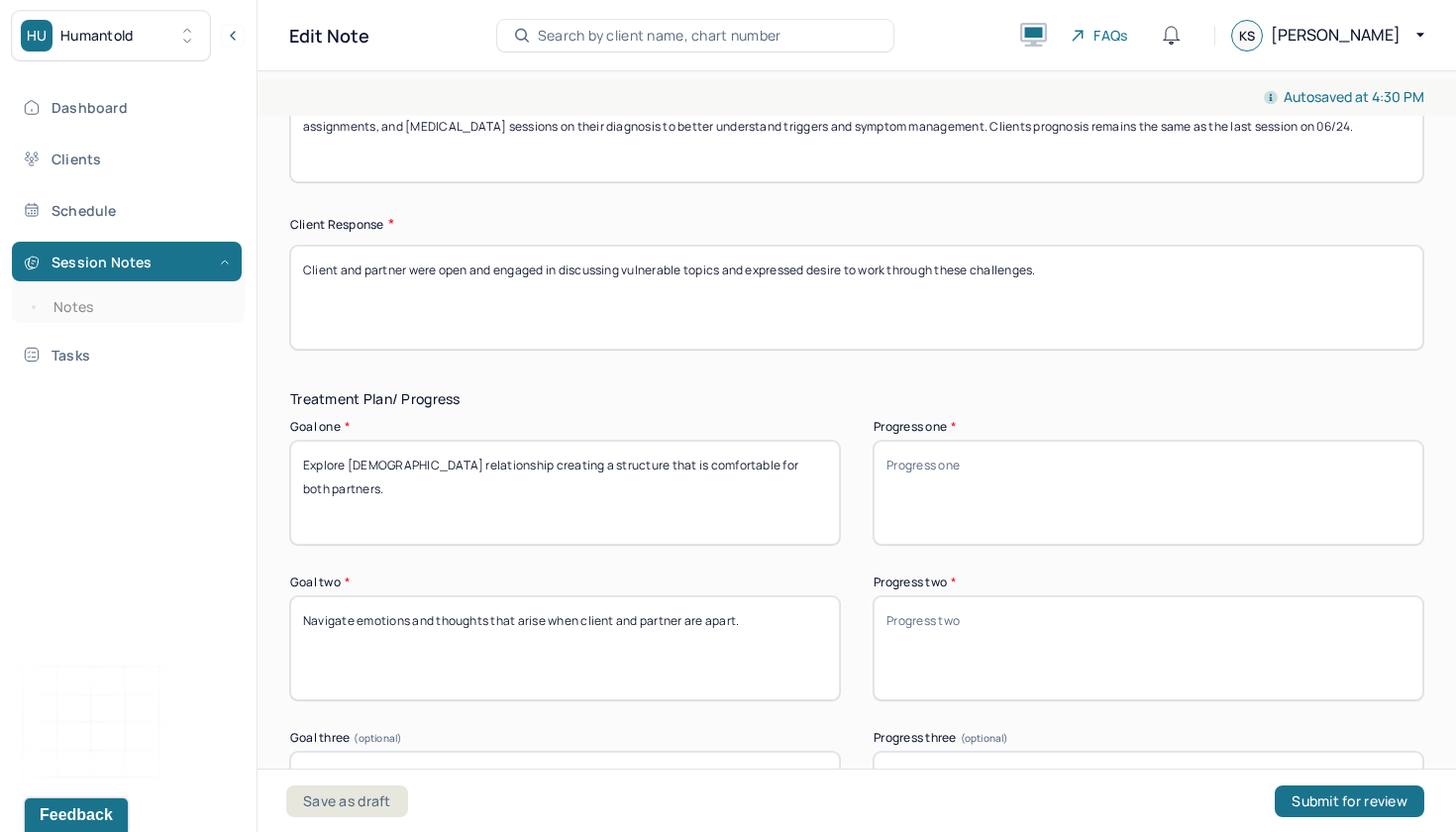 type on "Client and partner were open and engaged in discussing vulnerable topics and expressed desire to work through these challenges." 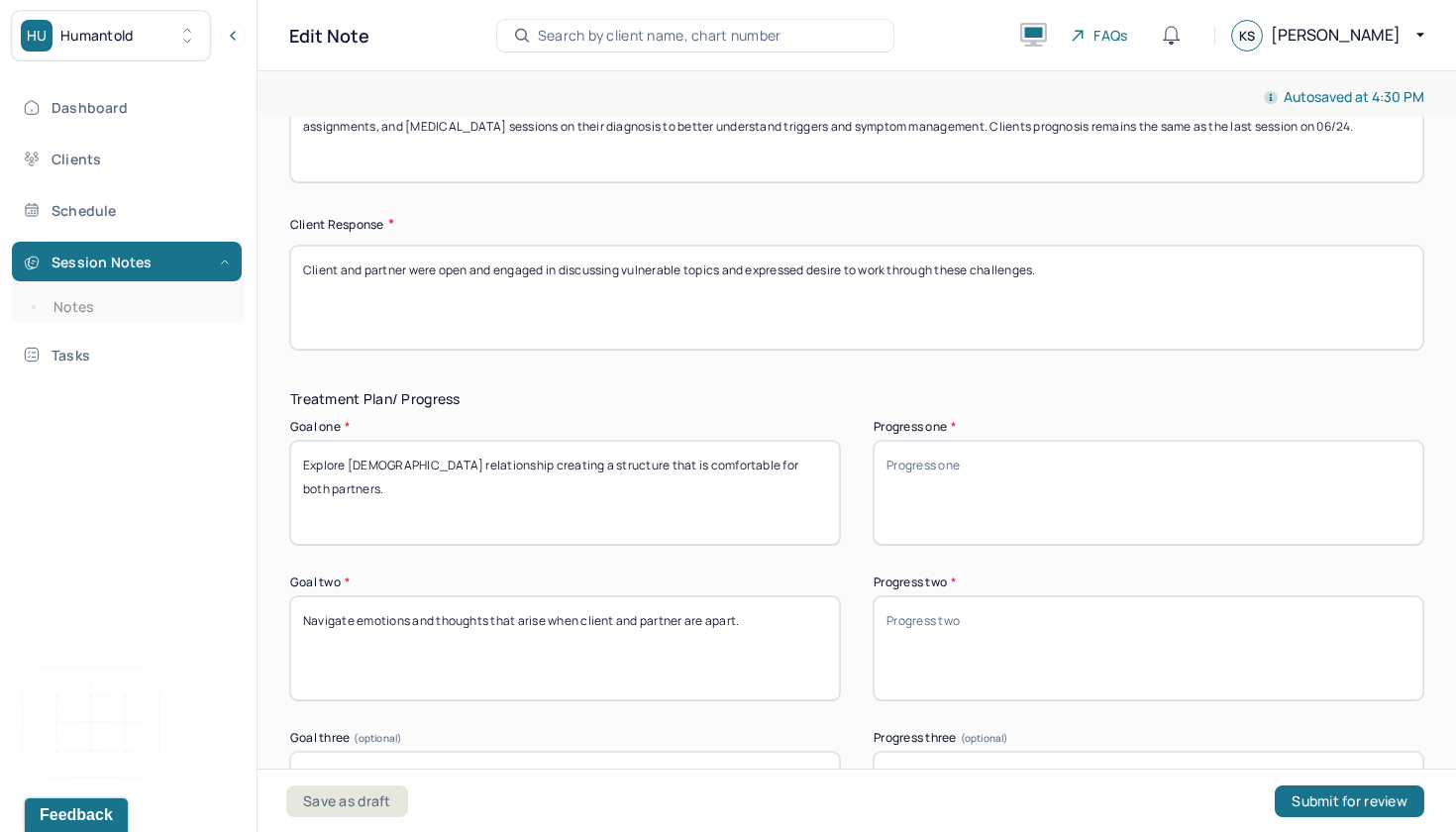 paste on "Discussed concrete expectations around communication and disclosure in polyamory to help create a clearer relational structure." 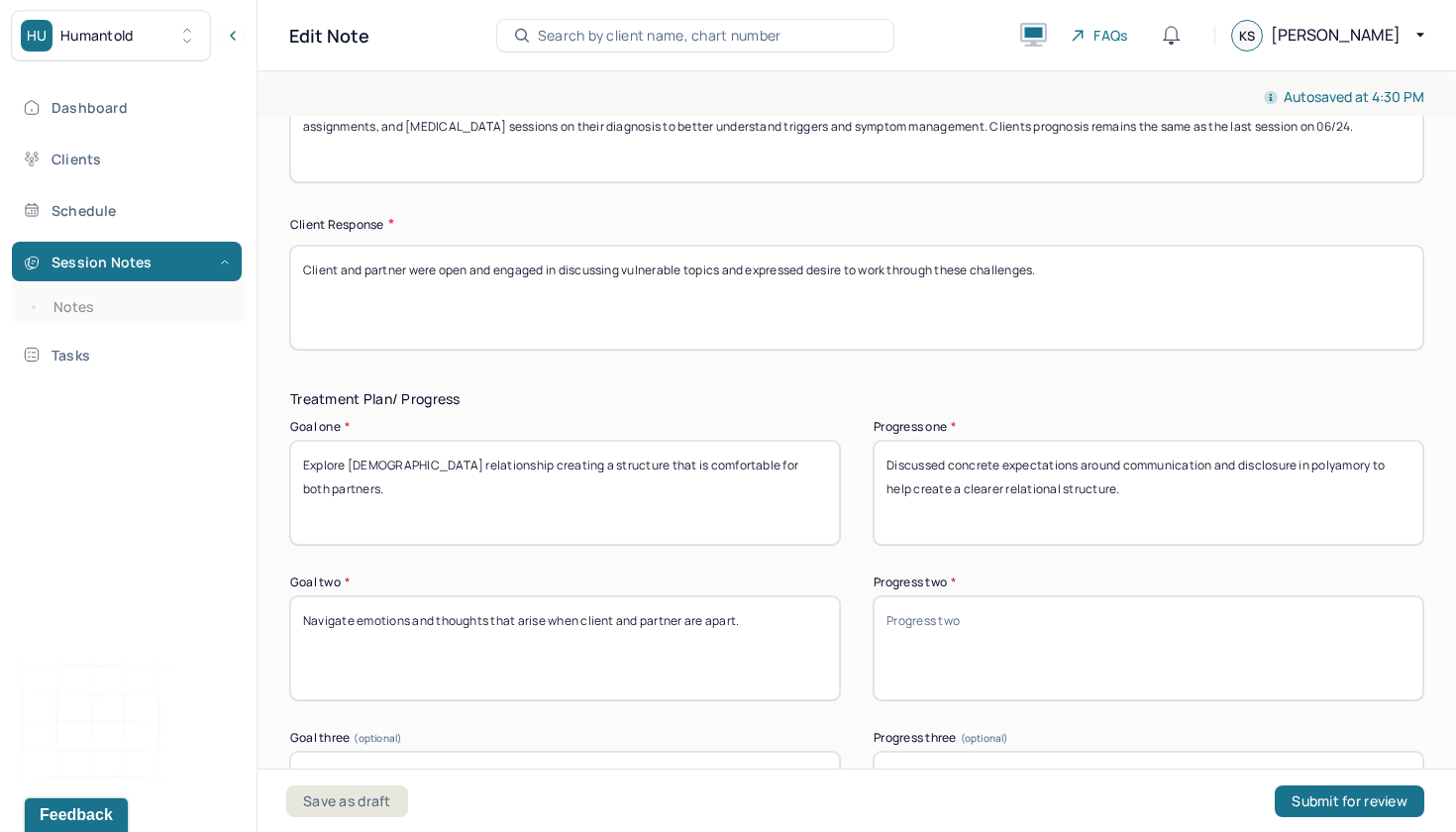click on "Discussed concrete expectations around communication and disclosure in polyamory to help create a clearer relational structure." at bounding box center [1148, 492] 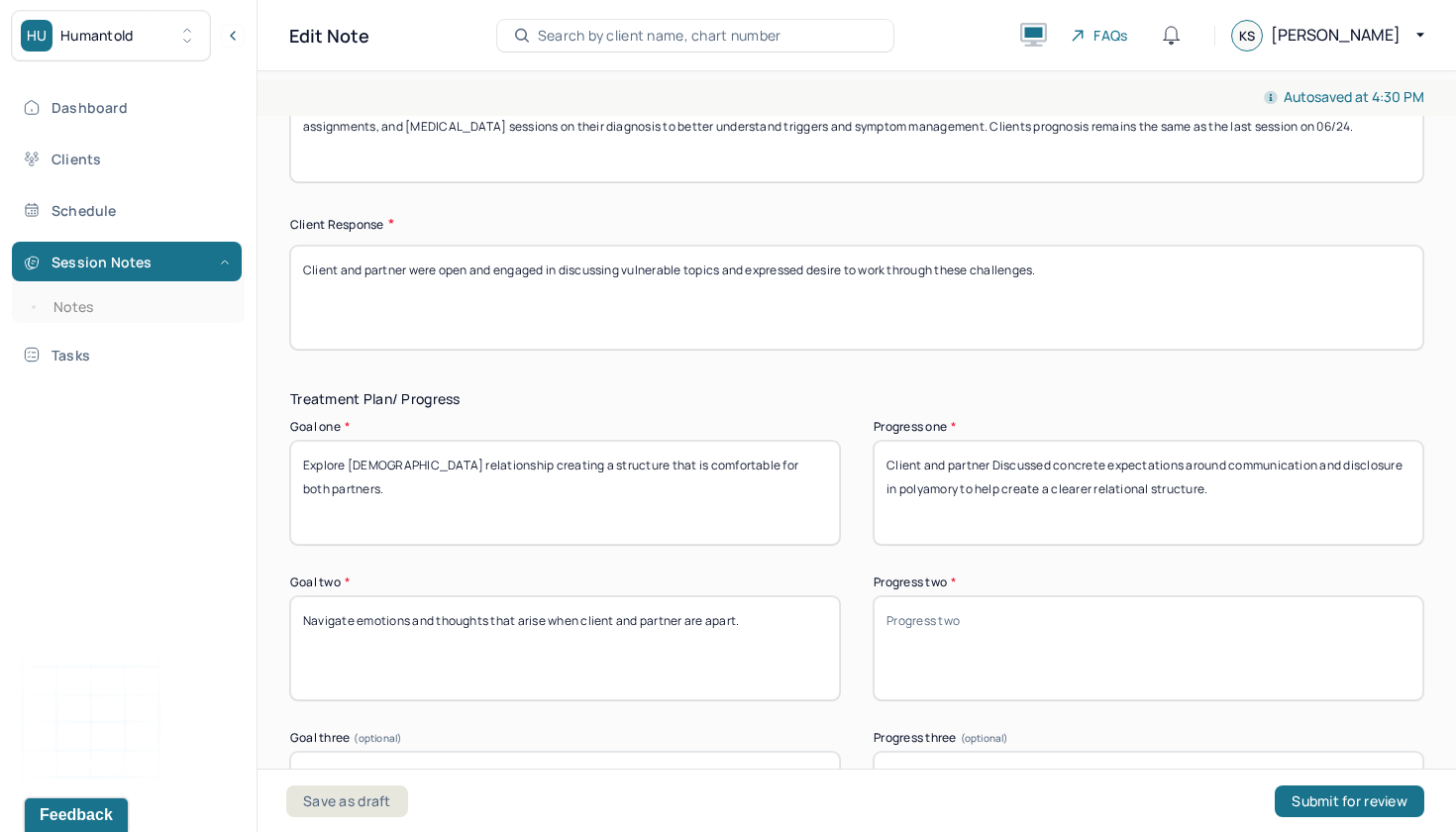click on "Client and partner Discussed concrete expectations around communication and disclosure in polyamory to help create a clearer relational structure." at bounding box center [1148, 492] 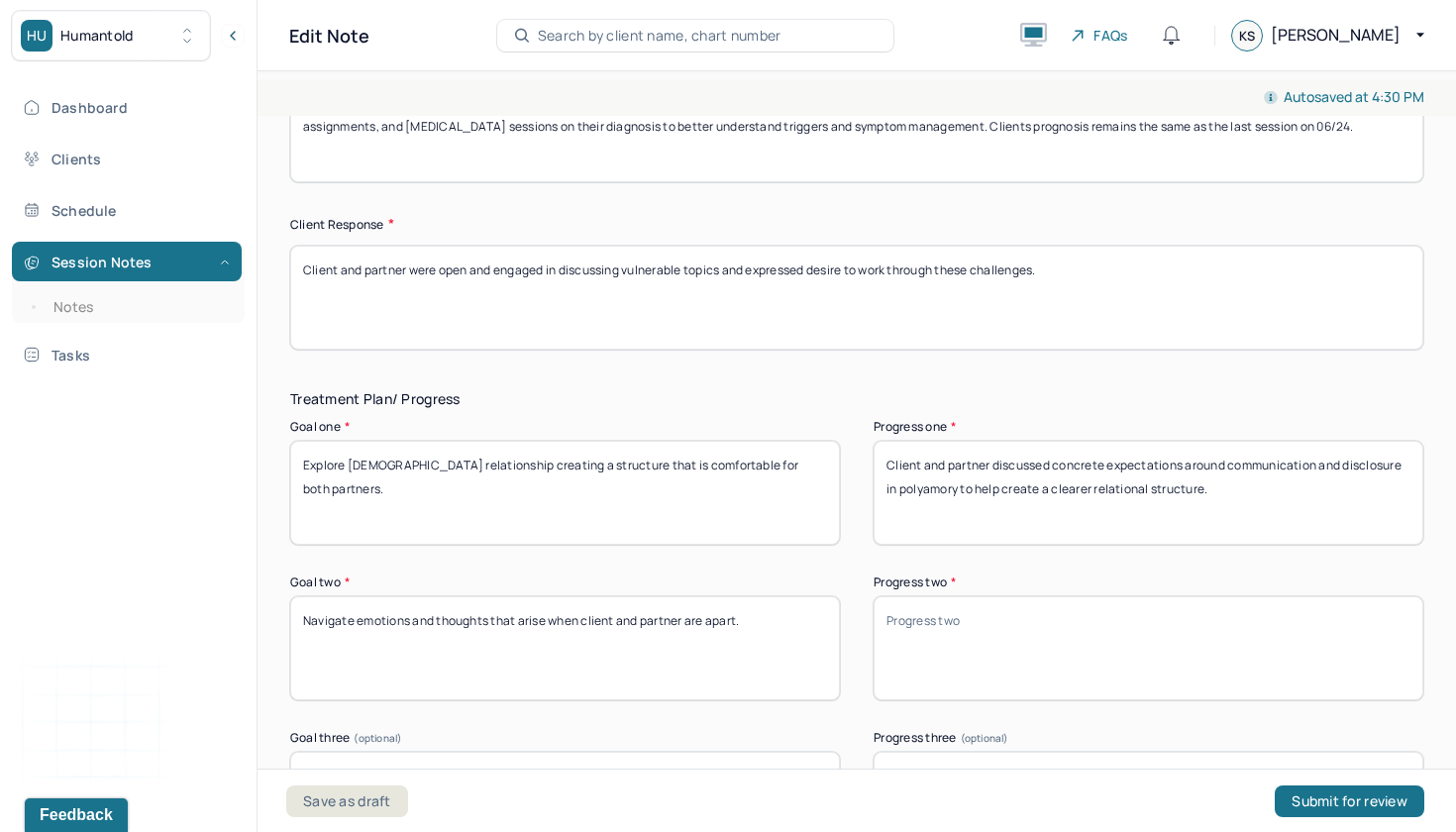 type on "Client and partner discussed concrete expectations around communication and disclosure in polyamory to help create a clearer relational structure." 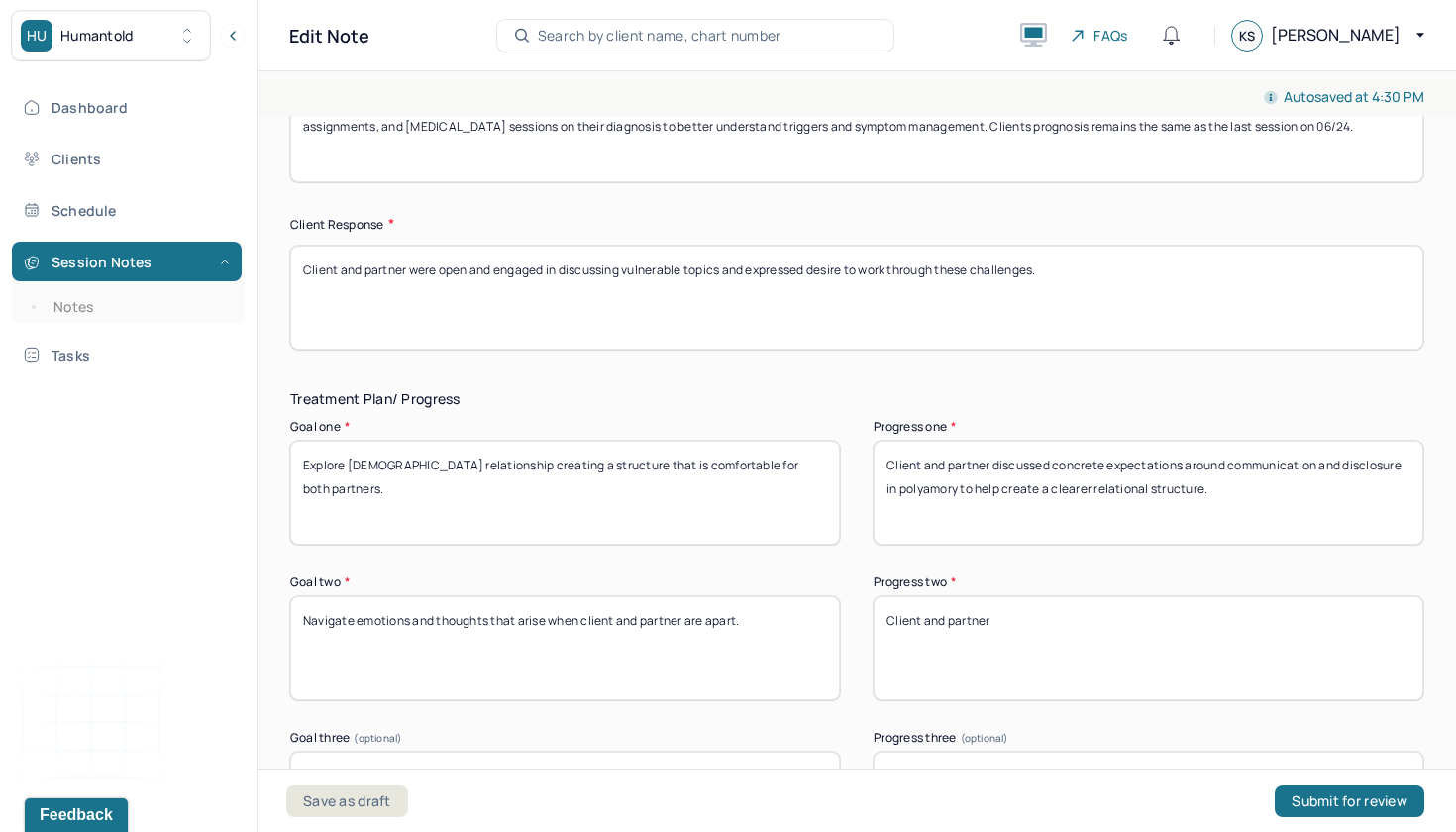 paste on "xplored feelings of insecurity, hurt, and fear of rejection connected to time apart and sexual experiences with other partners." 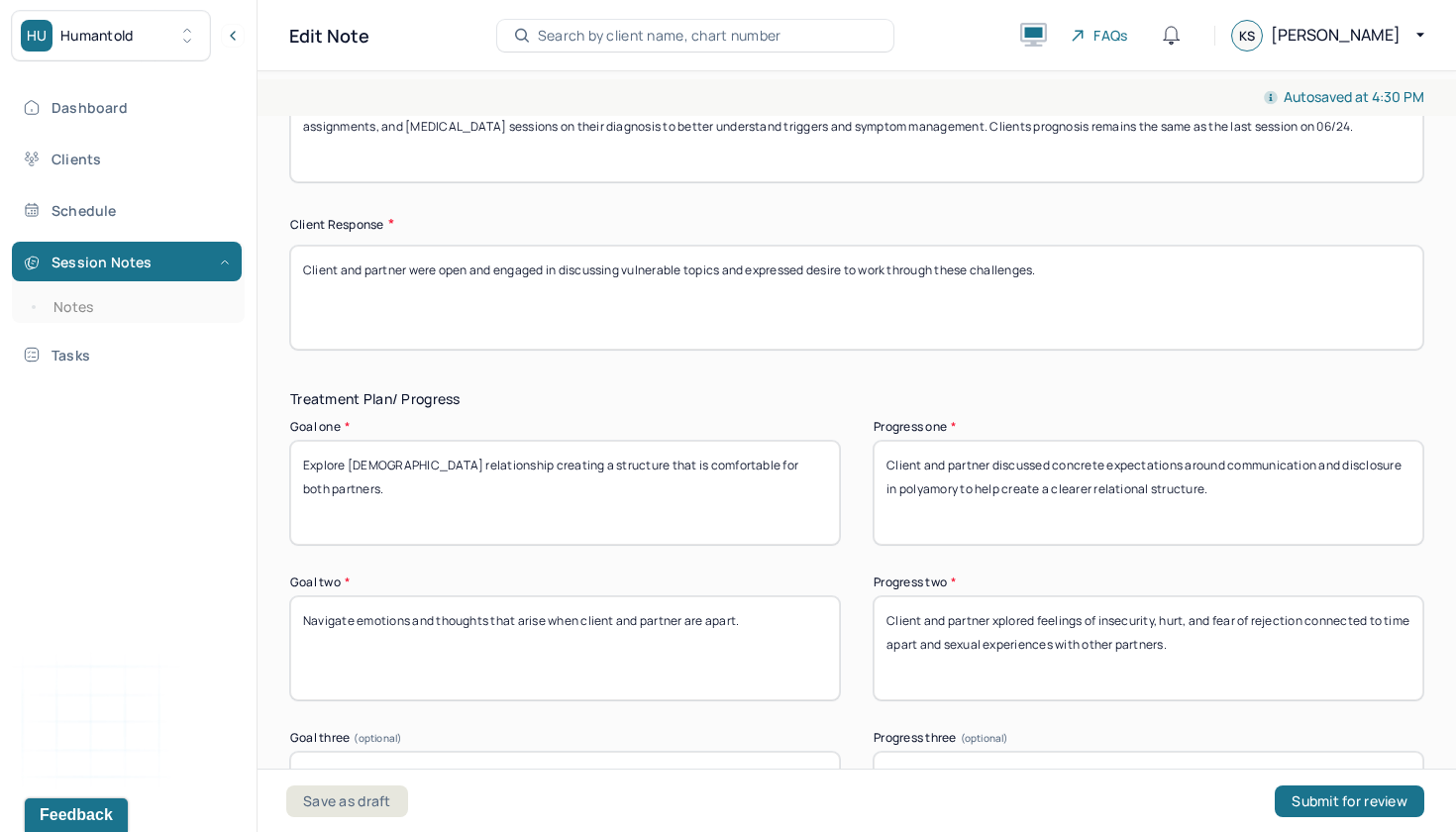 click on "Client and partner xplored feelings of insecurity, hurt, and fear of rejection connected to time apart and sexual experiences with other partners." at bounding box center (1148, 648) 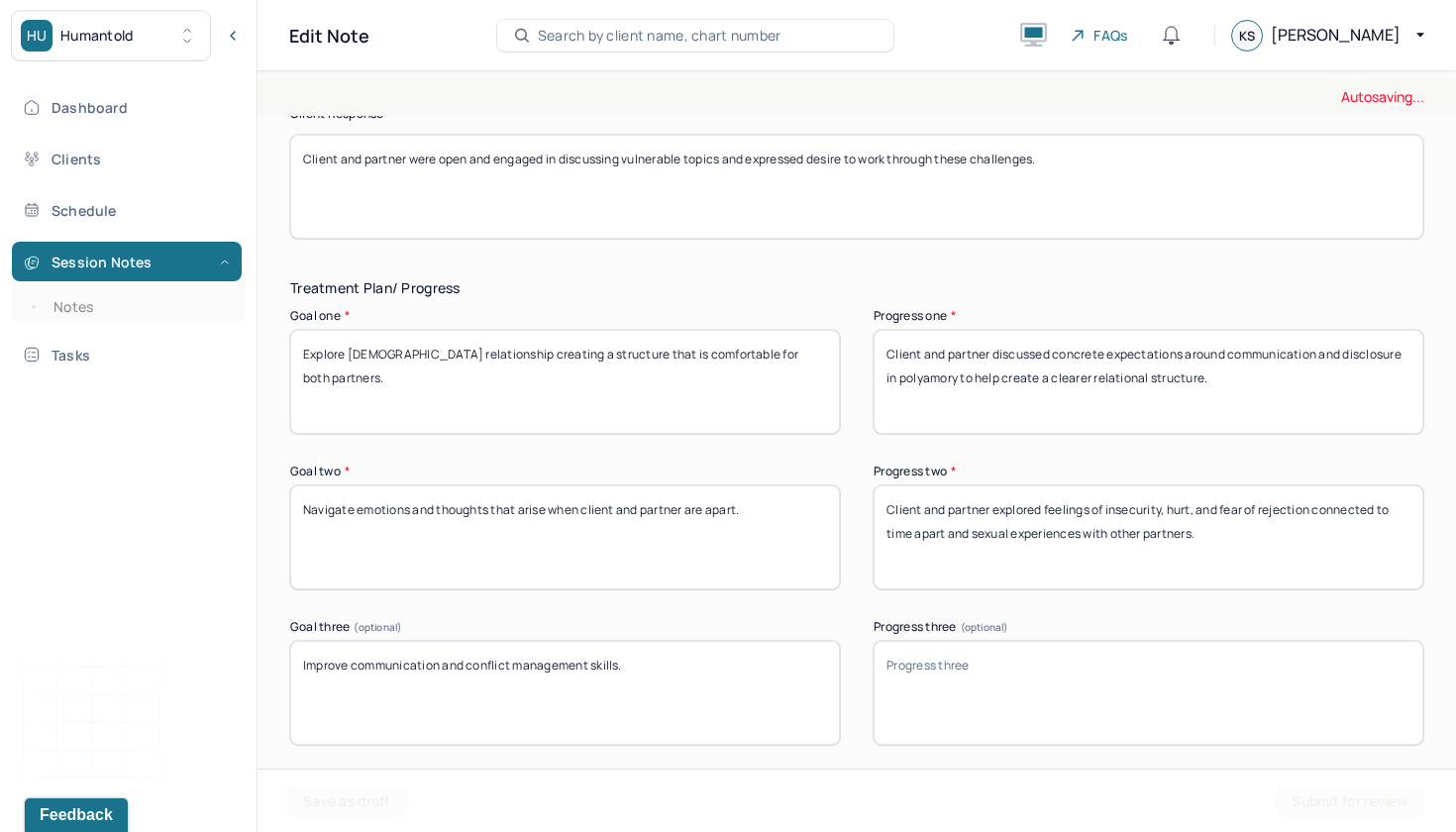scroll, scrollTop: 3247, scrollLeft: 0, axis: vertical 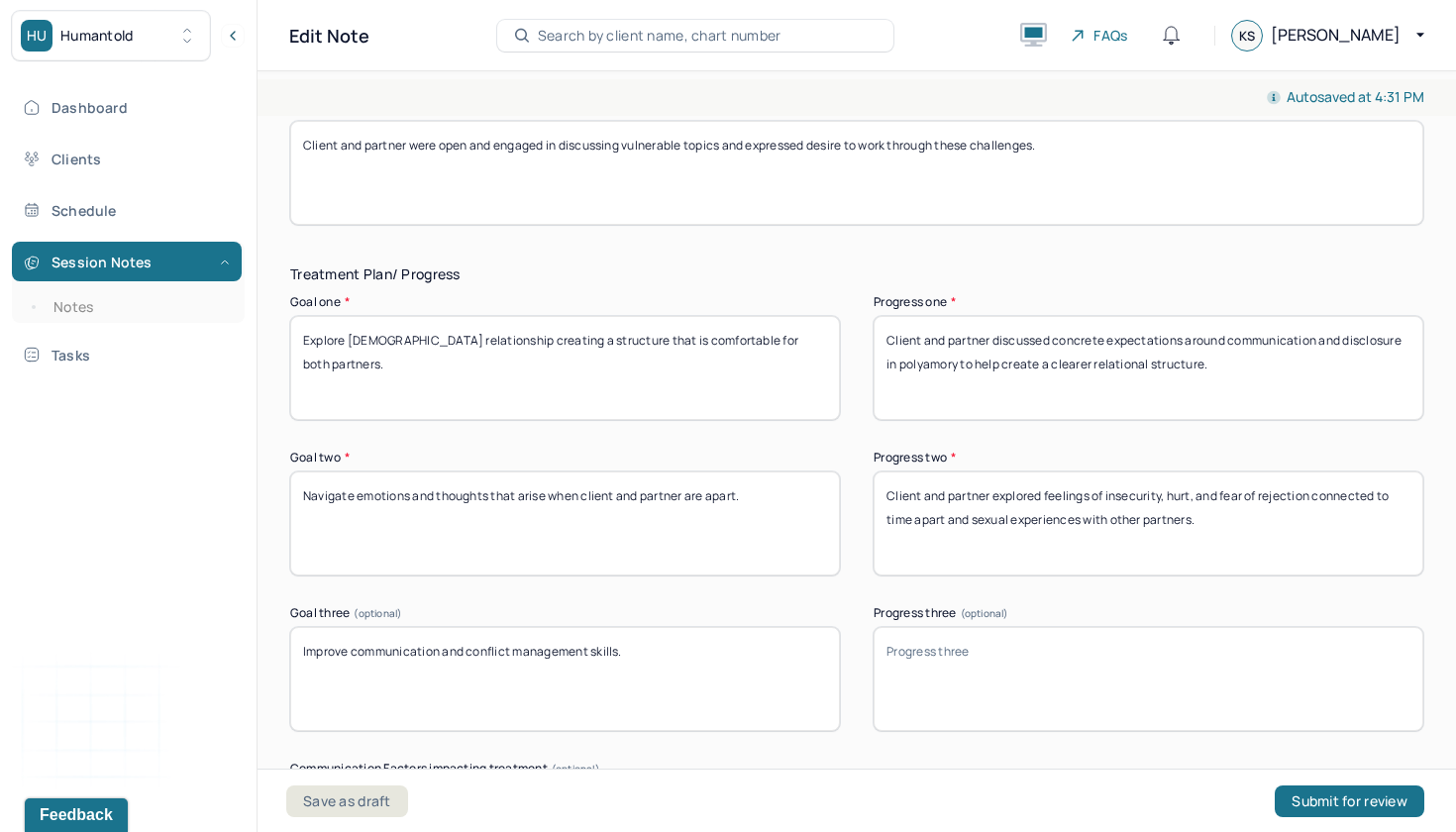 type on "Client and partner explored feelings of insecurity, hurt, and fear of rejection connected to time apart and sexual experiences with other partners." 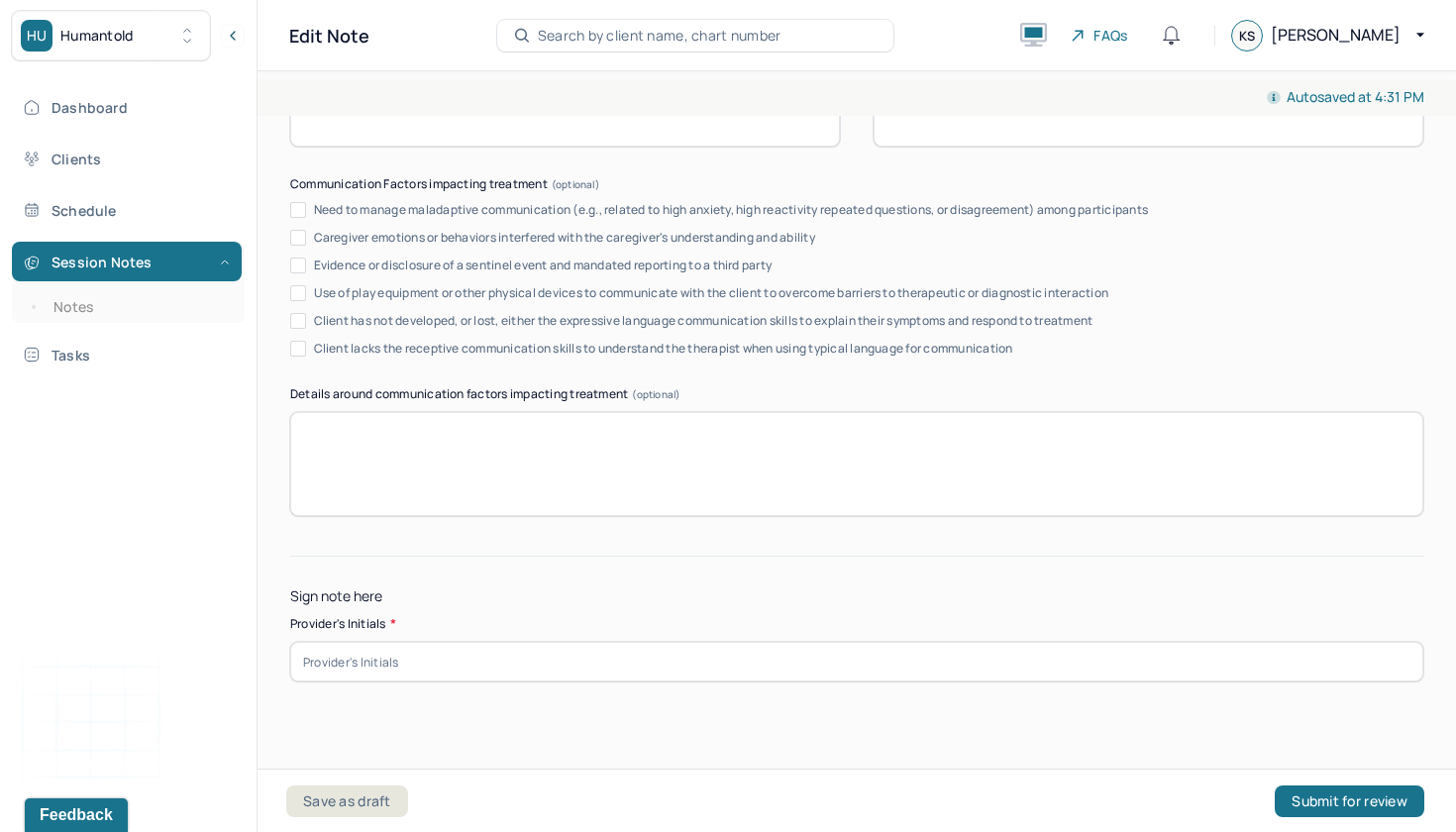 type on "Identified a significant communication mismatch and began processing how grief and emotional triggers are affecting current conflict management." 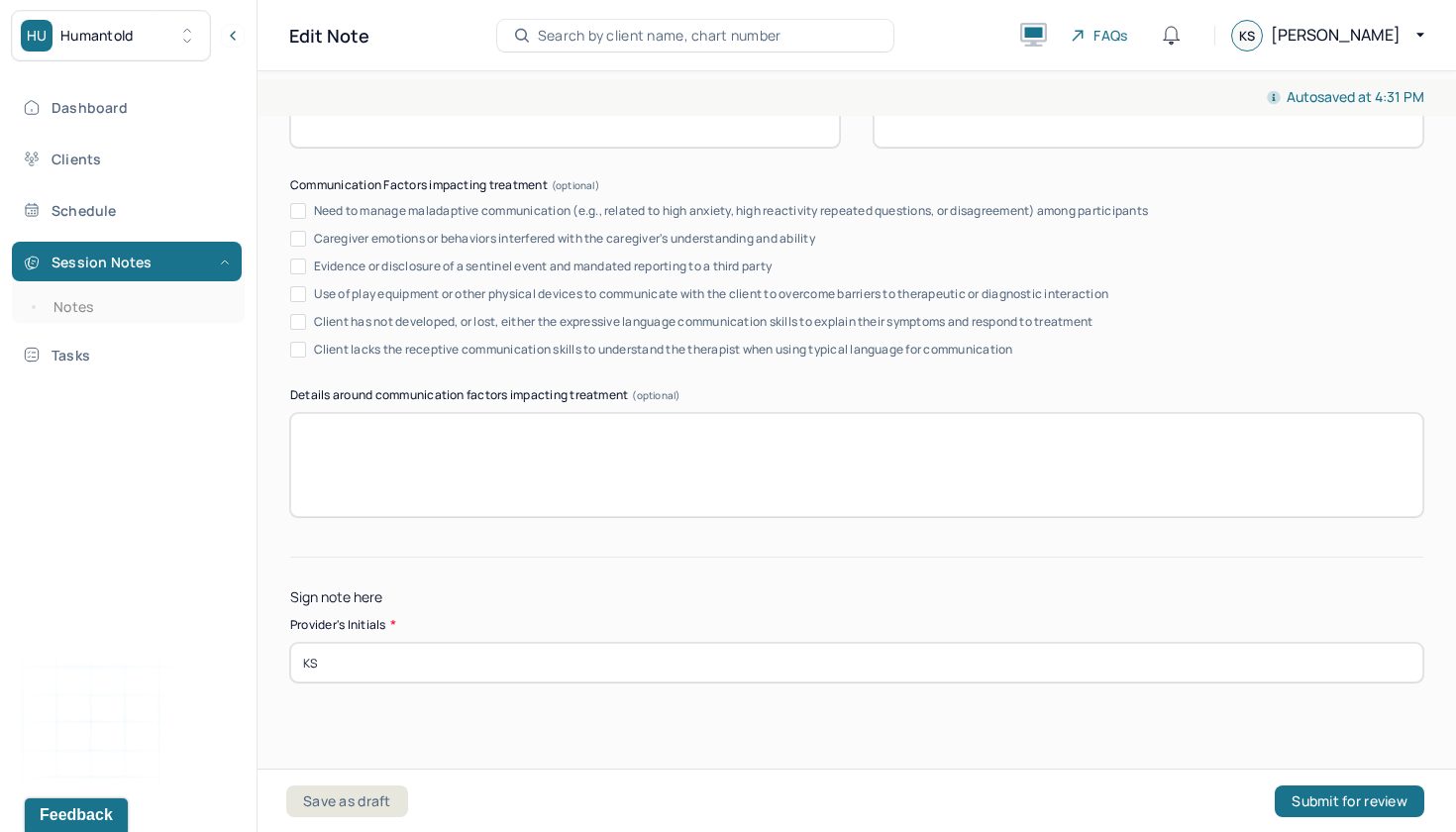 type on "KS" 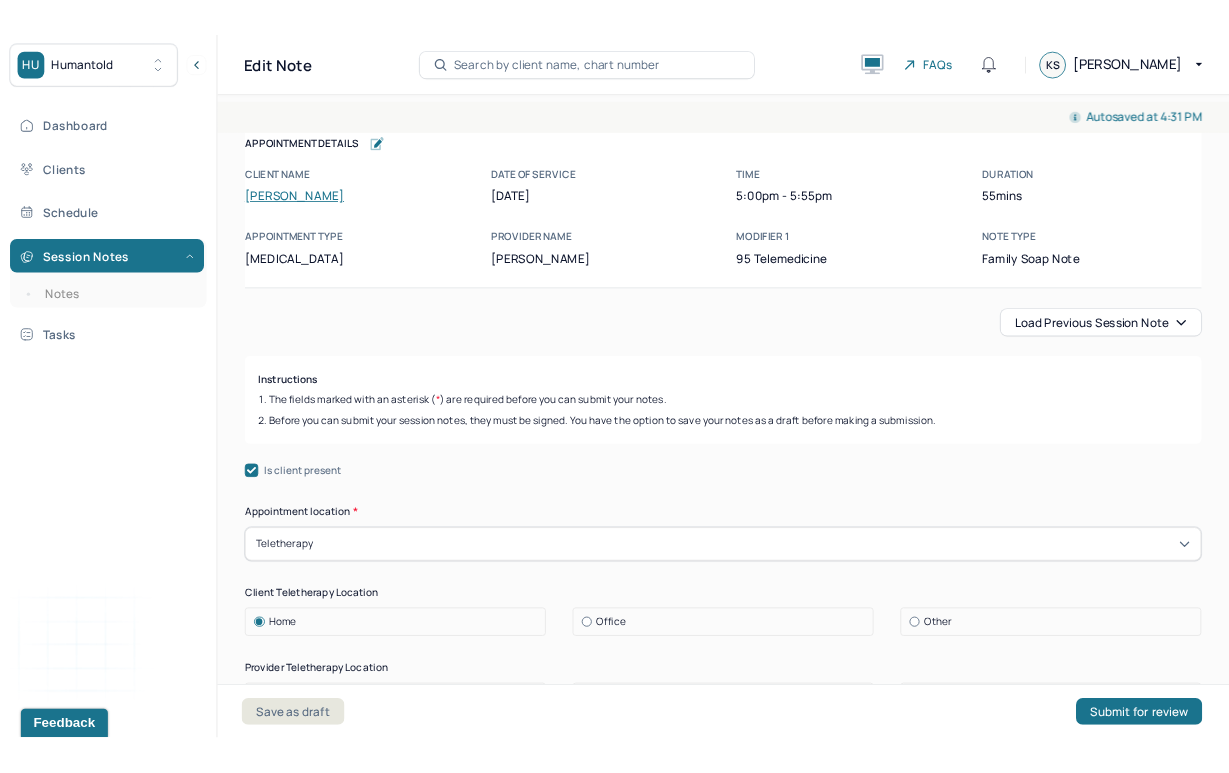 scroll, scrollTop: 0, scrollLeft: 0, axis: both 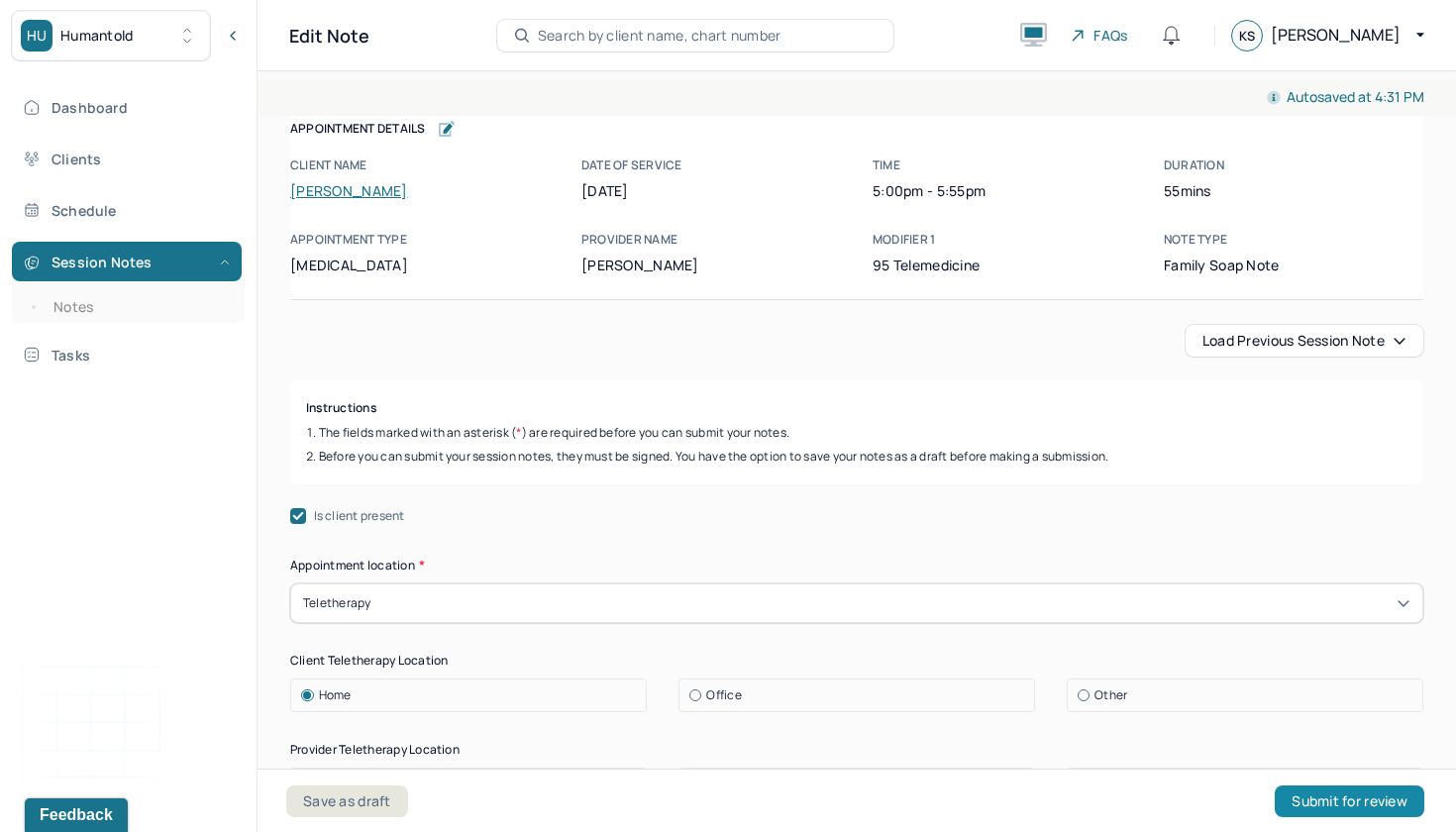 click on "Submit for review" at bounding box center [1349, 801] 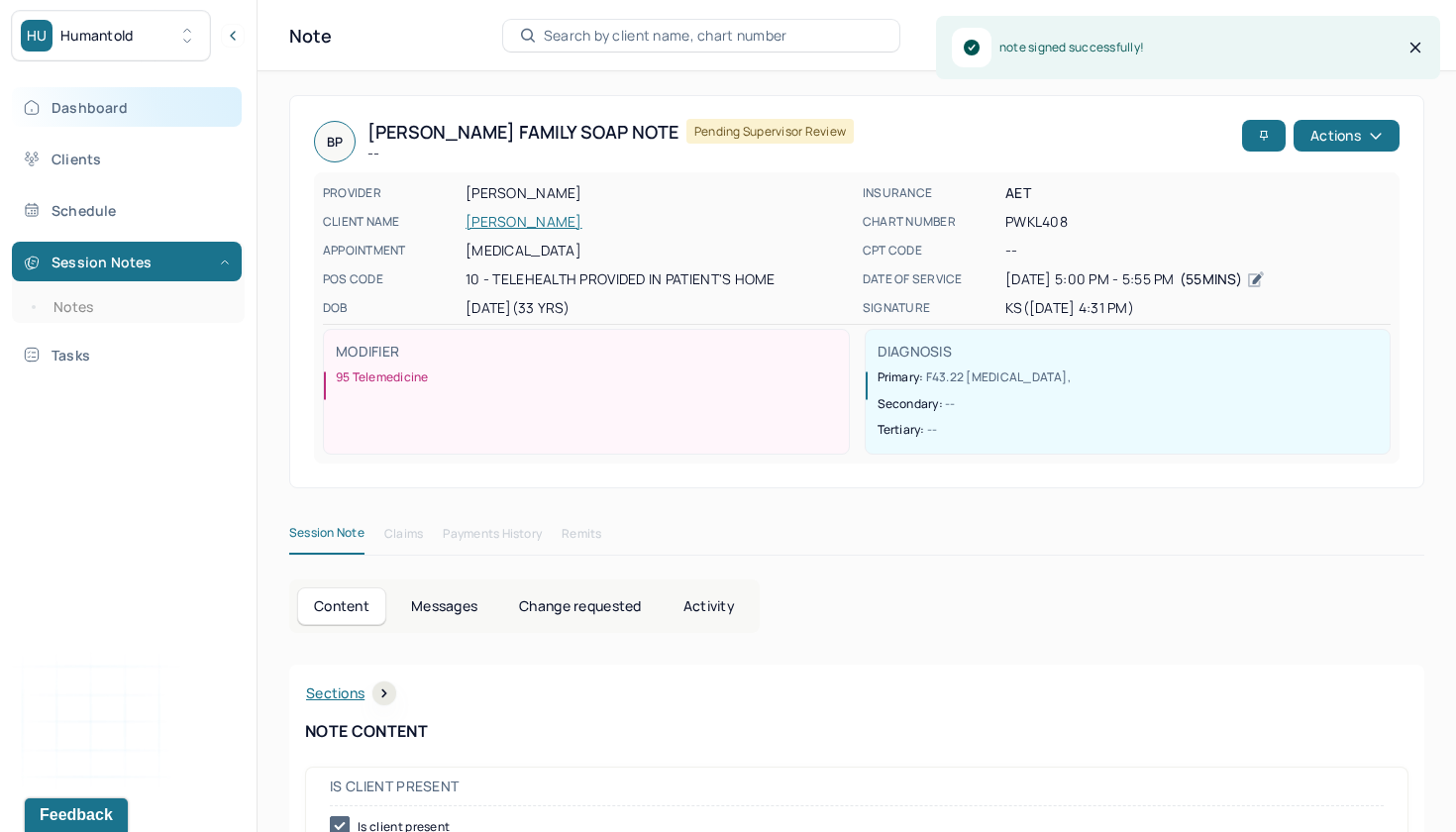 click on "Dashboard" at bounding box center [127, 107] 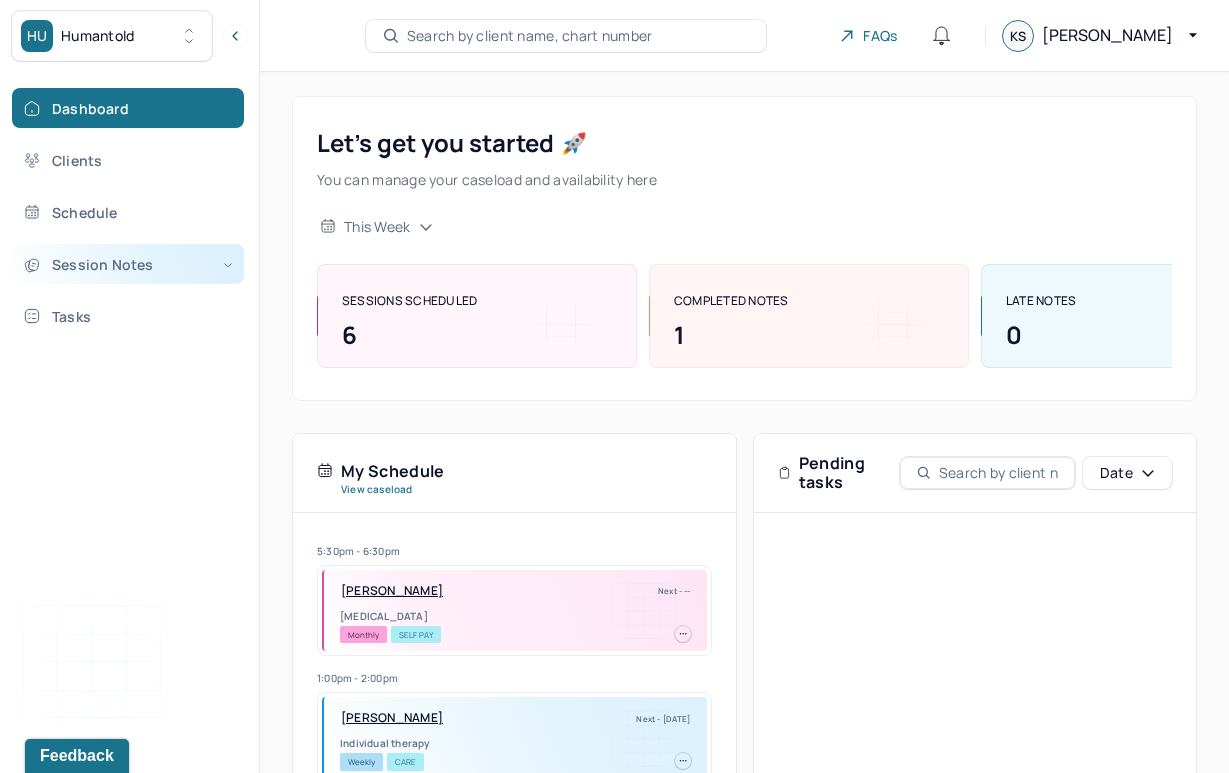 click on "Session Notes" at bounding box center (128, 264) 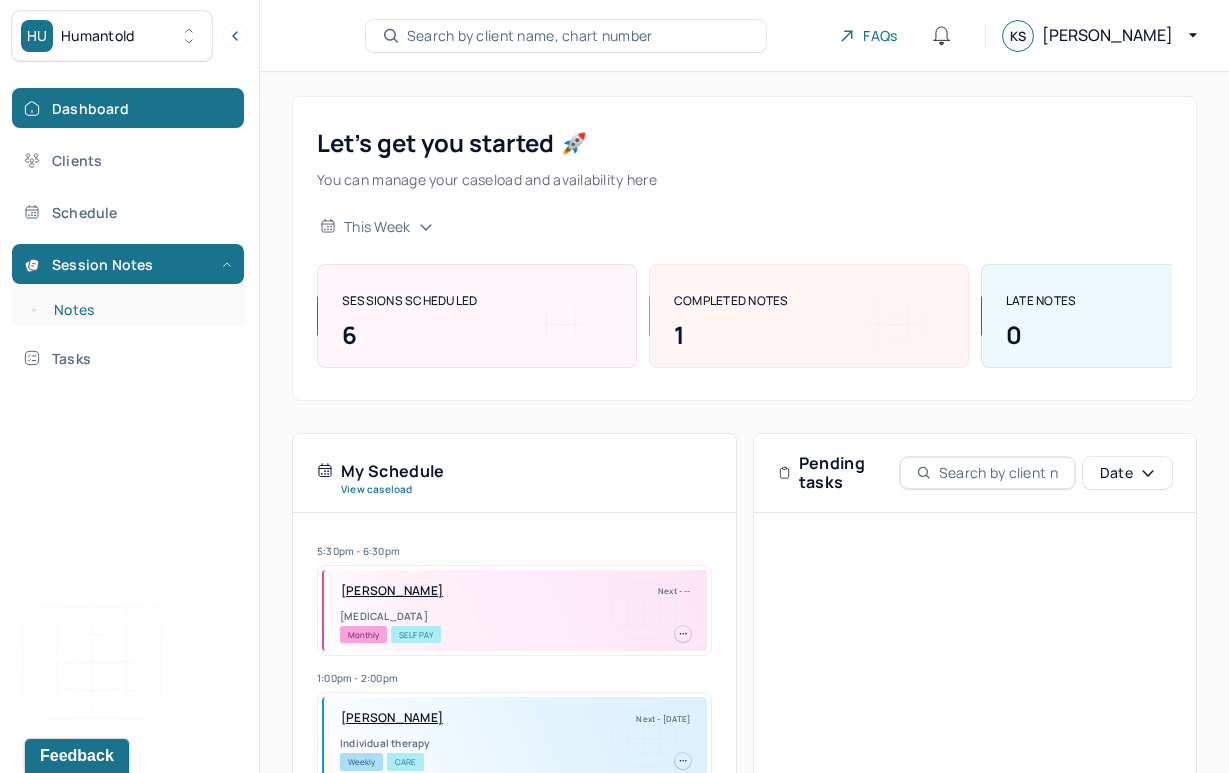 click on "Notes" at bounding box center (139, 310) 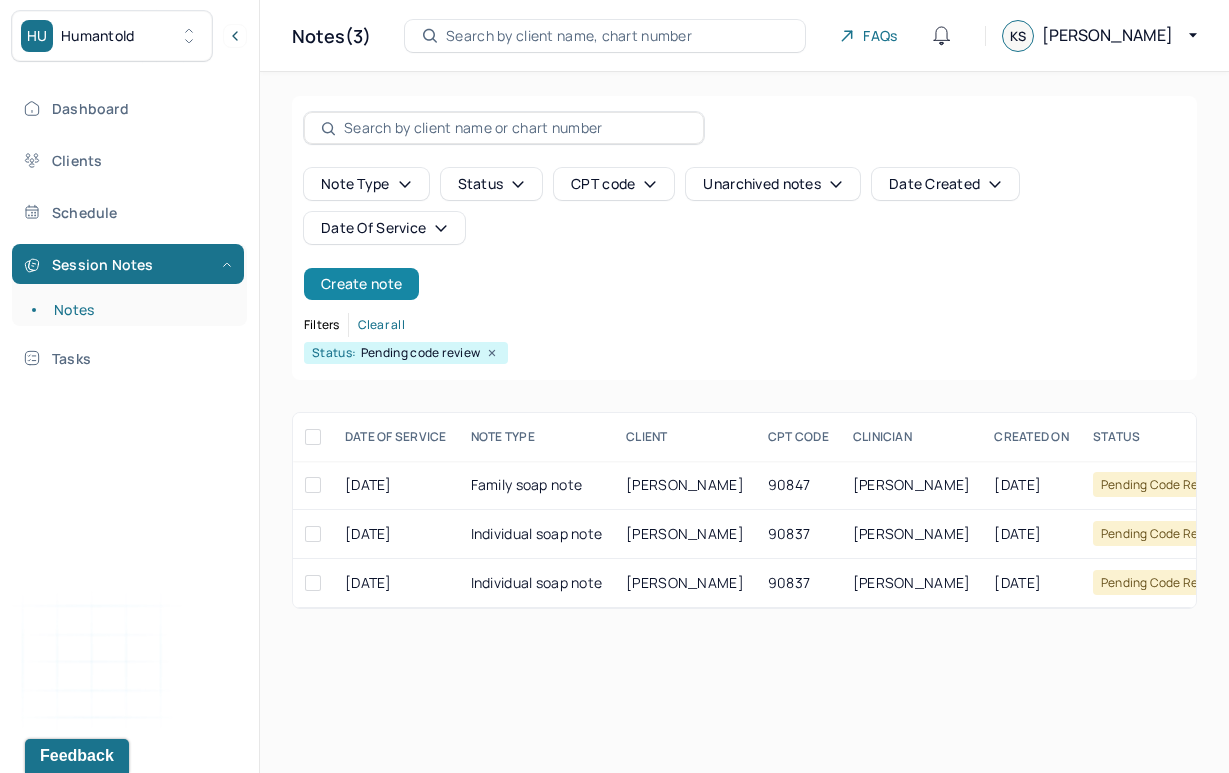 click on "Create note" at bounding box center (361, 284) 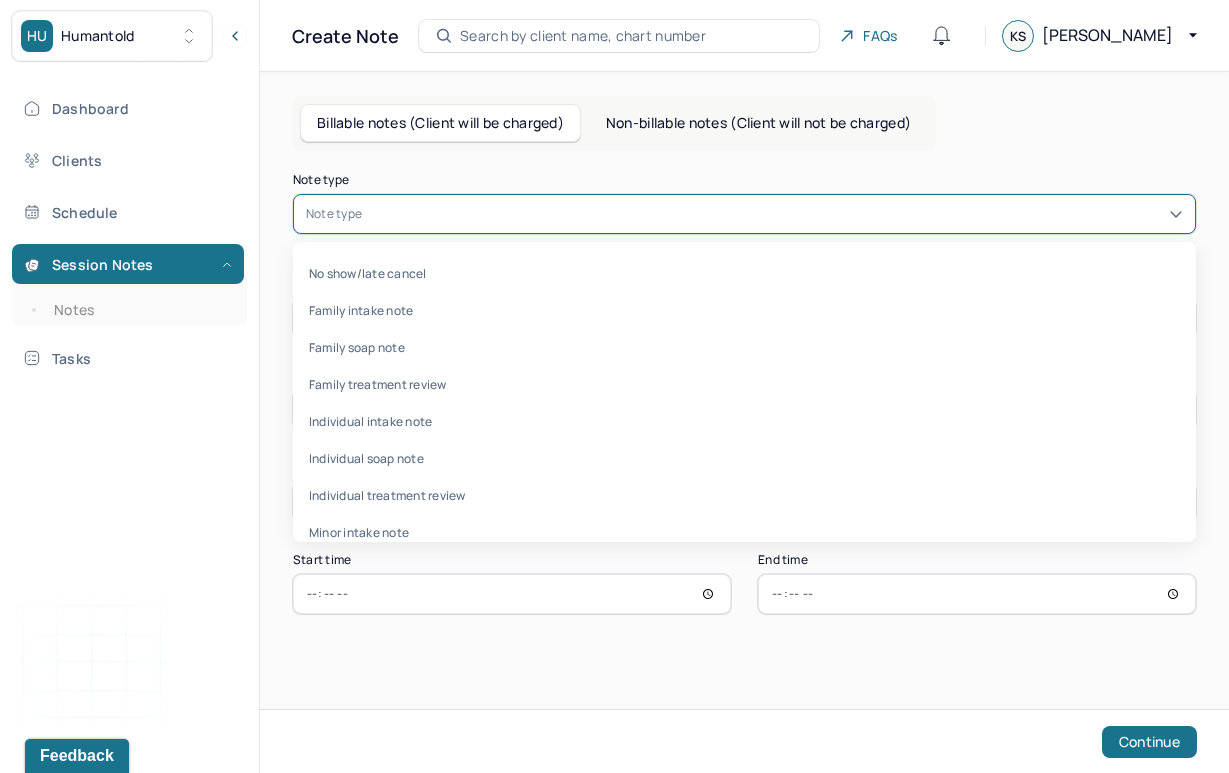 click at bounding box center (774, 214) 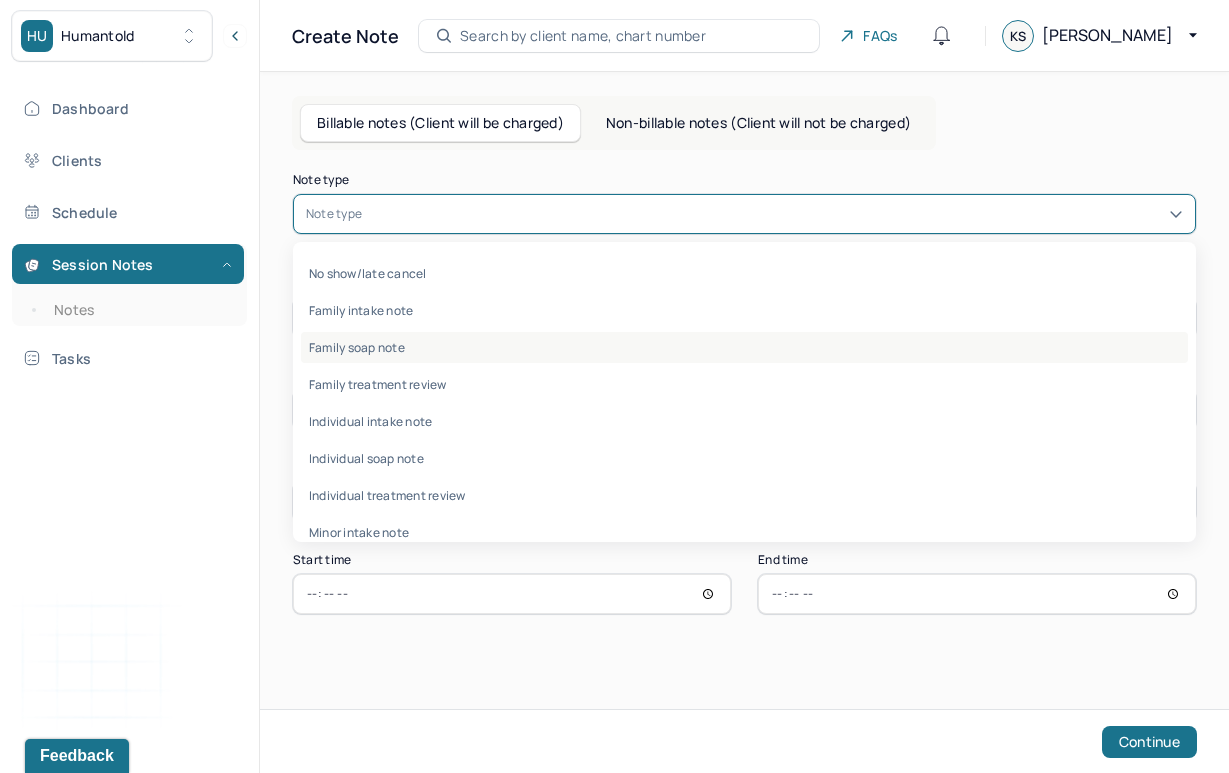 click on "Family soap note" at bounding box center [744, 347] 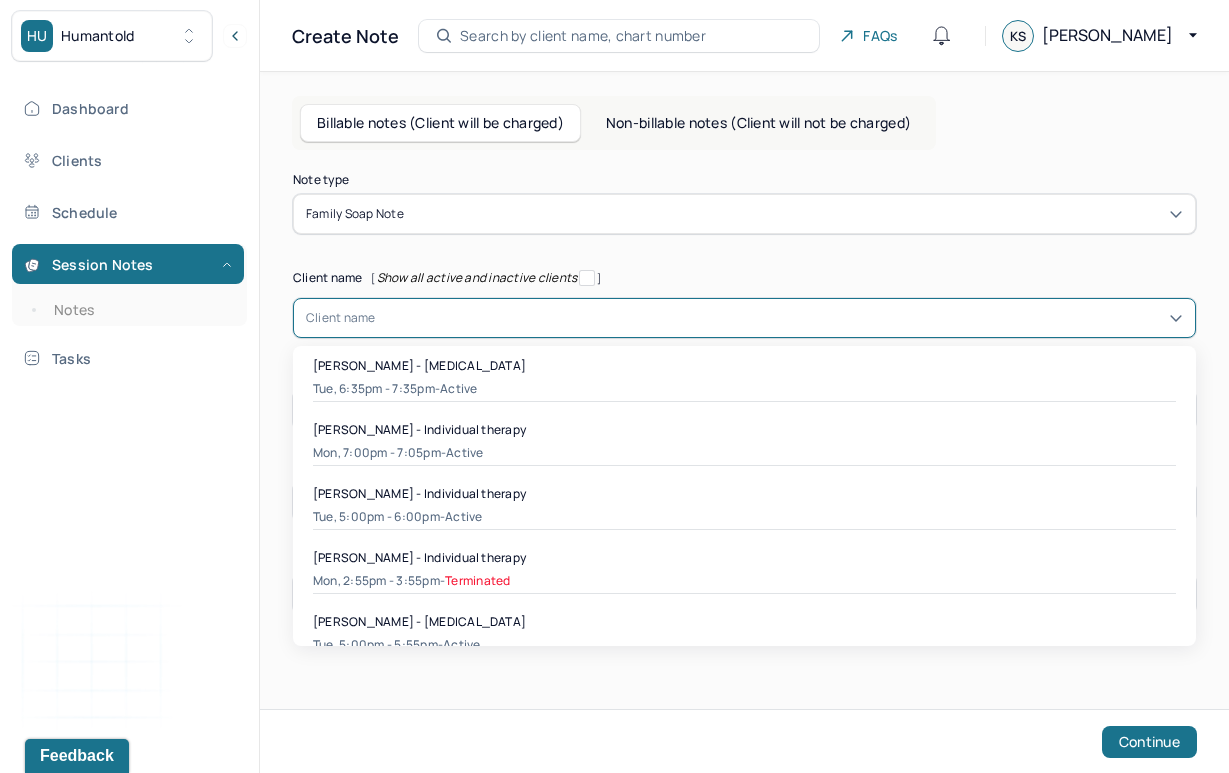 click at bounding box center [779, 318] 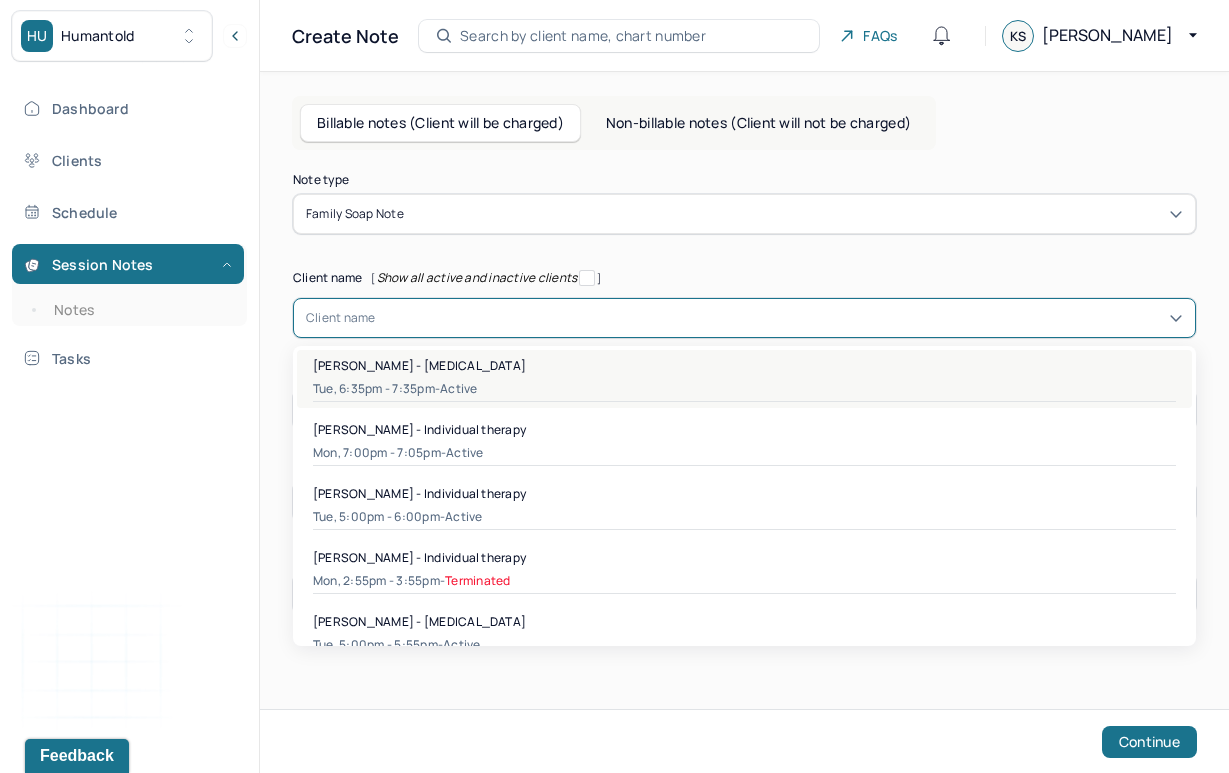 click on "active" at bounding box center [458, 389] 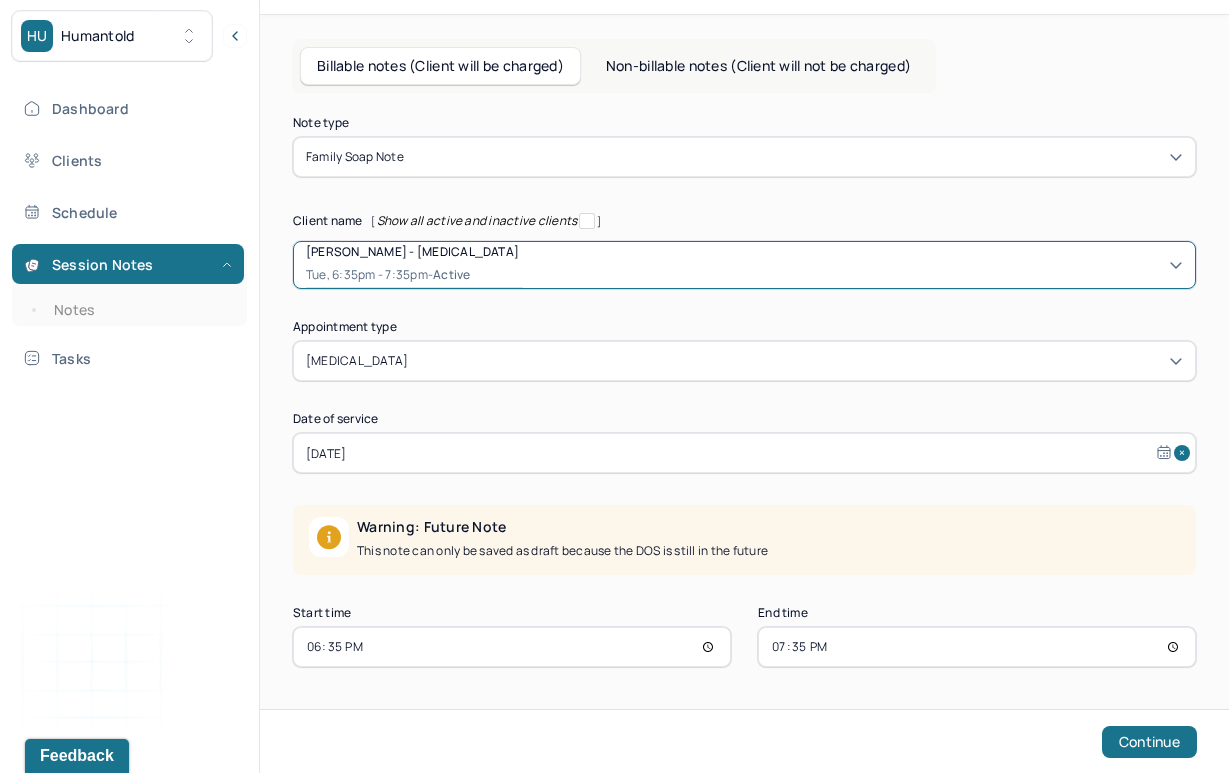 scroll, scrollTop: 57, scrollLeft: 0, axis: vertical 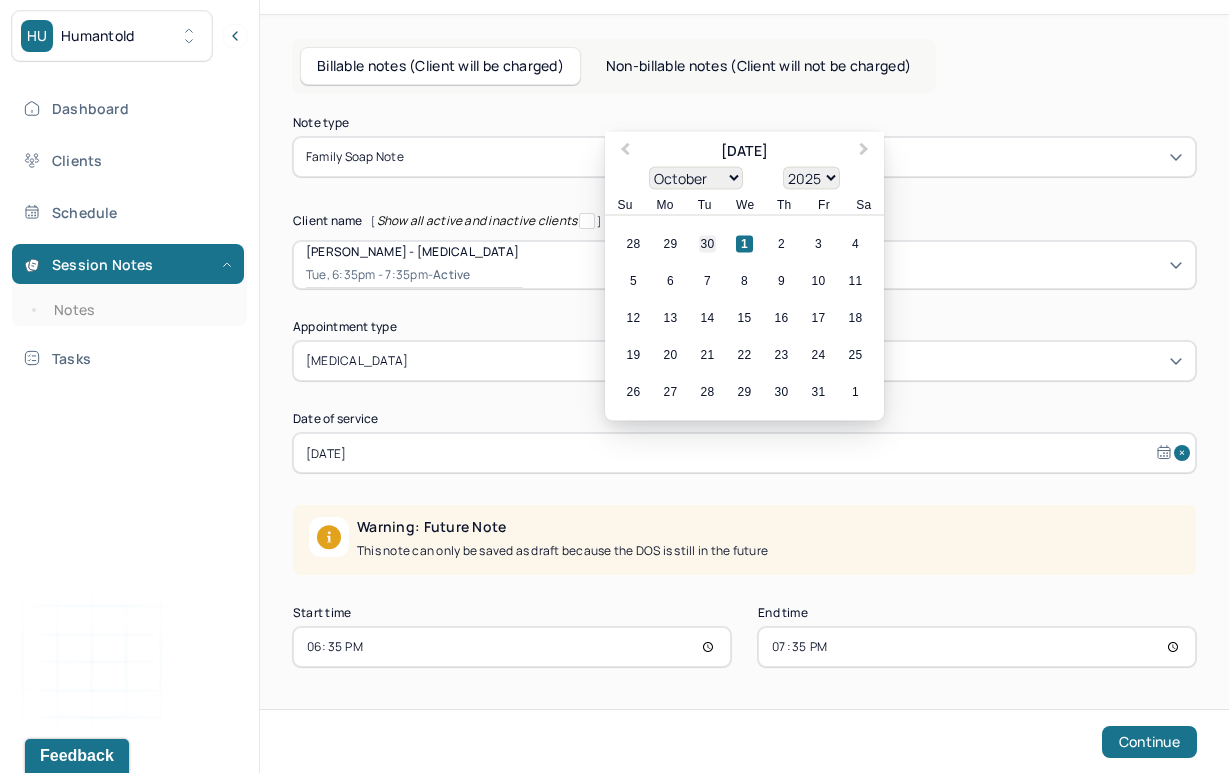 click on "30" at bounding box center [707, 244] 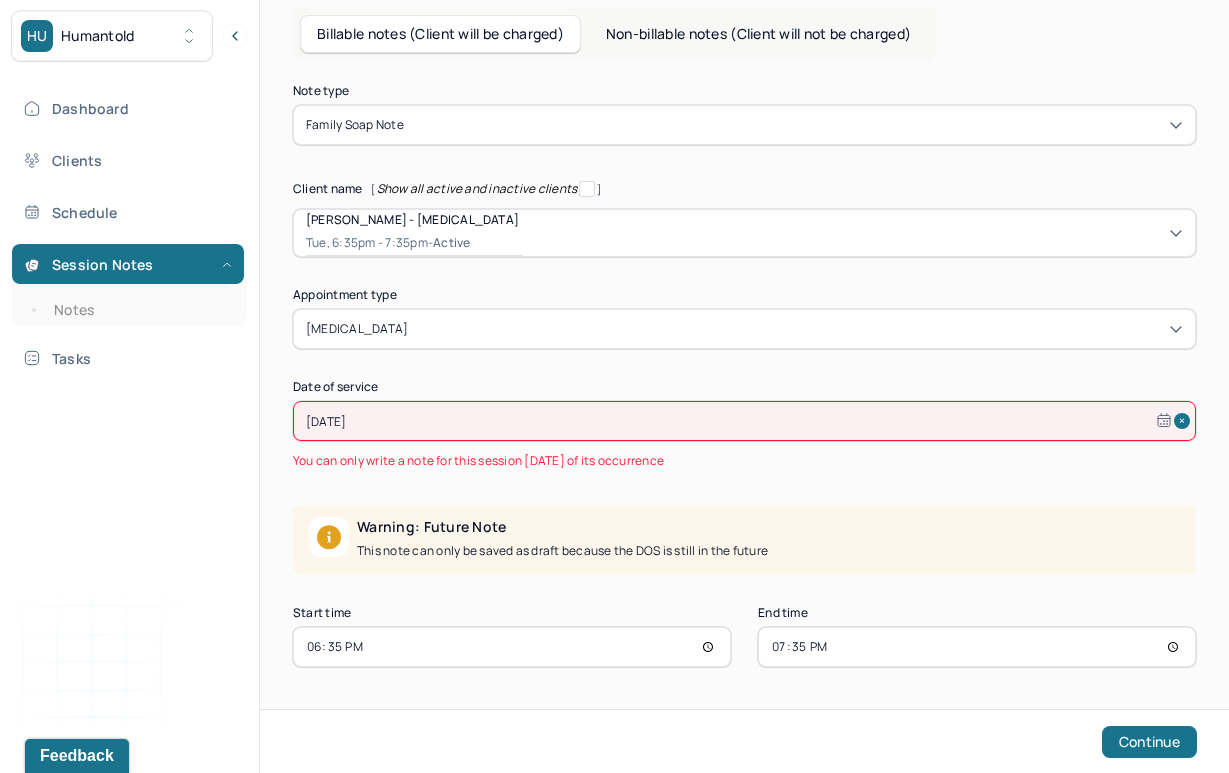 scroll, scrollTop: 89, scrollLeft: 0, axis: vertical 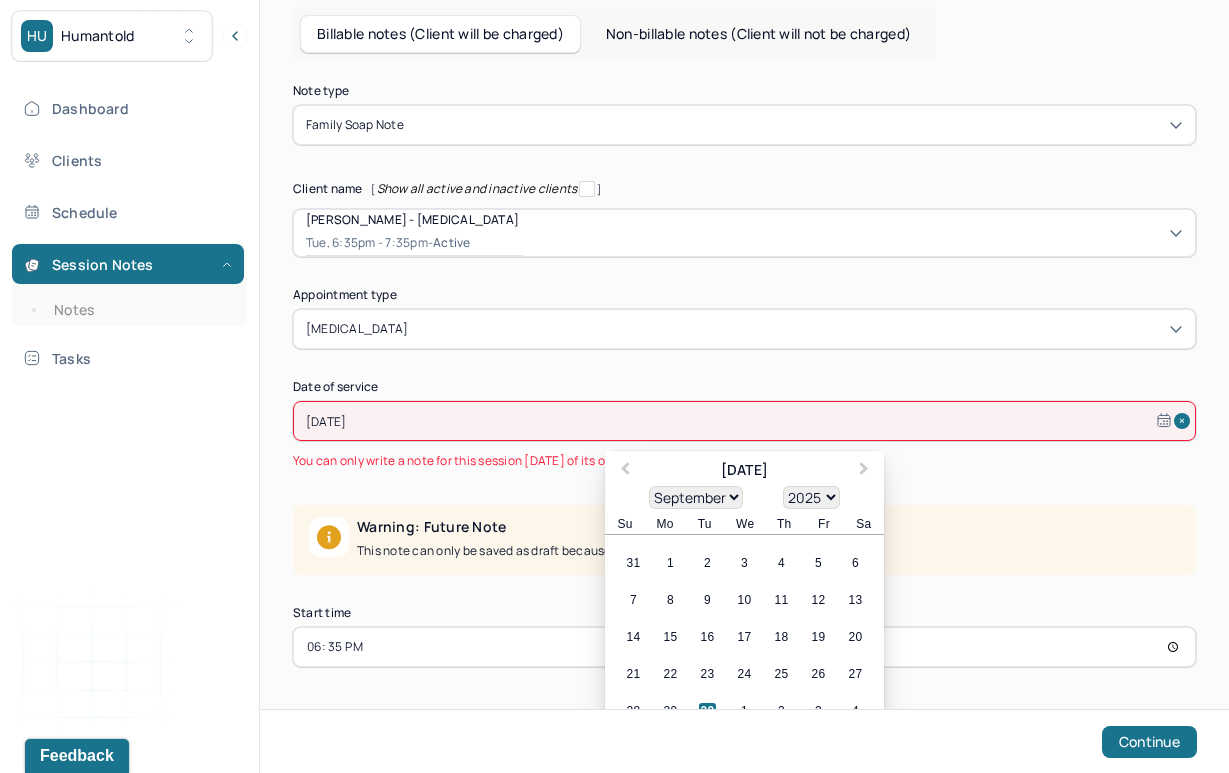 select on "5" 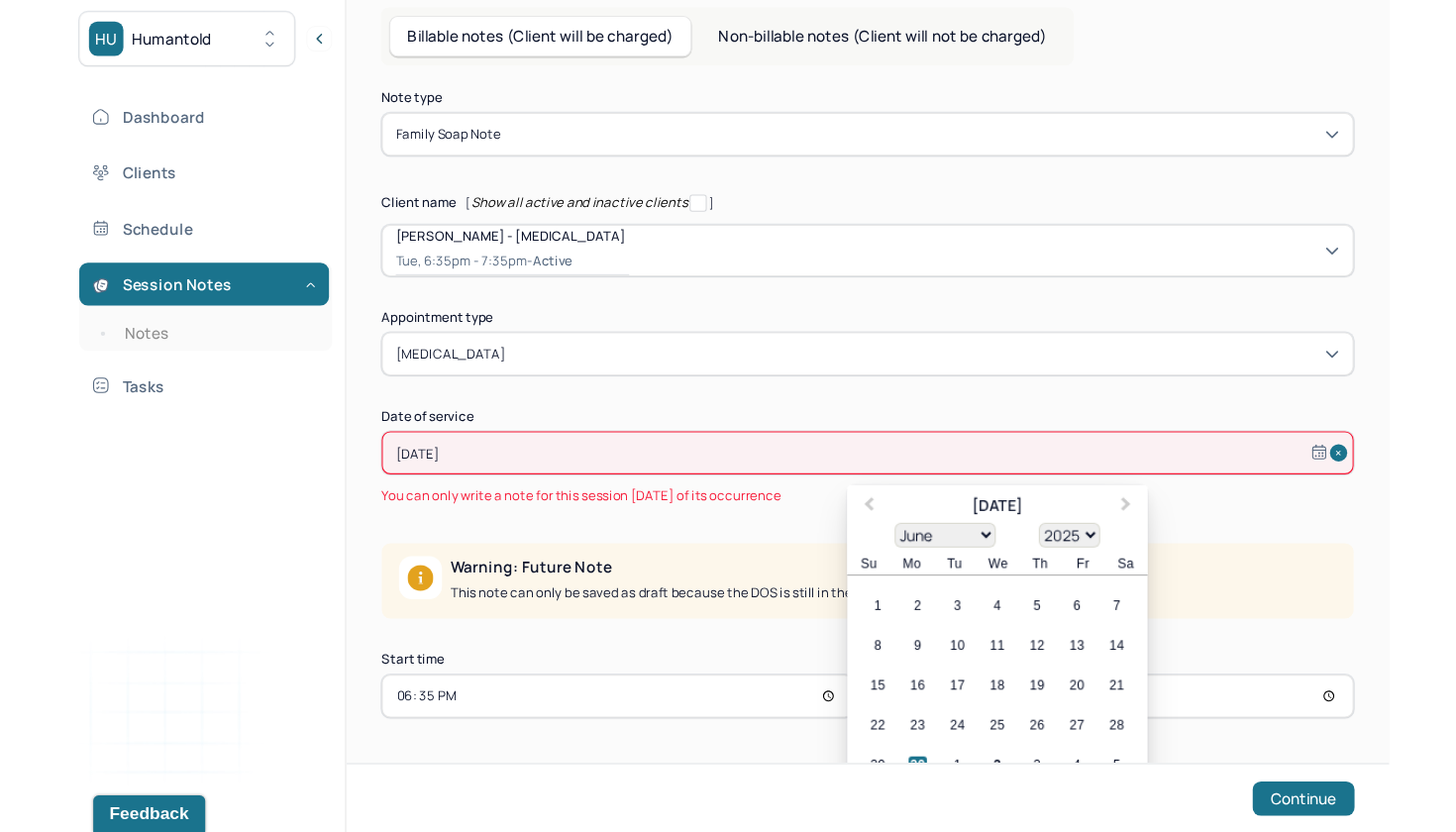 scroll, scrollTop: 22, scrollLeft: 0, axis: vertical 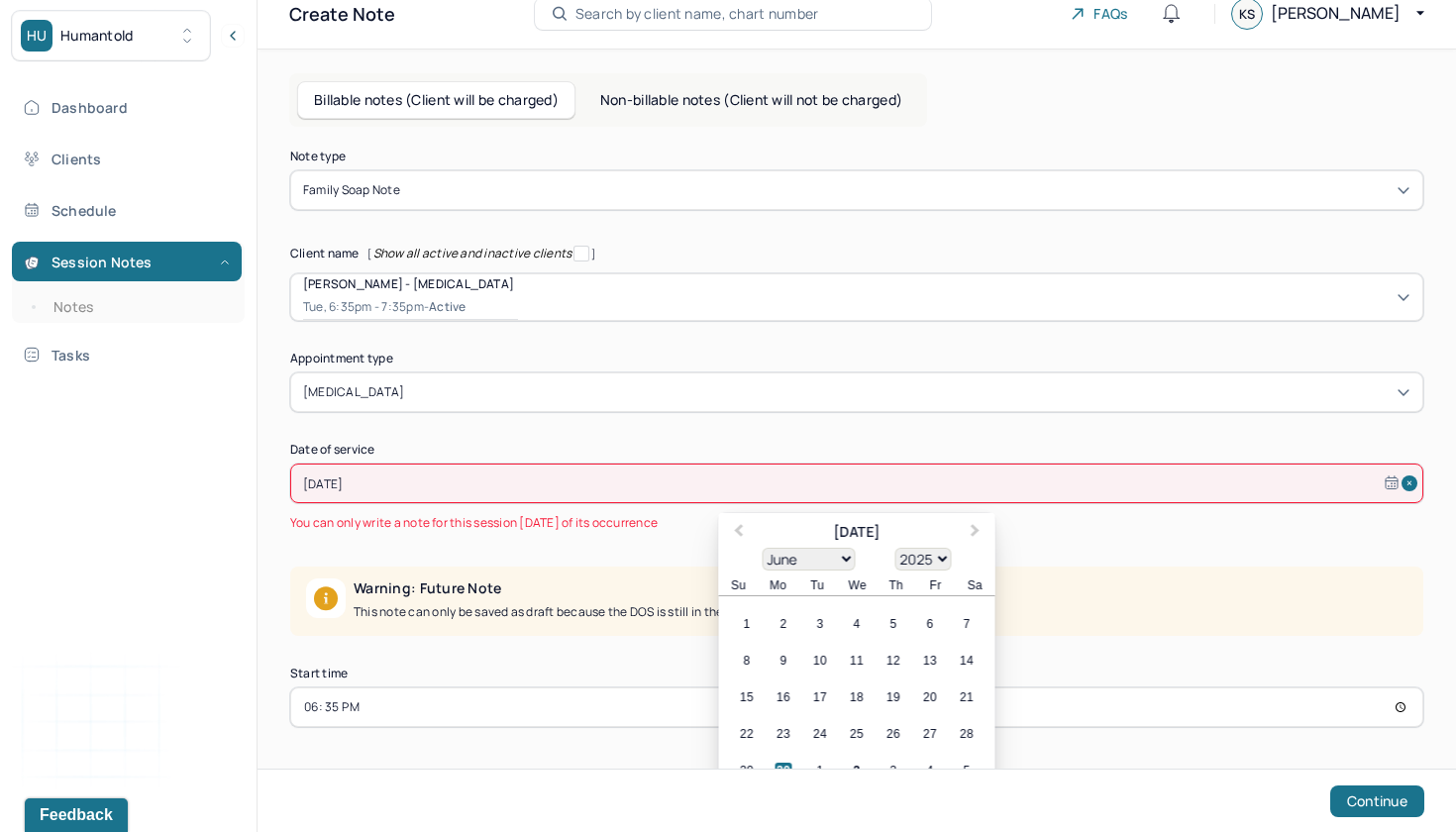 click on "Note type Family soap note Client name [ Show all active and inactive clients ] [PERSON_NAME] - [MEDICAL_DATA] Tue, 6:35pm - 7:35pm  -  active Supervisee name [PERSON_NAME] Appointment type [MEDICAL_DATA] Date of service [DATE] [DATE] Previous Month Next Month June [DATE] February March April May June July August September October November [DATE] 1901 1902 1903 1904 1905 1906 1907 1908 1909 1910 1911 1912 1913 1914 1915 1916 1917 1918 1919 1920 1921 1922 1923 1924 1925 1926 1927 1928 1929 1930 1931 1932 1933 1934 1935 1936 1937 1938 1939 1940 1941 1942 1943 1944 1945 1946 1947 1948 1949 1950 1951 1952 1953 1954 1955 1956 1957 1958 1959 1960 1961 1962 1963 1964 1965 1966 1967 1968 1969 1970 1971 1972 1973 1974 1975 1976 1977 1978 1979 1980 1981 1982 1983 1984 1985 1986 1987 1988 1989 1990 1991 1992 1993 1994 1995 1996 1997 1998 1999 2000 2001 2002 2003 2004 2005 2006 2007 2008 2009 2010 2011 2012 2013 2014 2015 2016 2017 2018 2019 2020 2021 2022 2023 2024 2025 2026 2027 2028 2029 2030 Su" at bounding box center [857, 439] 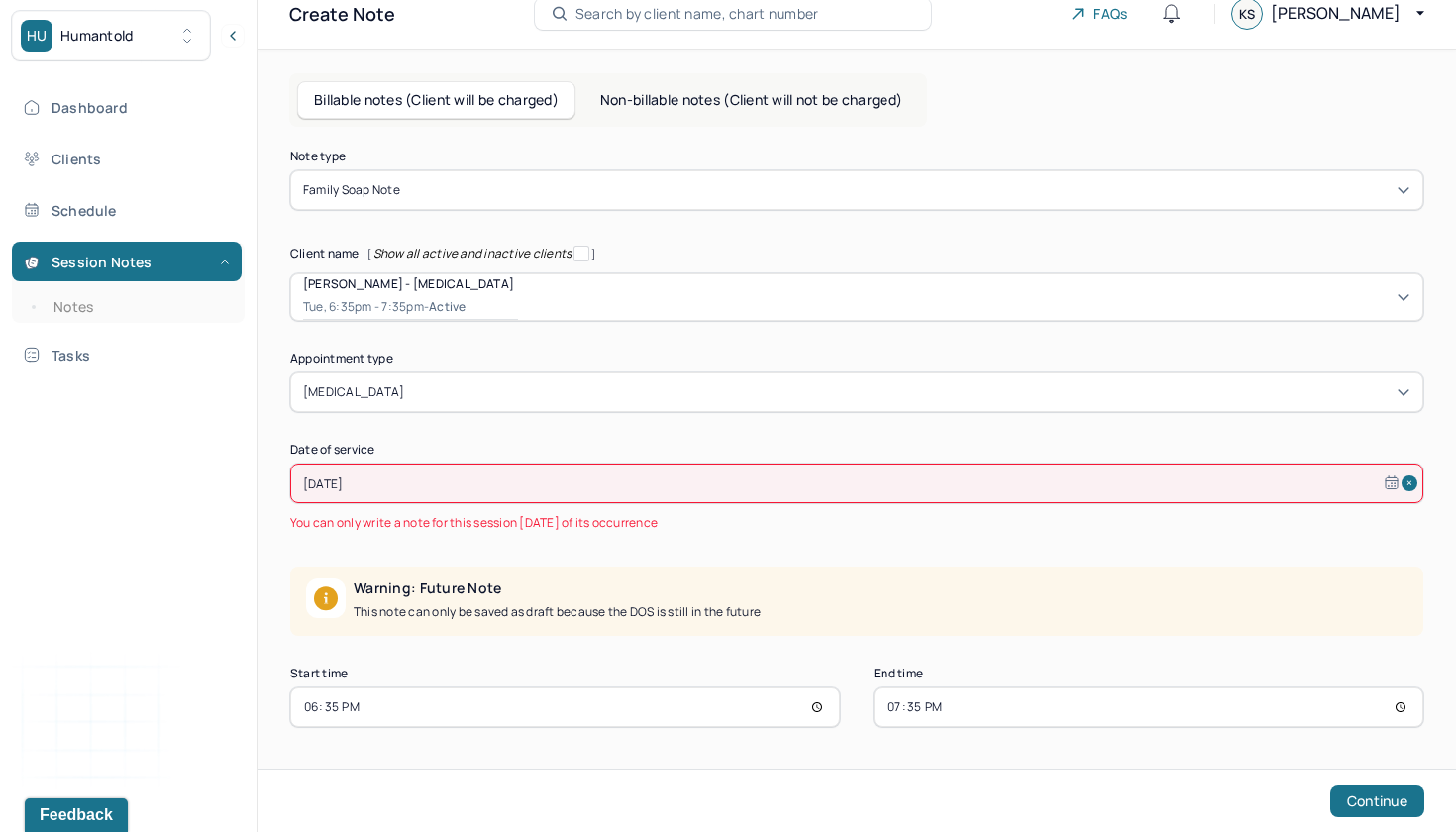 click on "[DATE]" at bounding box center [857, 483] 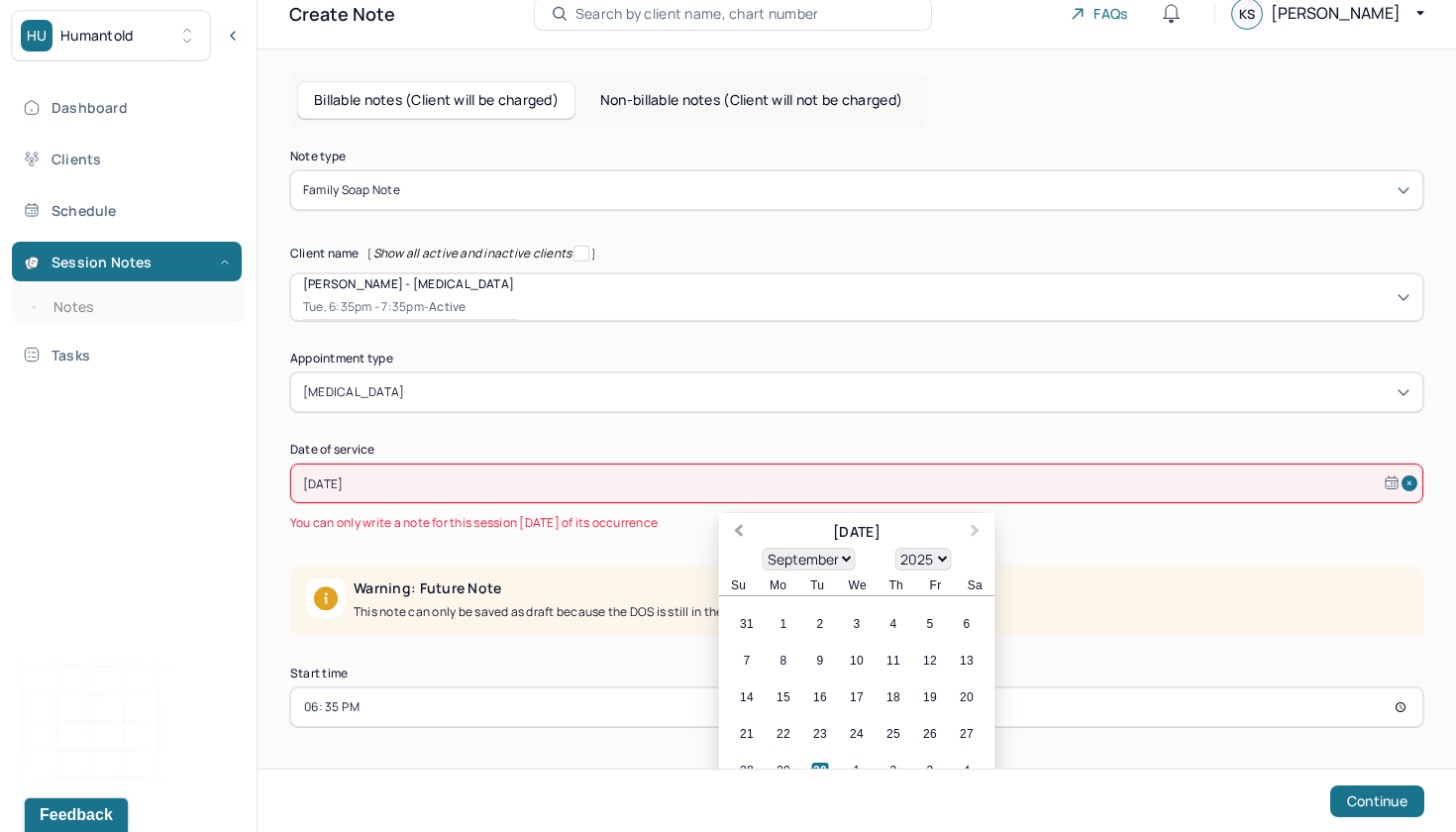 scroll, scrollTop: 22, scrollLeft: 0, axis: vertical 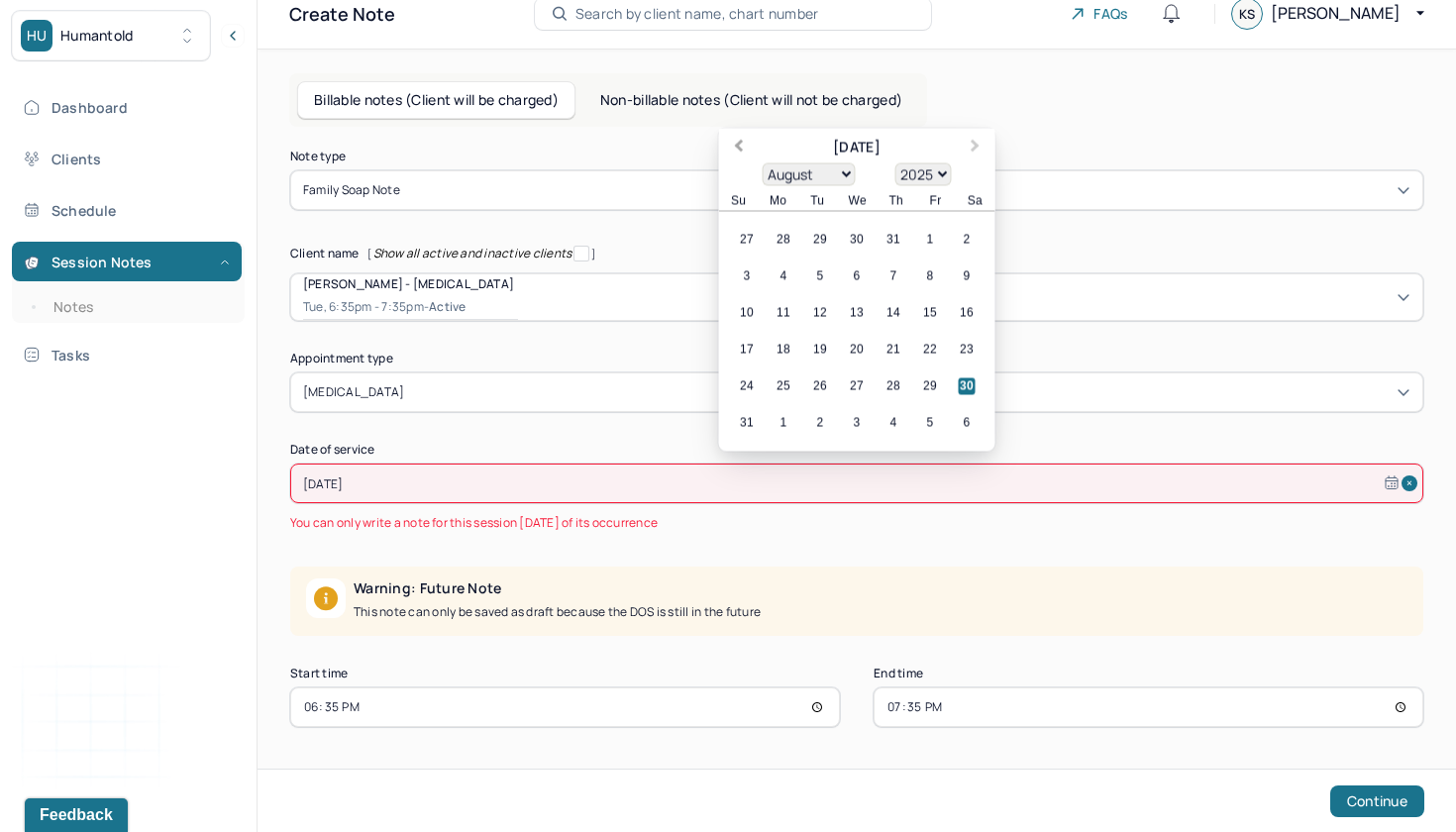 click on "Previous Month" at bounding box center (737, 150) 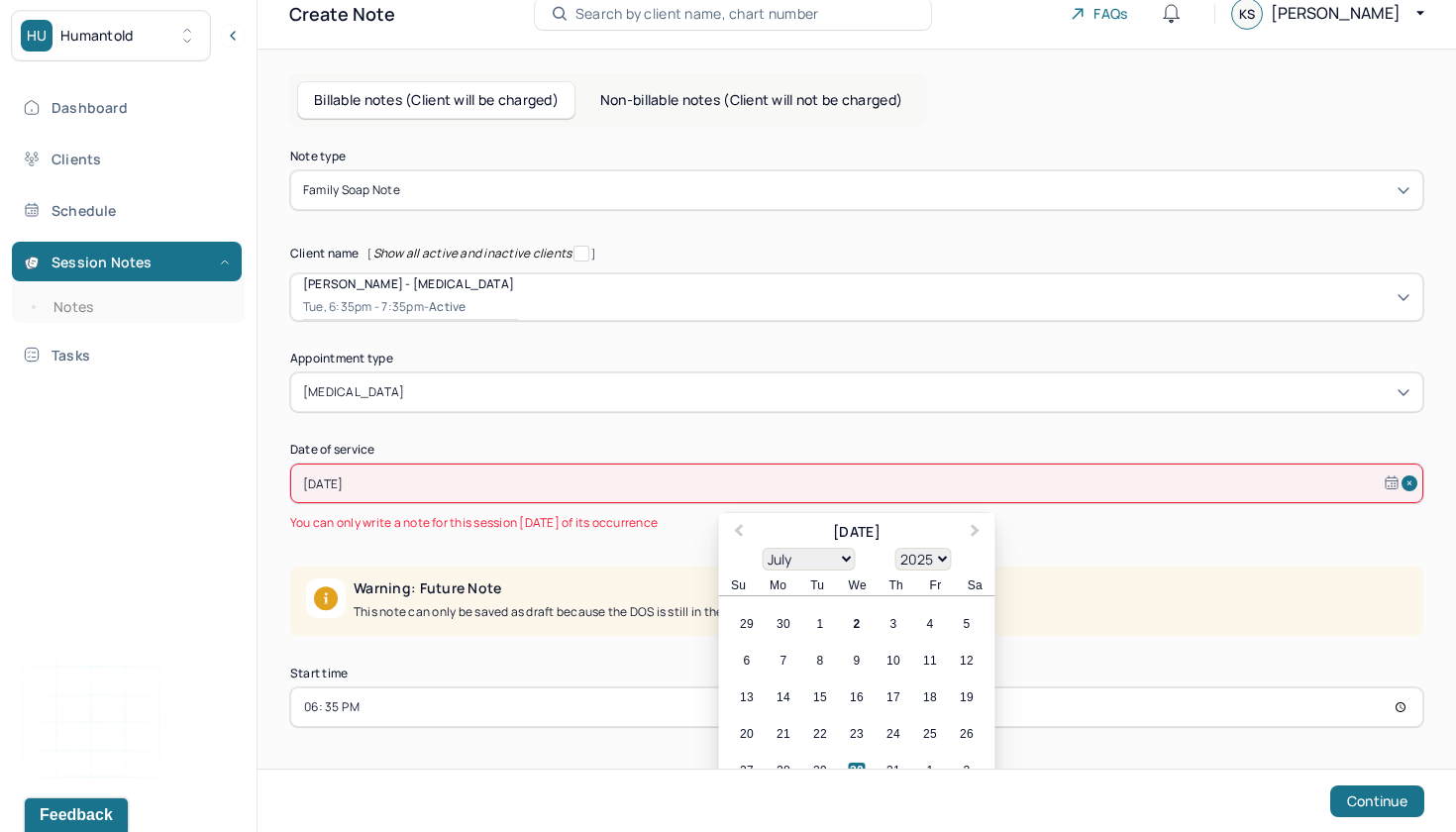 scroll, scrollTop: 22, scrollLeft: 0, axis: vertical 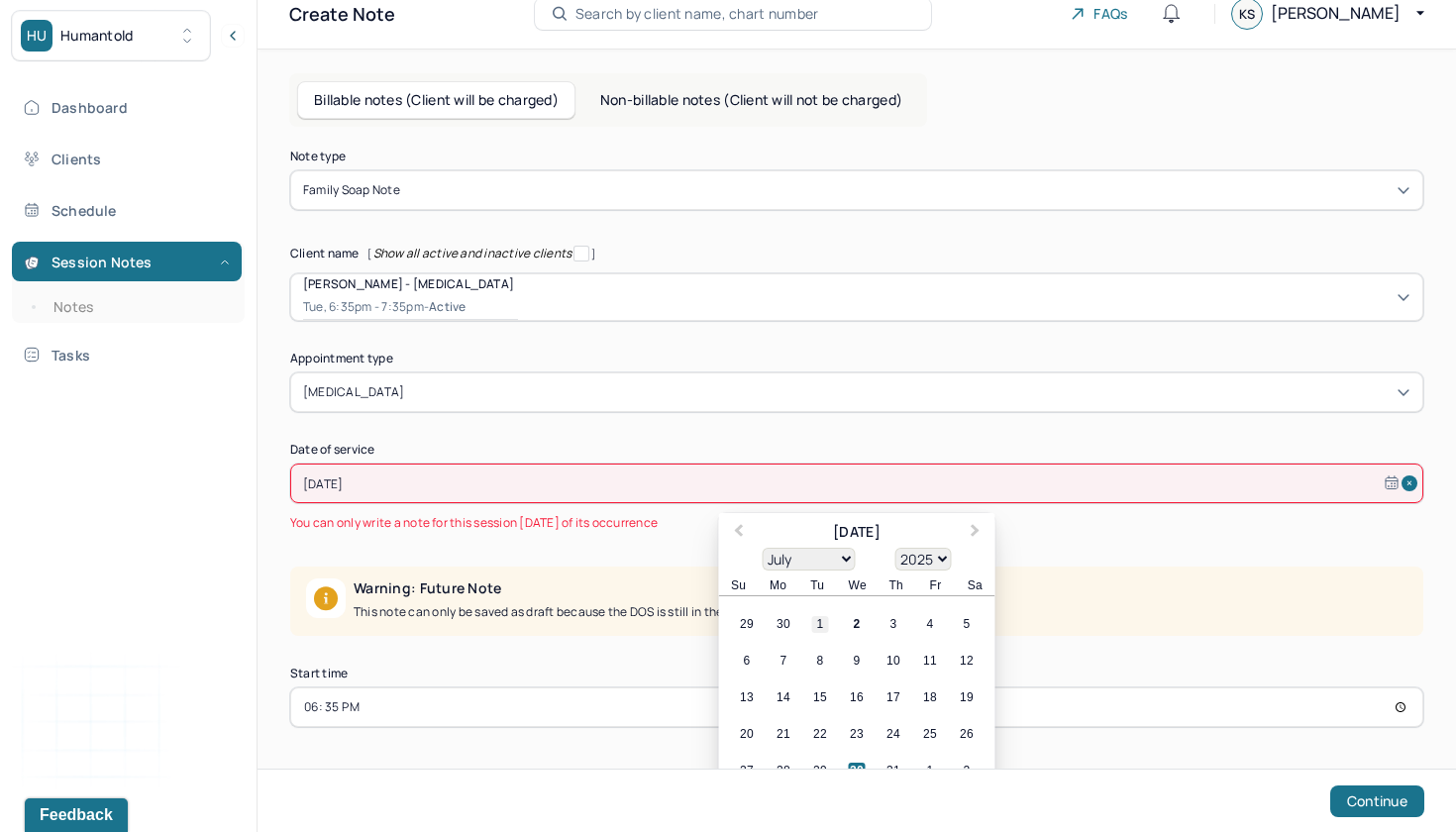 click on "1" at bounding box center (820, 624) 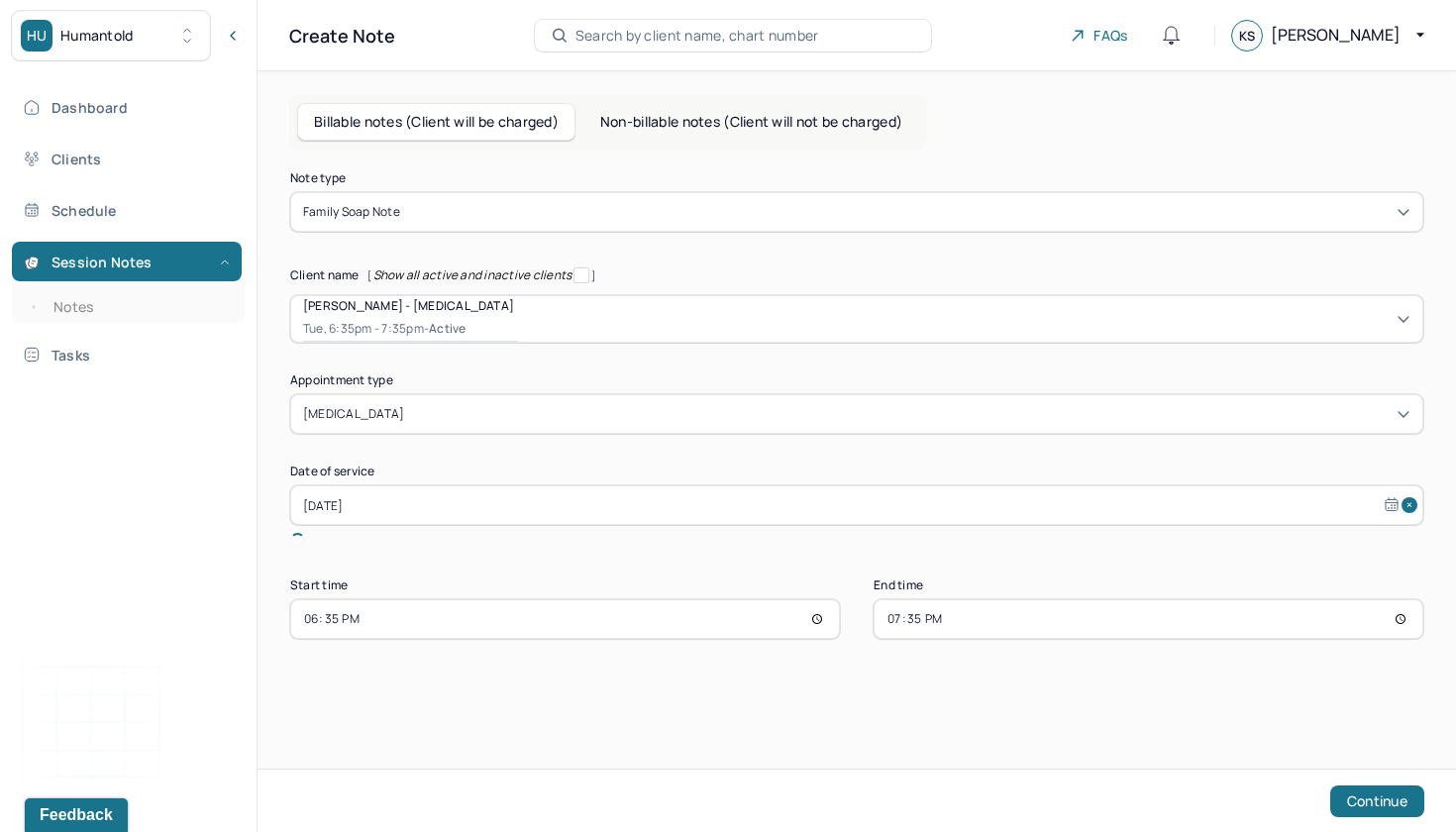 scroll, scrollTop: 0, scrollLeft: 0, axis: both 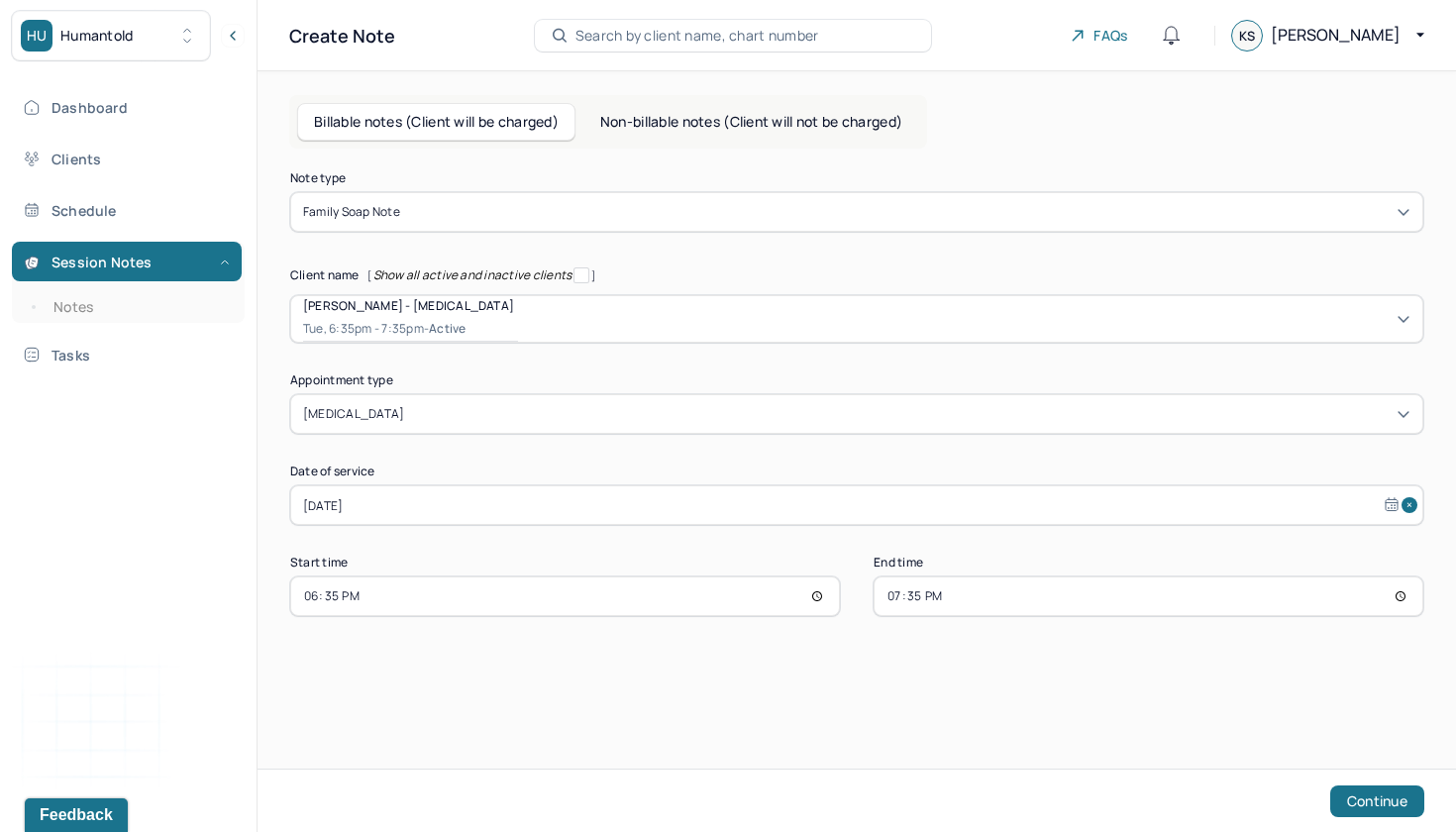 click on "18:35" at bounding box center [565, 596] 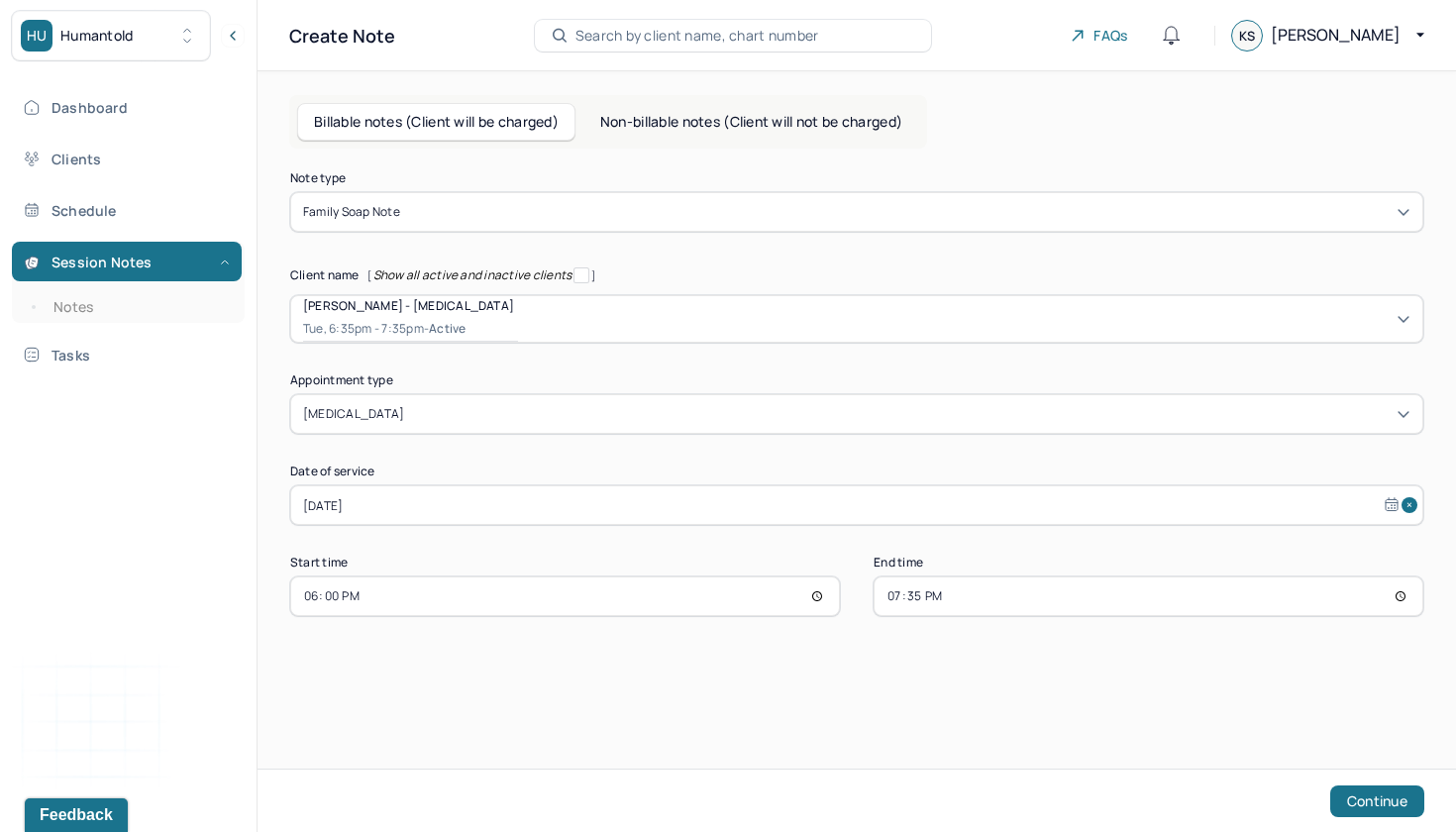 type on "18:00" 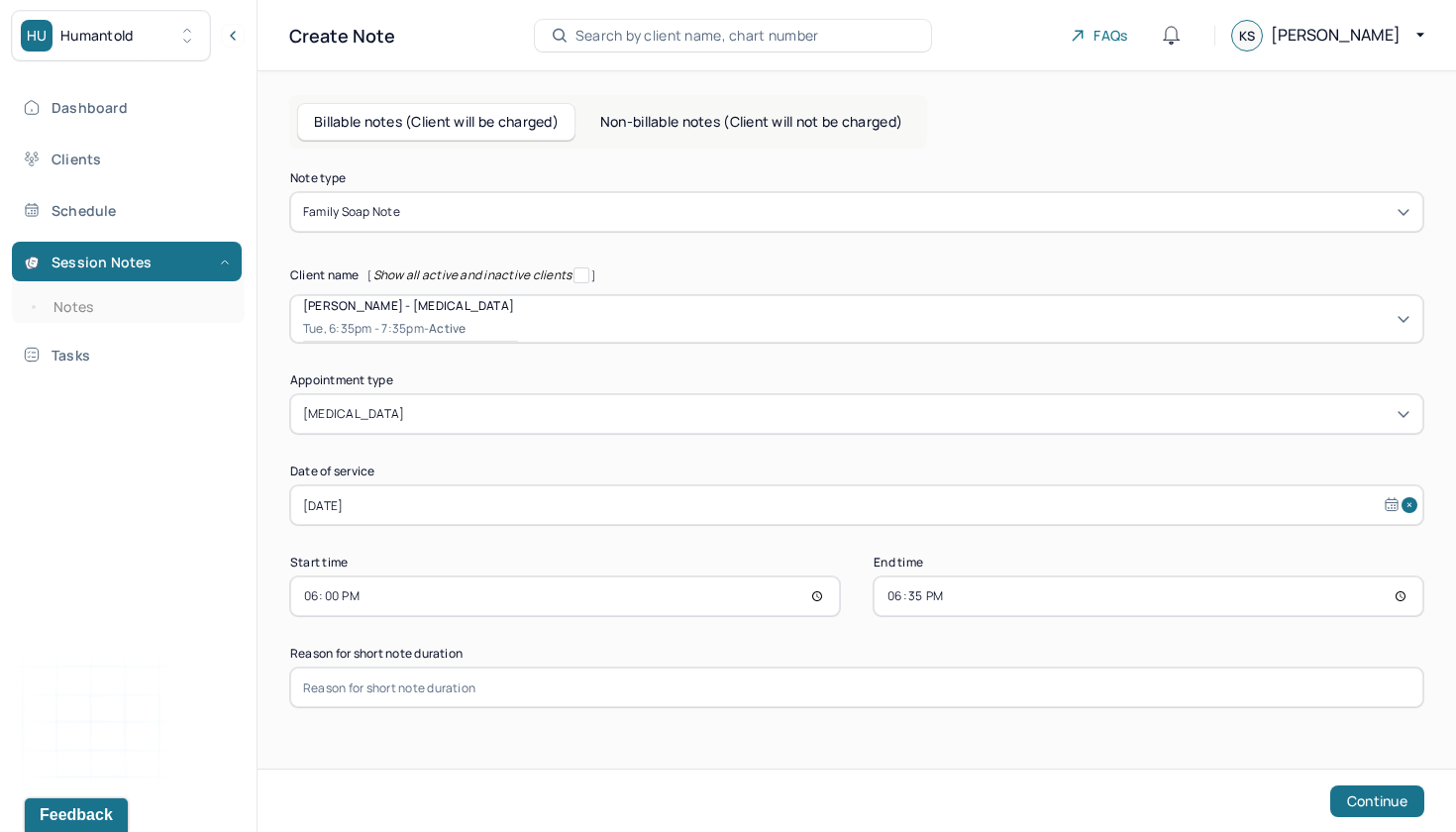 click on "18:35" at bounding box center (1148, 596) 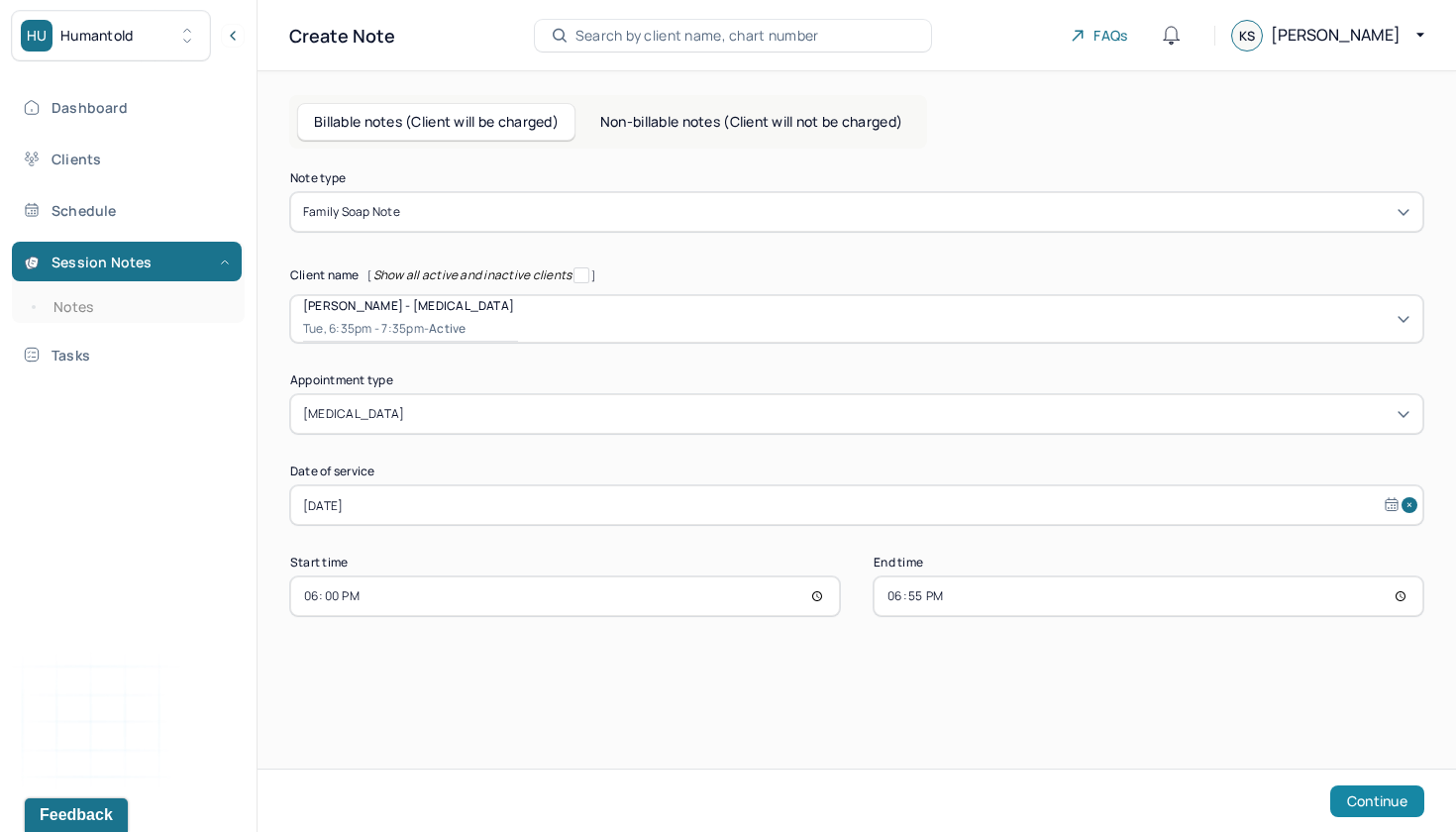type on "18:55" 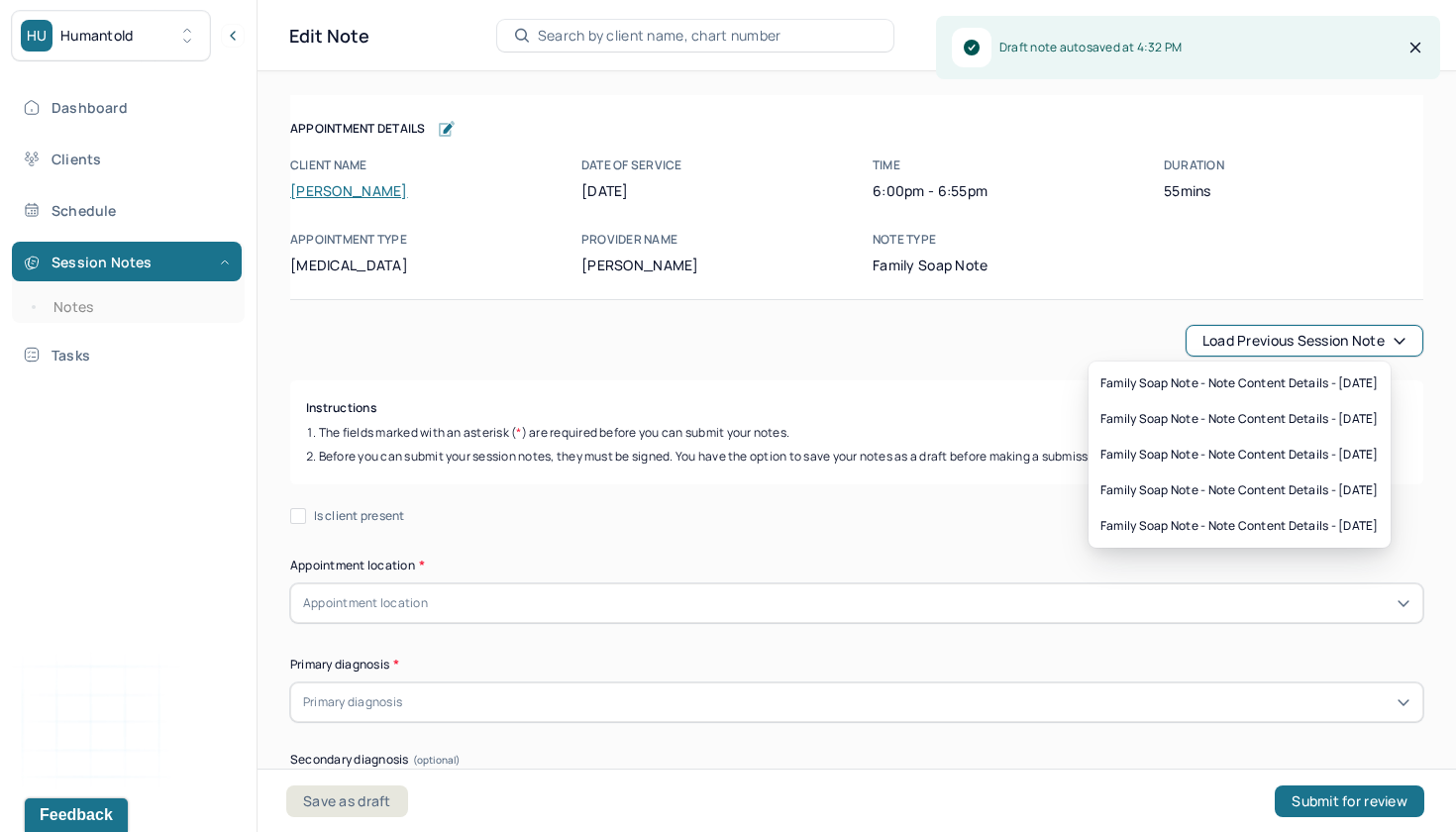 click on "Load previous session note" at bounding box center [1304, 341] 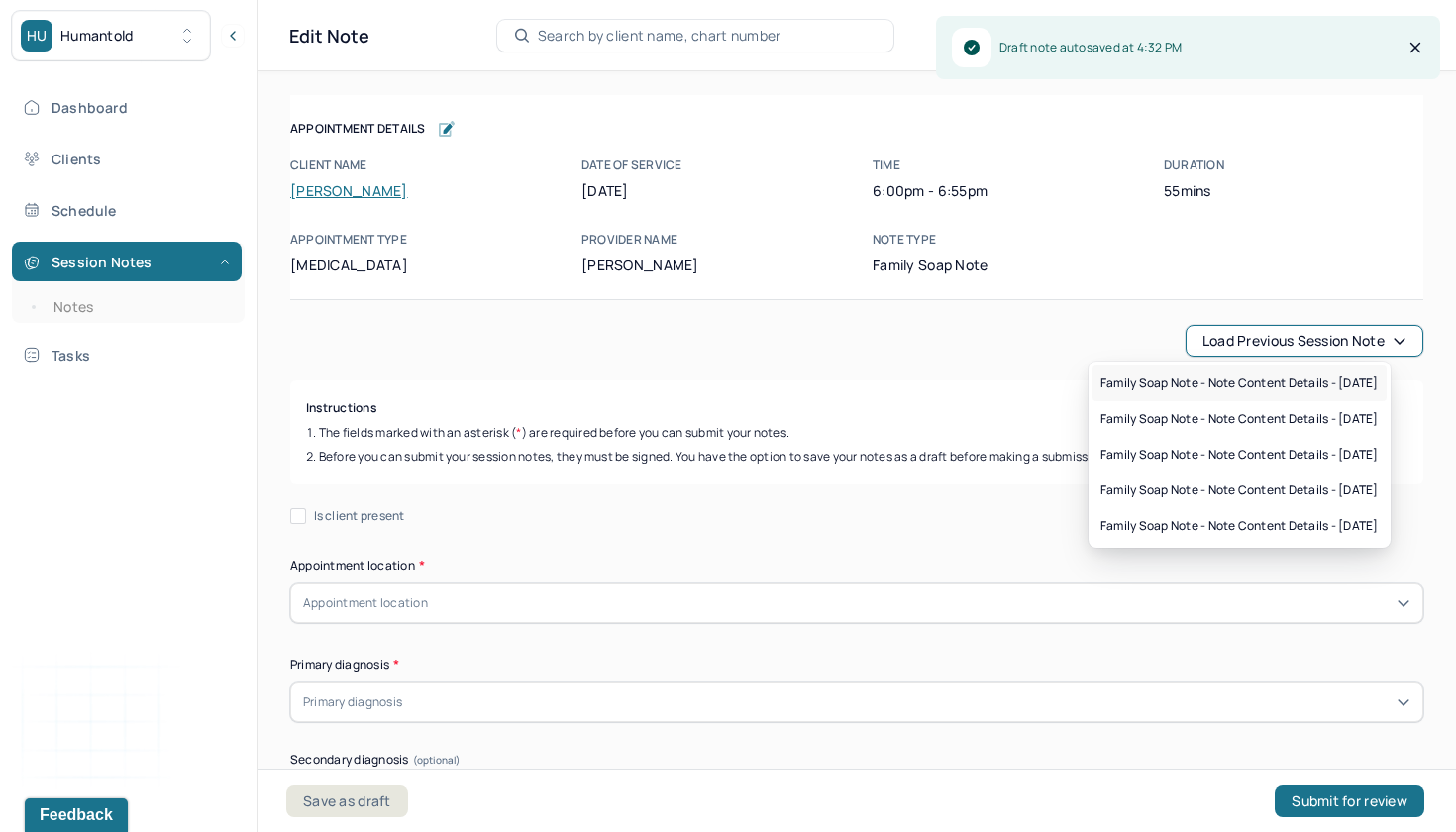 click on "Family soap note   - Note content Details -   [DATE]" at bounding box center [1239, 383] 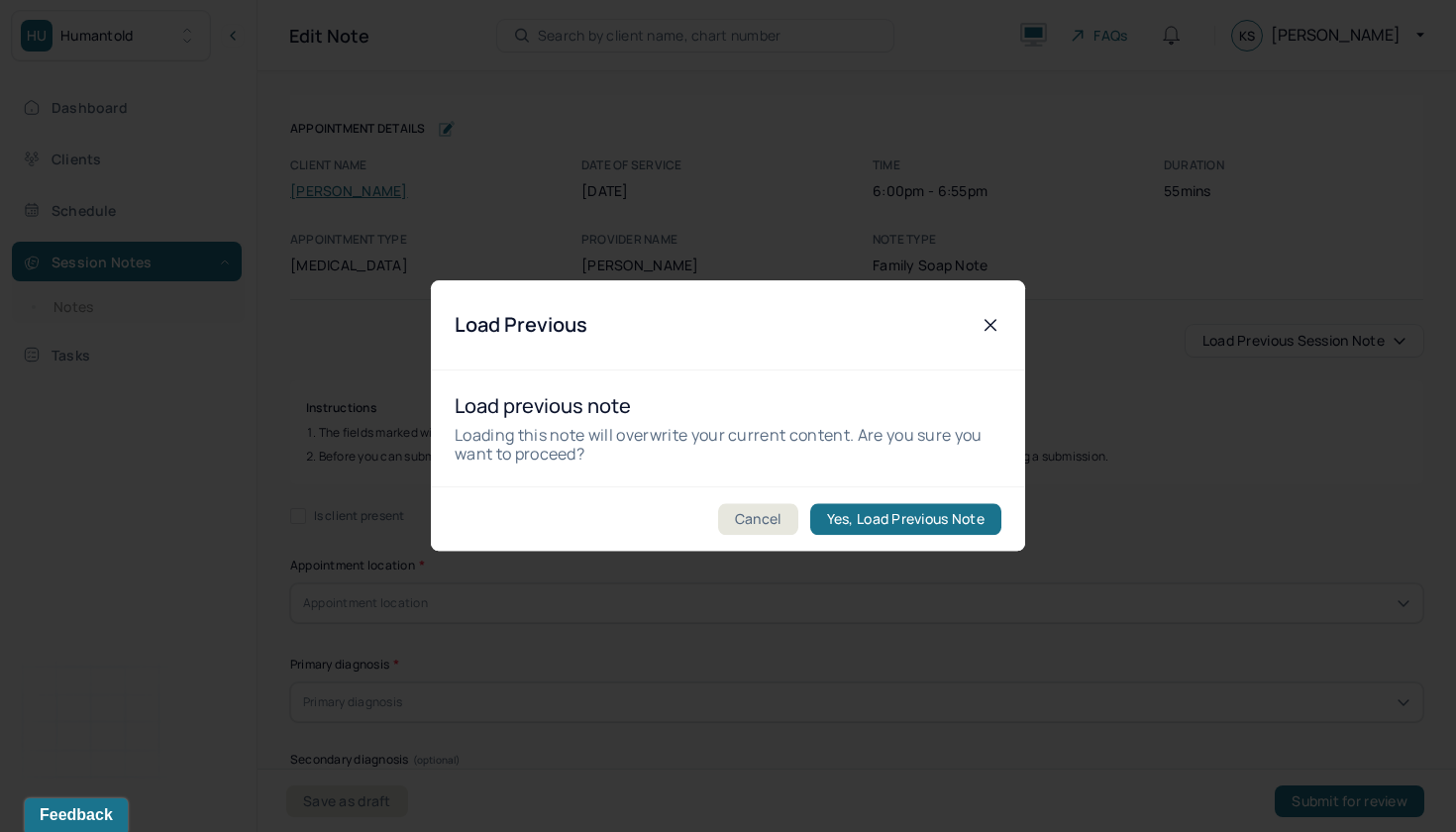 click on "Cancel     Yes, Load Previous Note" at bounding box center (728, 519) 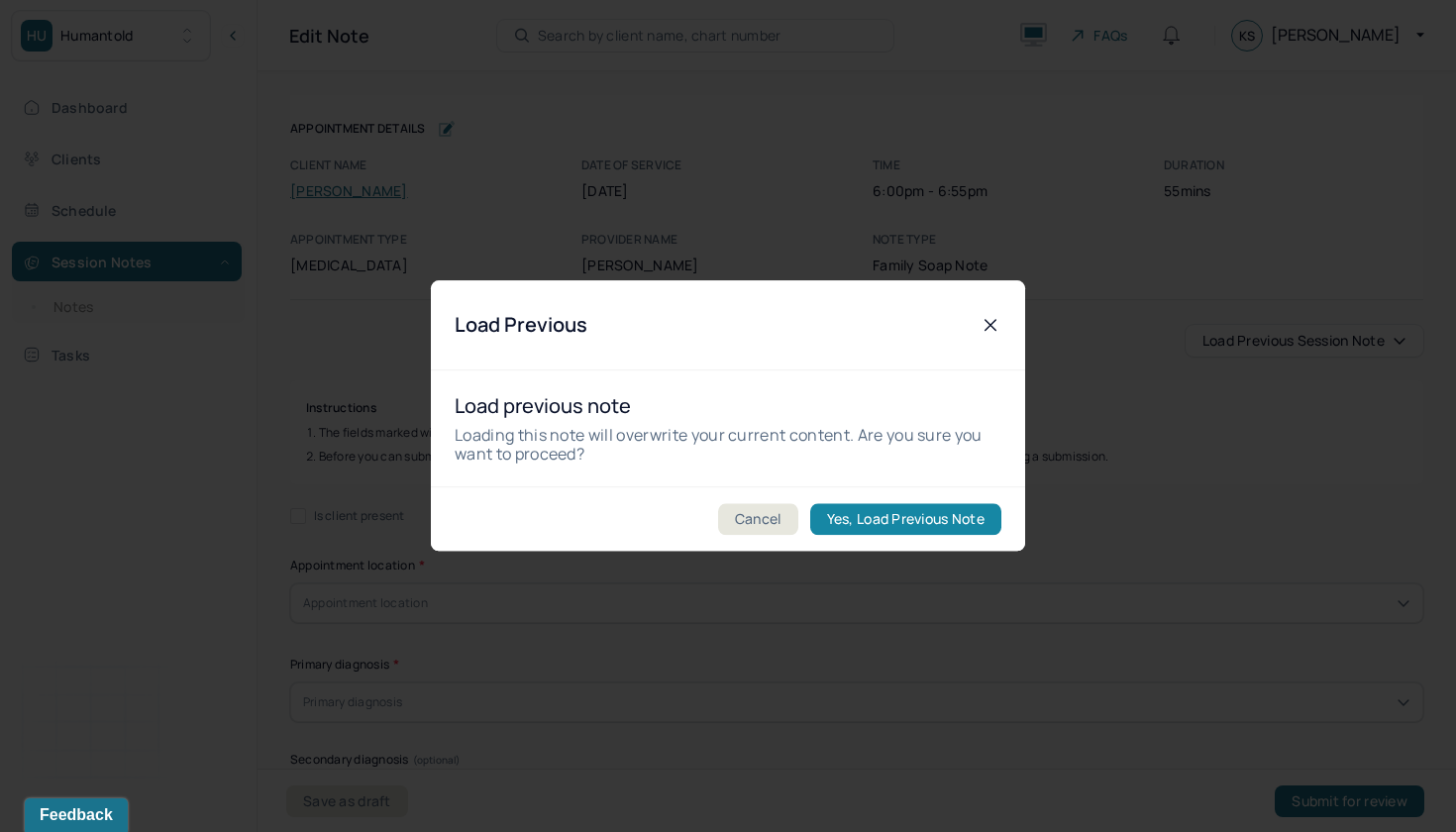click on "Yes, Load Previous Note" at bounding box center (905, 520) 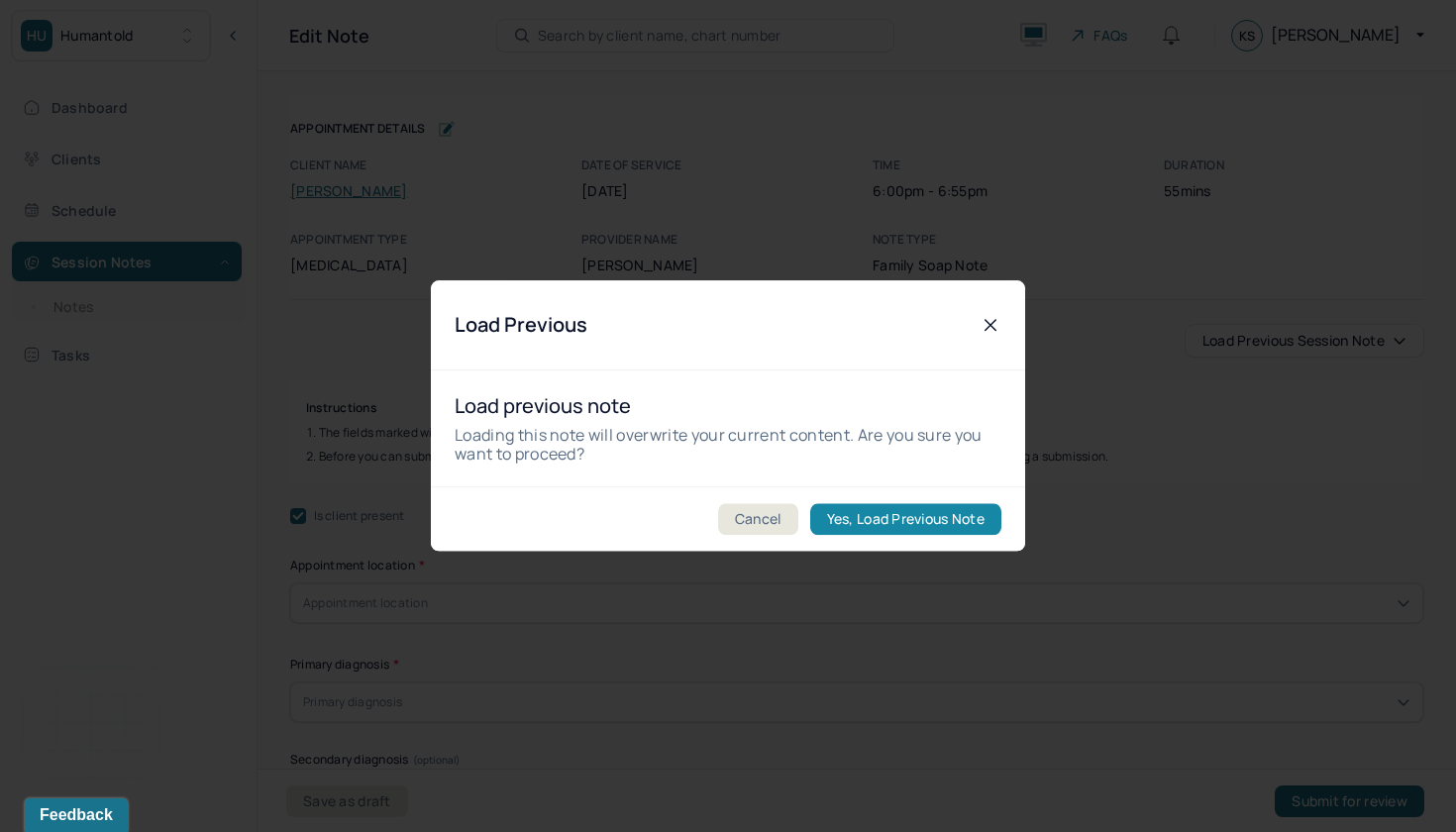 checkbox on "true" 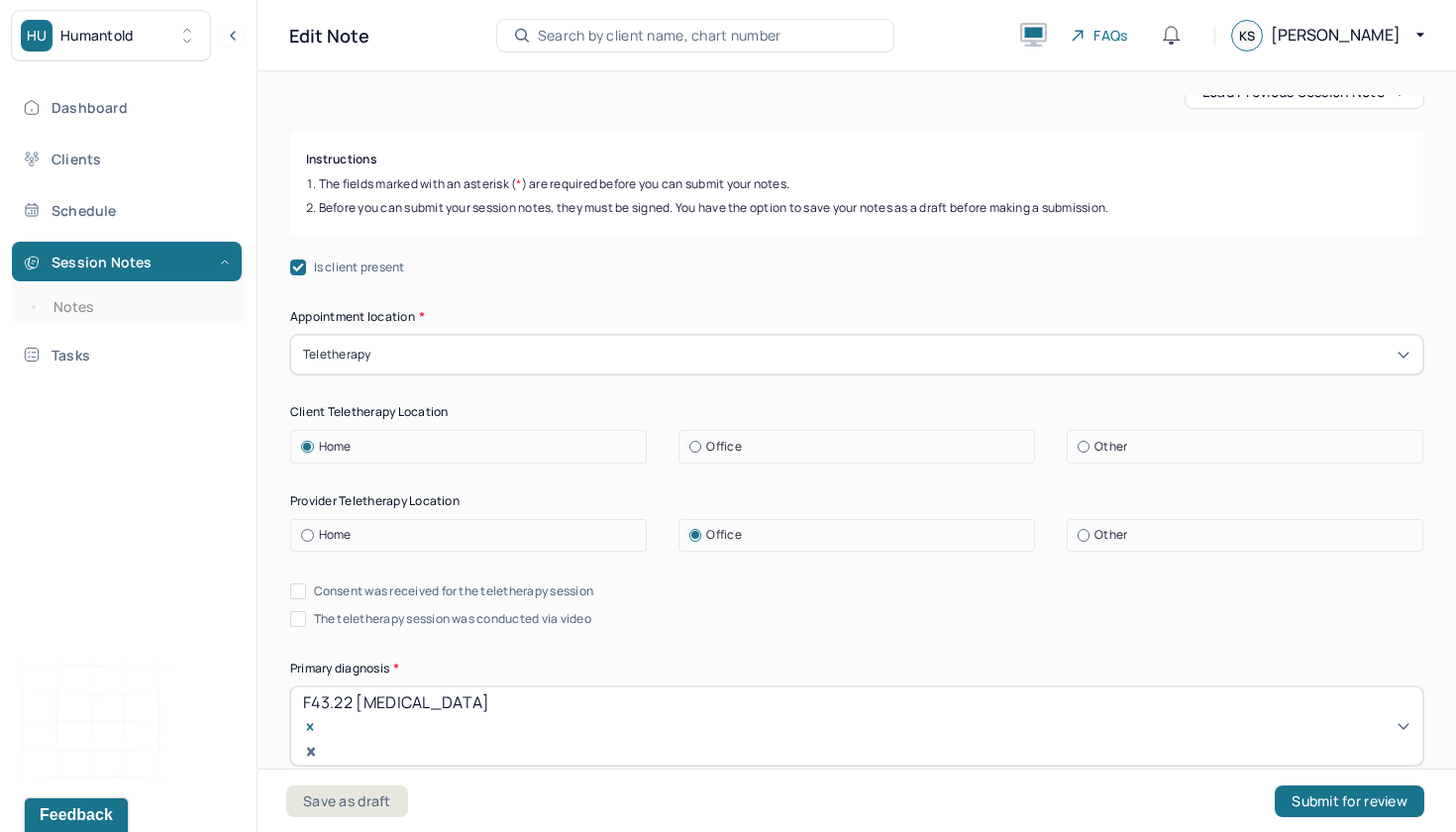 scroll, scrollTop: 307, scrollLeft: 0, axis: vertical 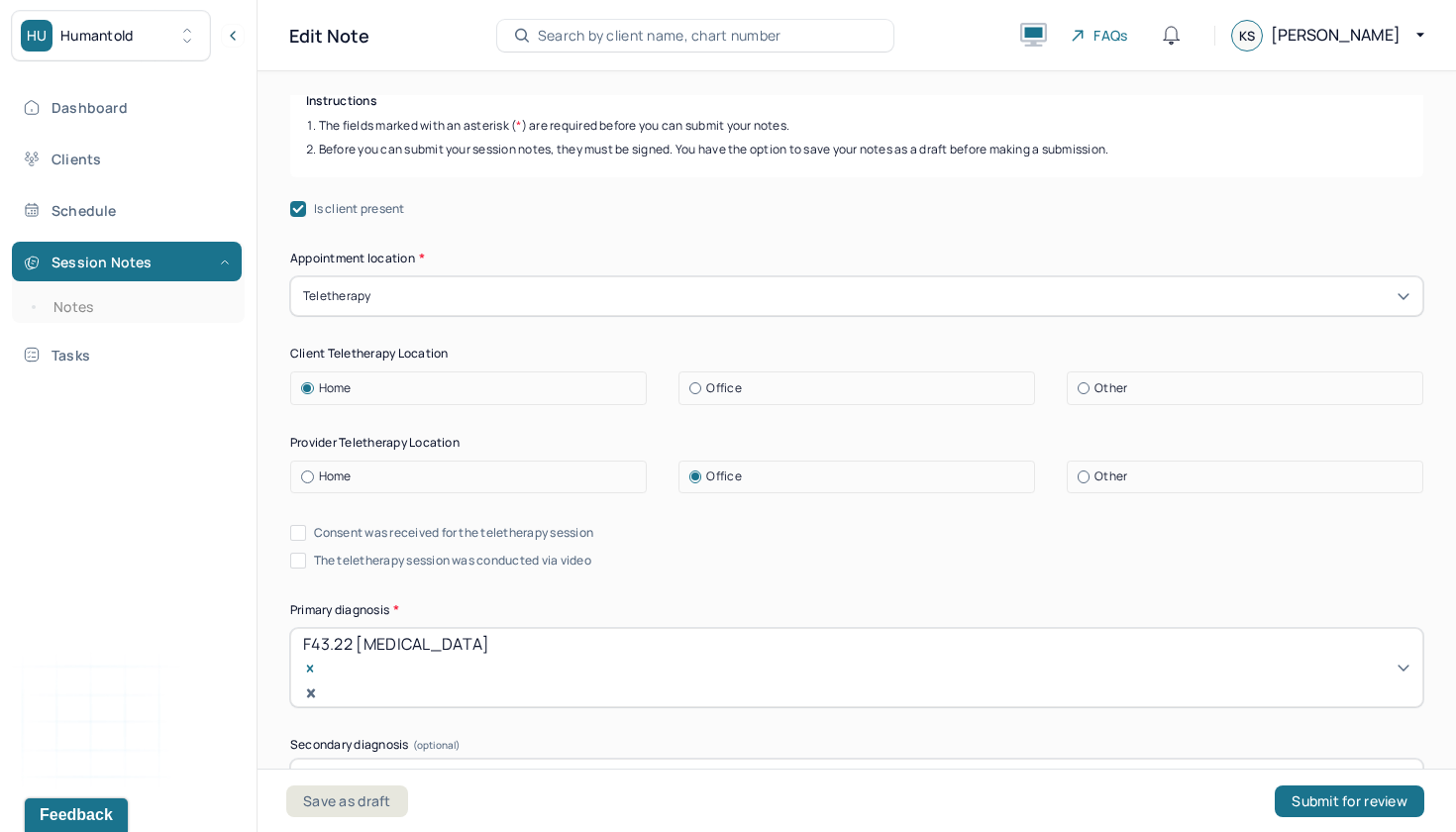 click on "Is client present Appointment location * Teletherapy Client Teletherapy Location Home Office Other Provider Teletherapy Location Home Office Other Consent was received for the teletherapy session The teletherapy session was conducted via video Primary diagnosis * F43.22 [MEDICAL_DATA] Secondary diagnosis (optional) Secondary diagnosis Tertiary diagnosis (optional) Tertiary diagnosis Emotional / Behavioural symptoms demonstrated * Client and partner presented with some sadness and hurt during the session. Causing * Maladaptive Functioning Intention for Session * Attempts to alleviate the emotional disturbances" at bounding box center [857, 724] 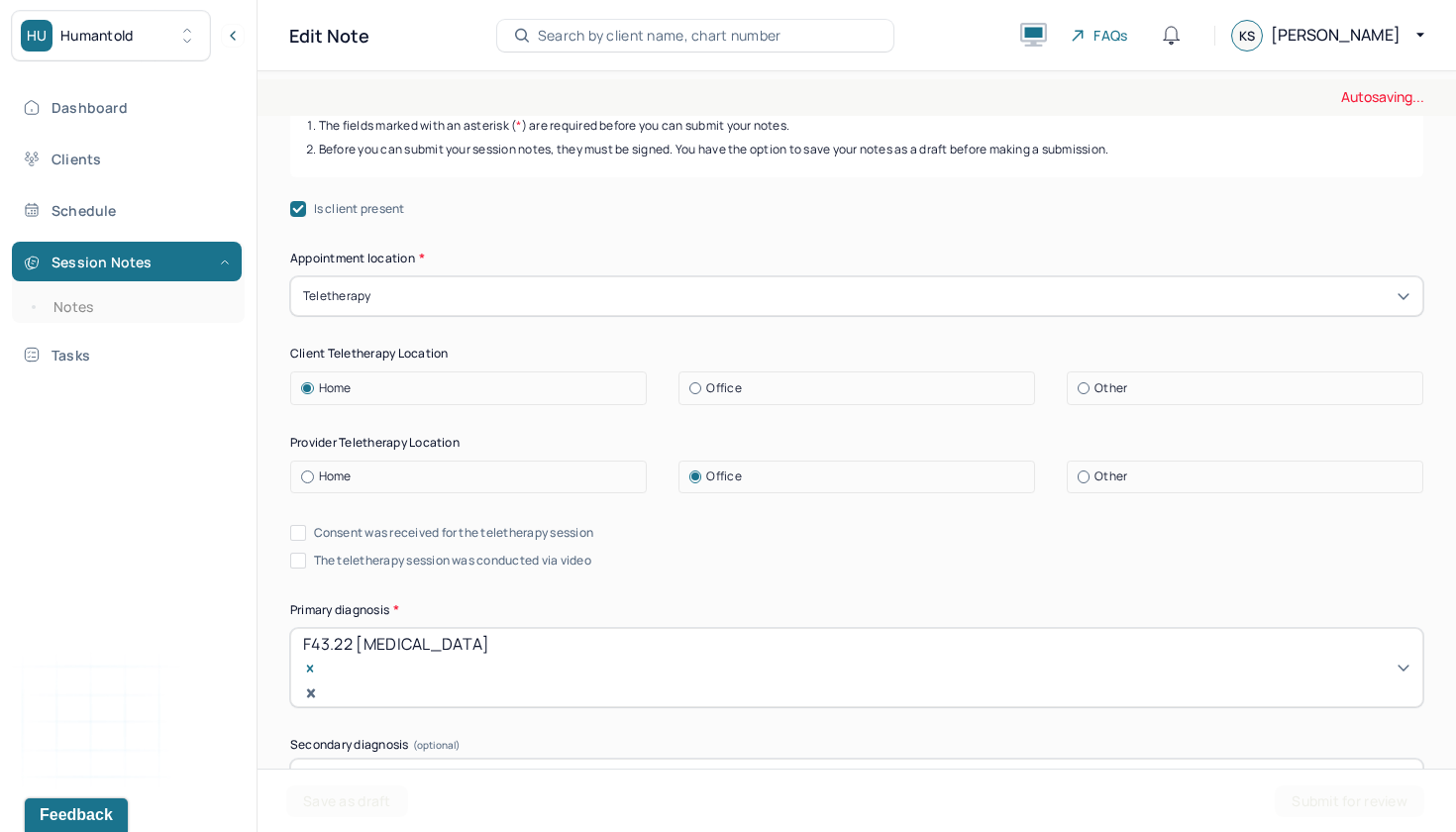 click on "Home" at bounding box center [473, 476] 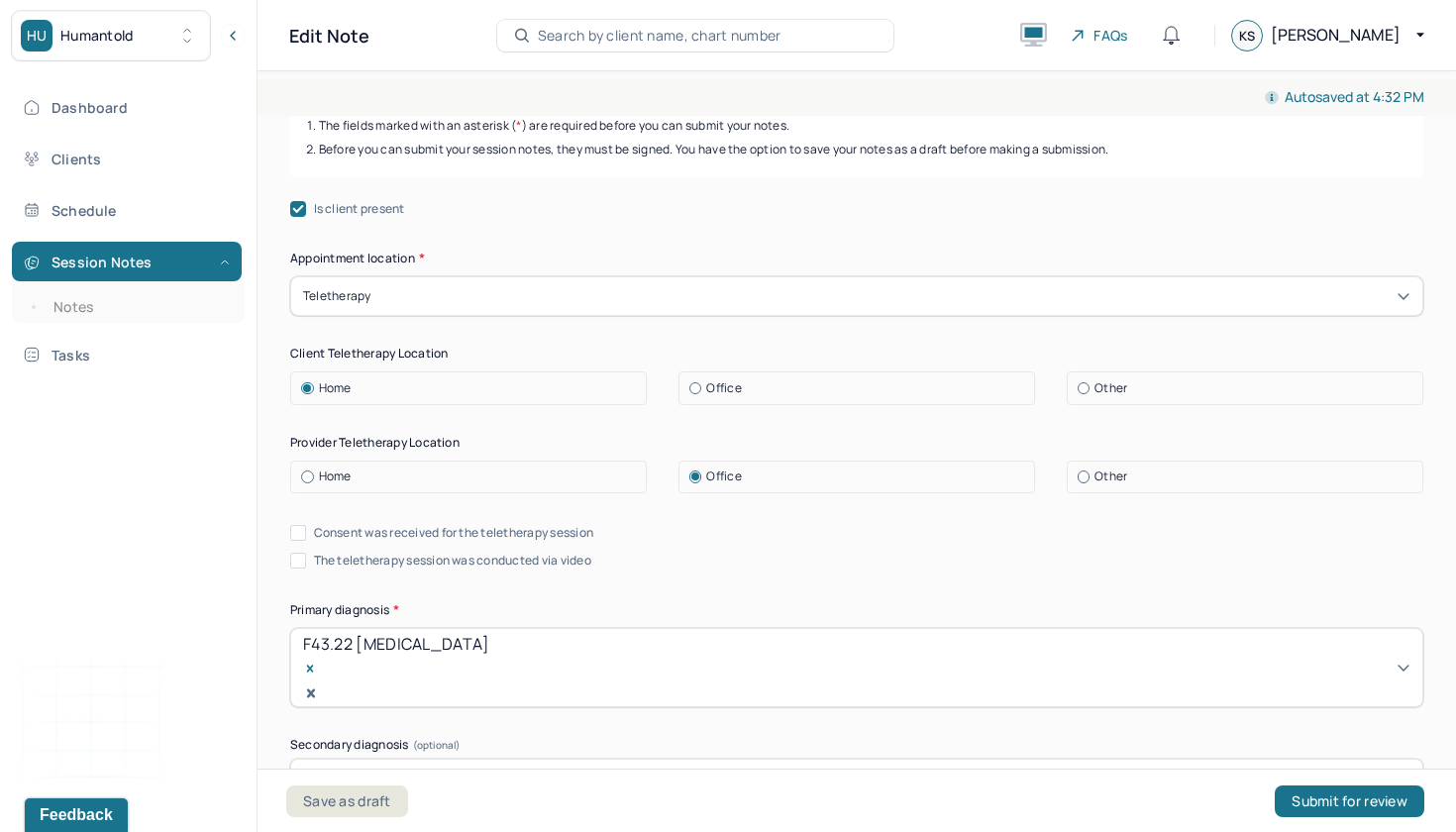 click on "Is client present Appointment location * Teletherapy Client Teletherapy Location Home Office Other Provider Teletherapy Location Home Office Other Consent was received for the teletherapy session The teletherapy session was conducted via video Primary diagnosis * F43.22 [MEDICAL_DATA] Secondary diagnosis (optional) Secondary diagnosis Tertiary diagnosis (optional) Tertiary diagnosis Emotional / Behavioural symptoms demonstrated * Client and partner presented with some sadness and hurt during the session.  Causing * Maladaptive Functioning Intention for Session * Attempts to alleviate the emotional disturbances" at bounding box center (857, 724) 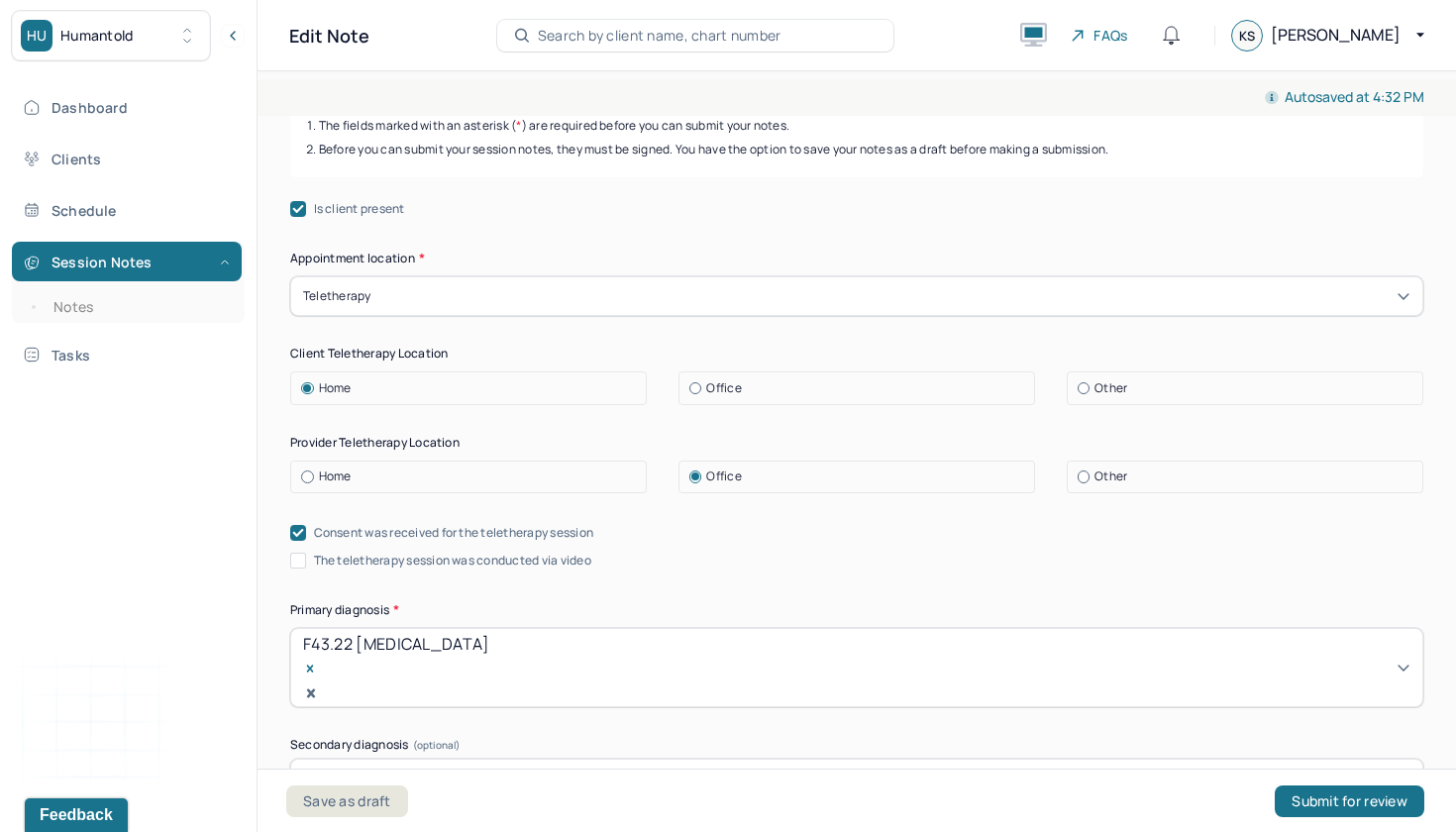 click on "The teletherapy session was conducted via video" at bounding box center (453, 561) 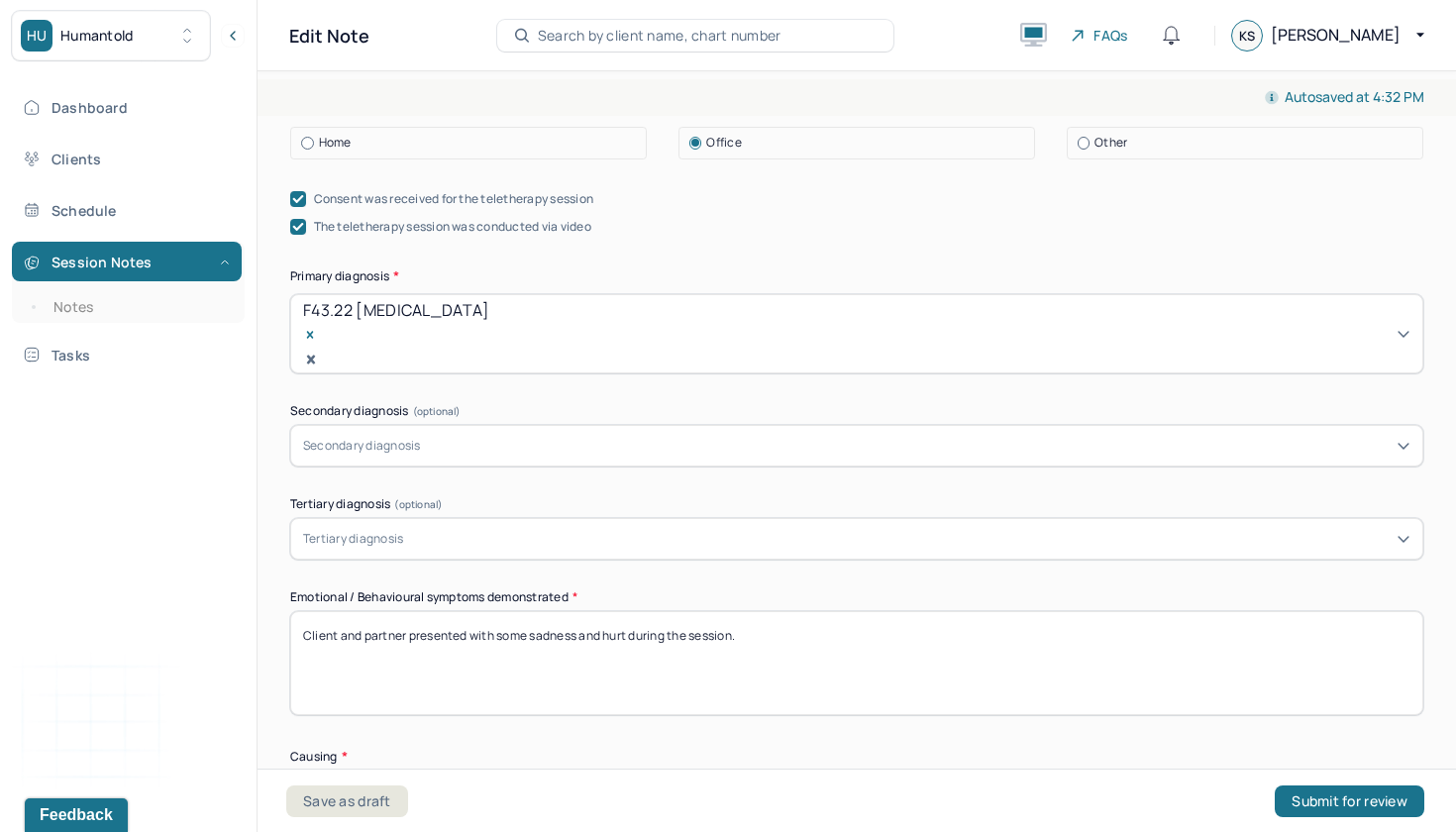 scroll, scrollTop: 703, scrollLeft: 0, axis: vertical 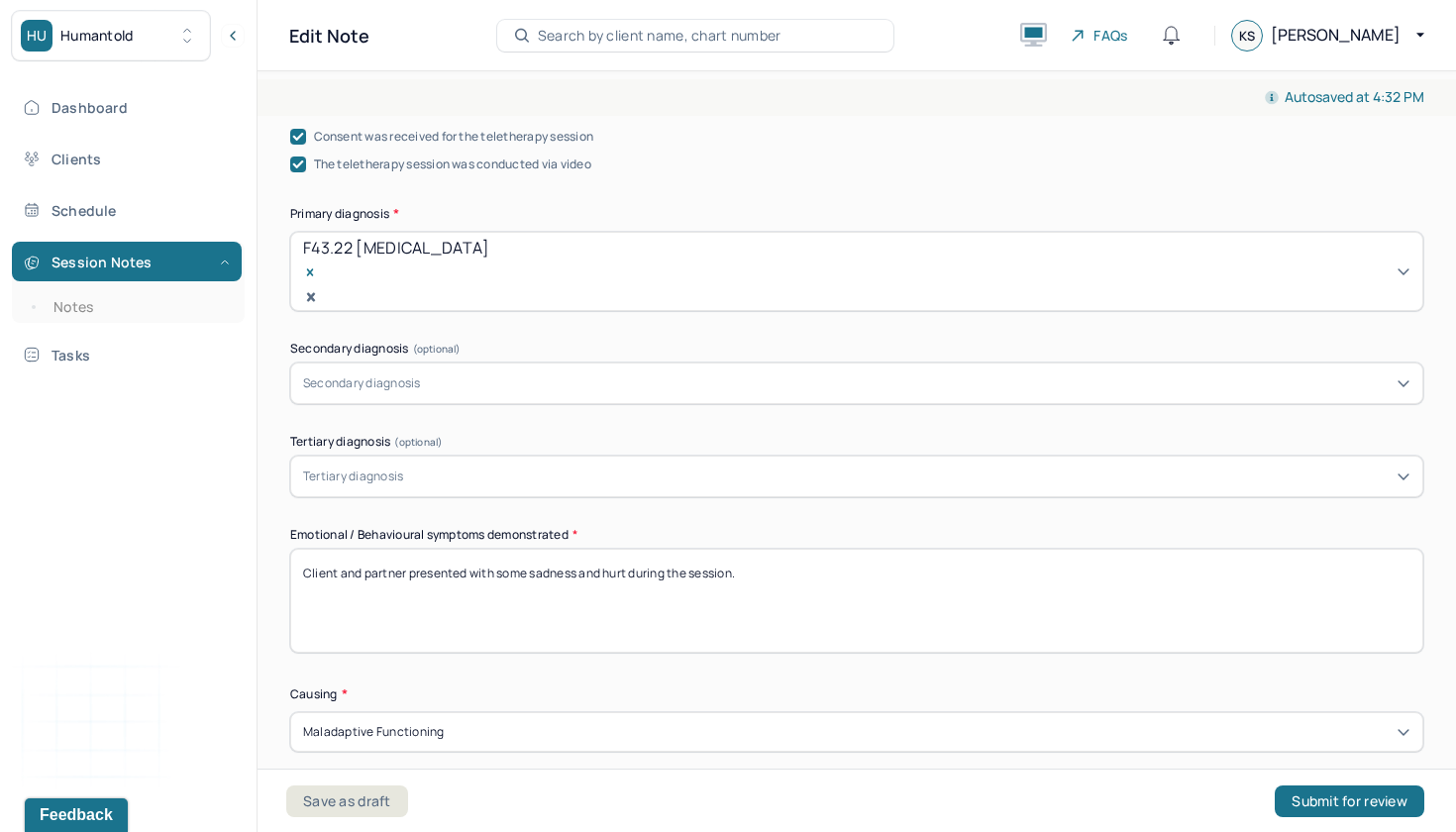 click on "Client and partner presented with some sadness and hurt during the session." at bounding box center (857, 600) 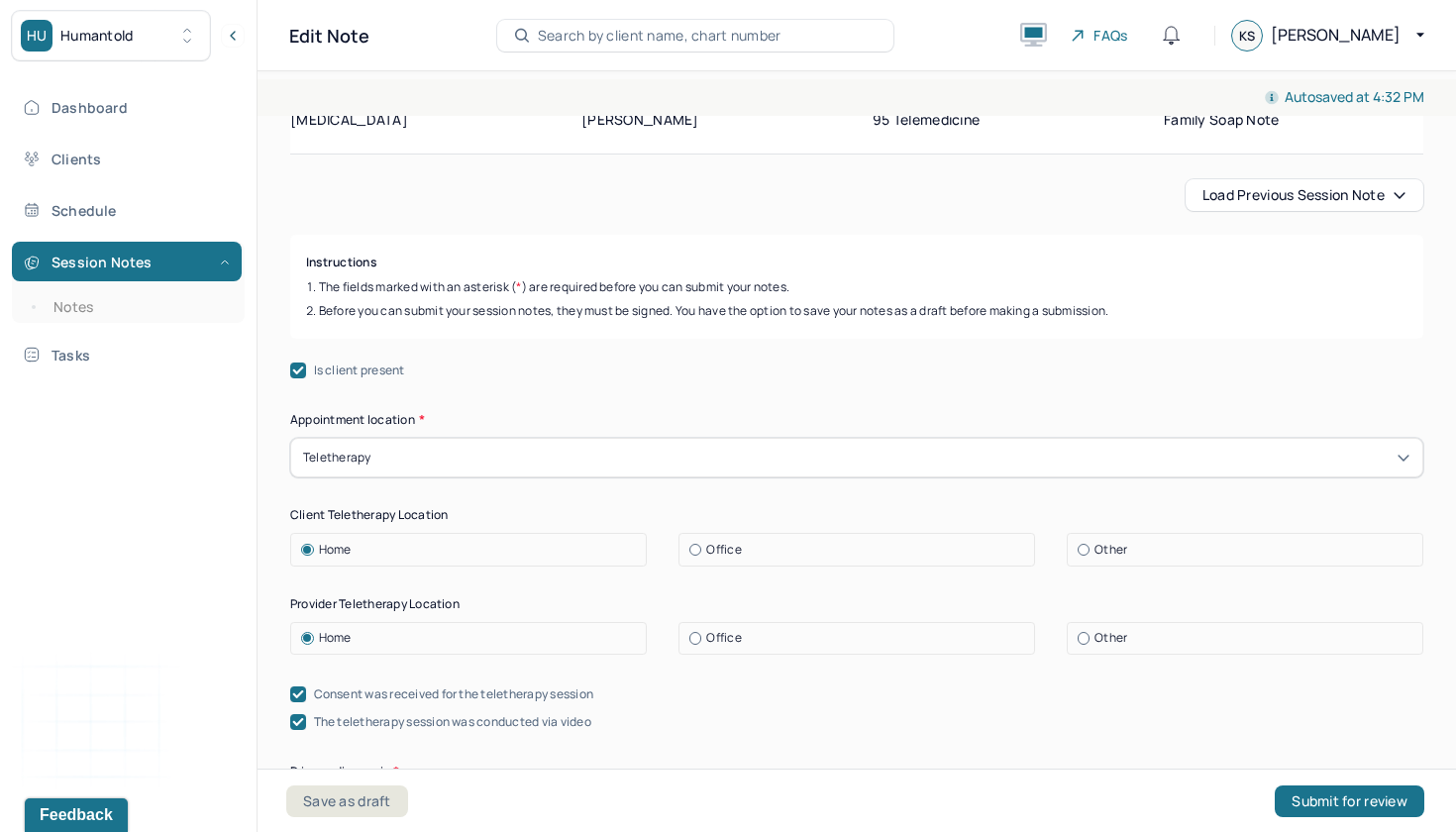 scroll, scrollTop: 140, scrollLeft: 0, axis: vertical 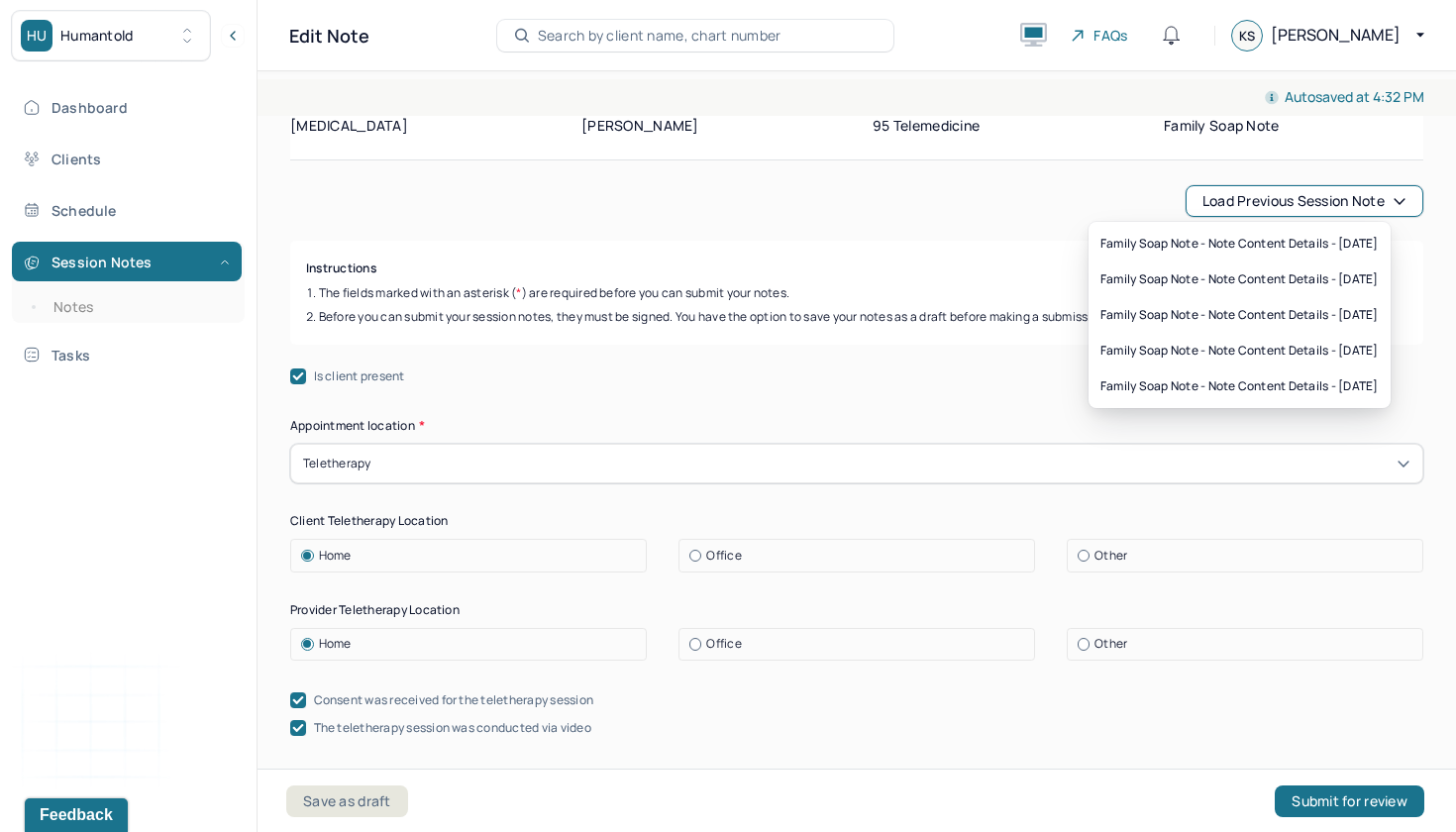 click on "Load previous session note" at bounding box center [1304, 201] 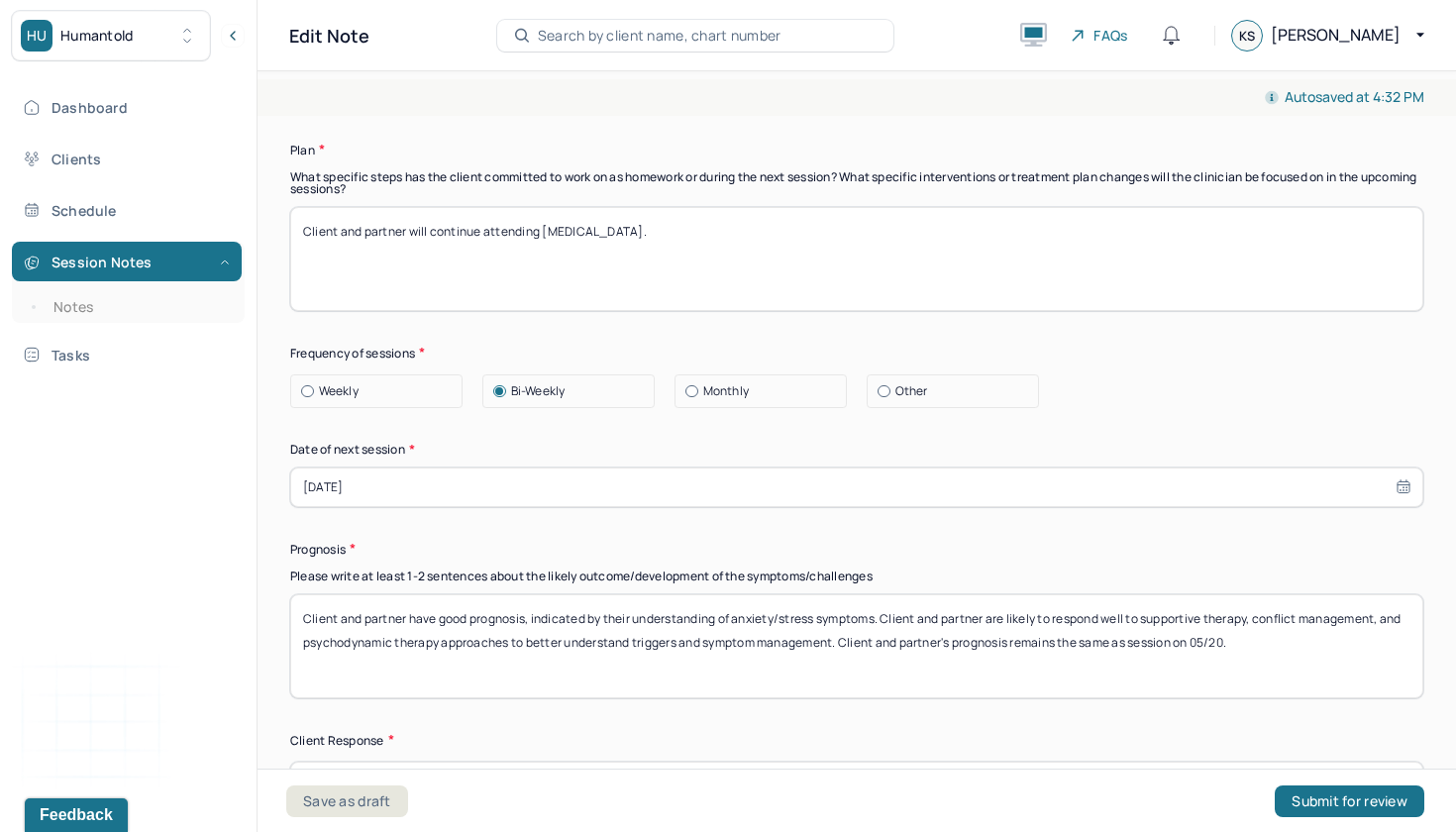 scroll, scrollTop: 2614, scrollLeft: 0, axis: vertical 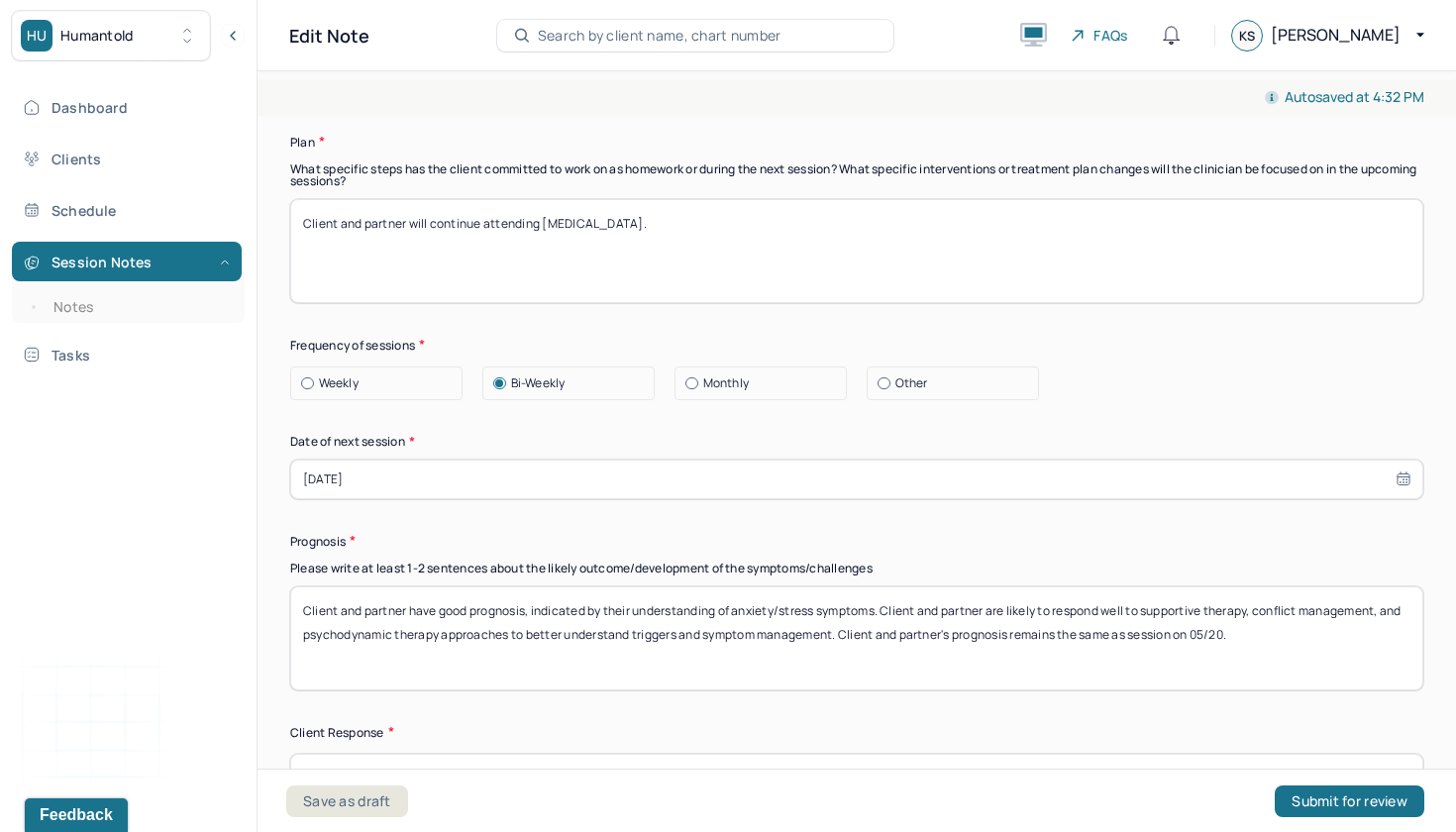 click on "Client and partner have good prognosis, indicated by their understanding of anxiety/stress symptoms. Client and partner are likely to respond well to supportive therapy, conflict management, and psychodynamic therapy approaches to better understand triggers and symptom management. Client and partner's prognosis remains the same as session on 05/20." at bounding box center (857, 638) 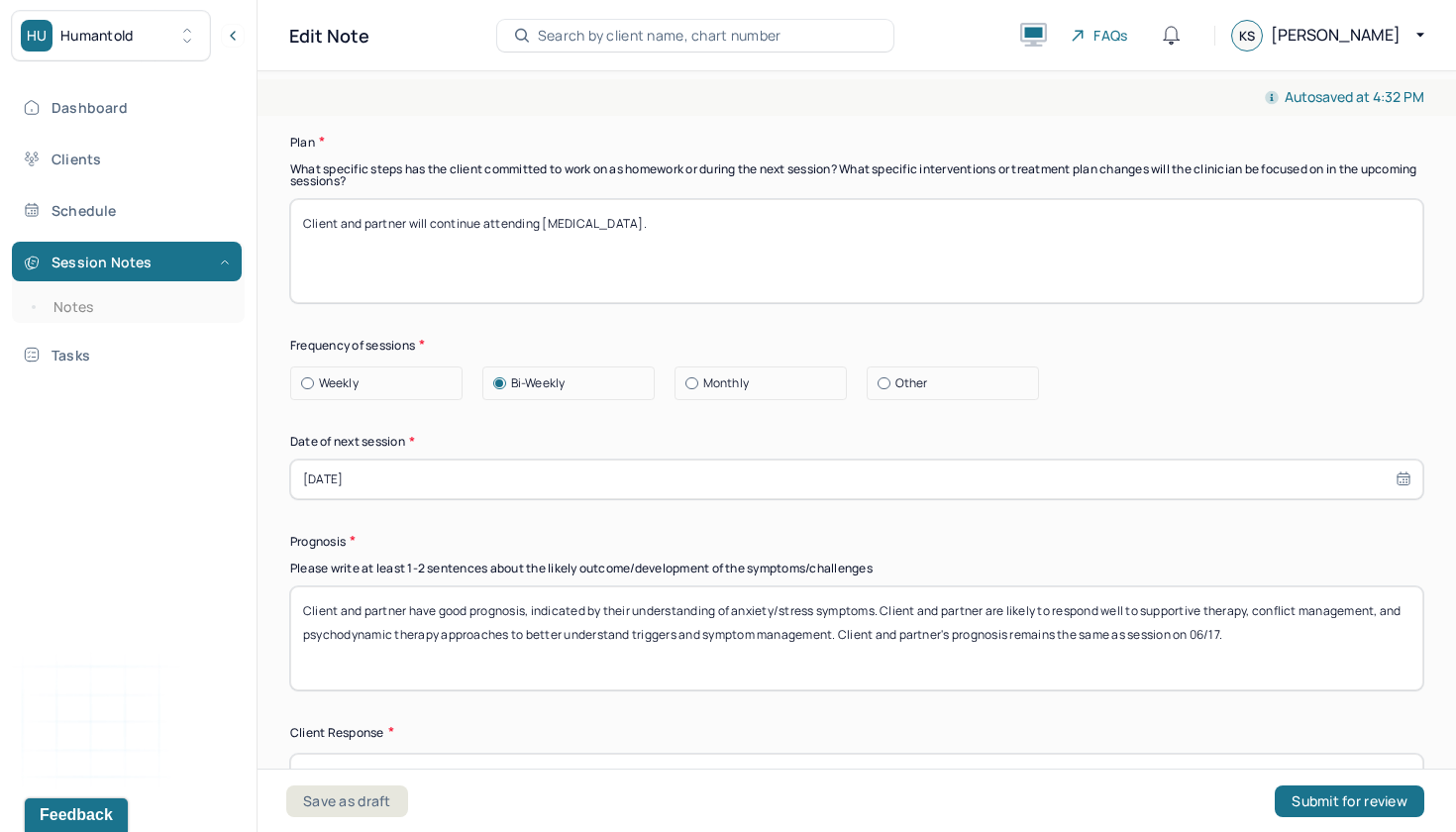 scroll, scrollTop: 2676, scrollLeft: 0, axis: vertical 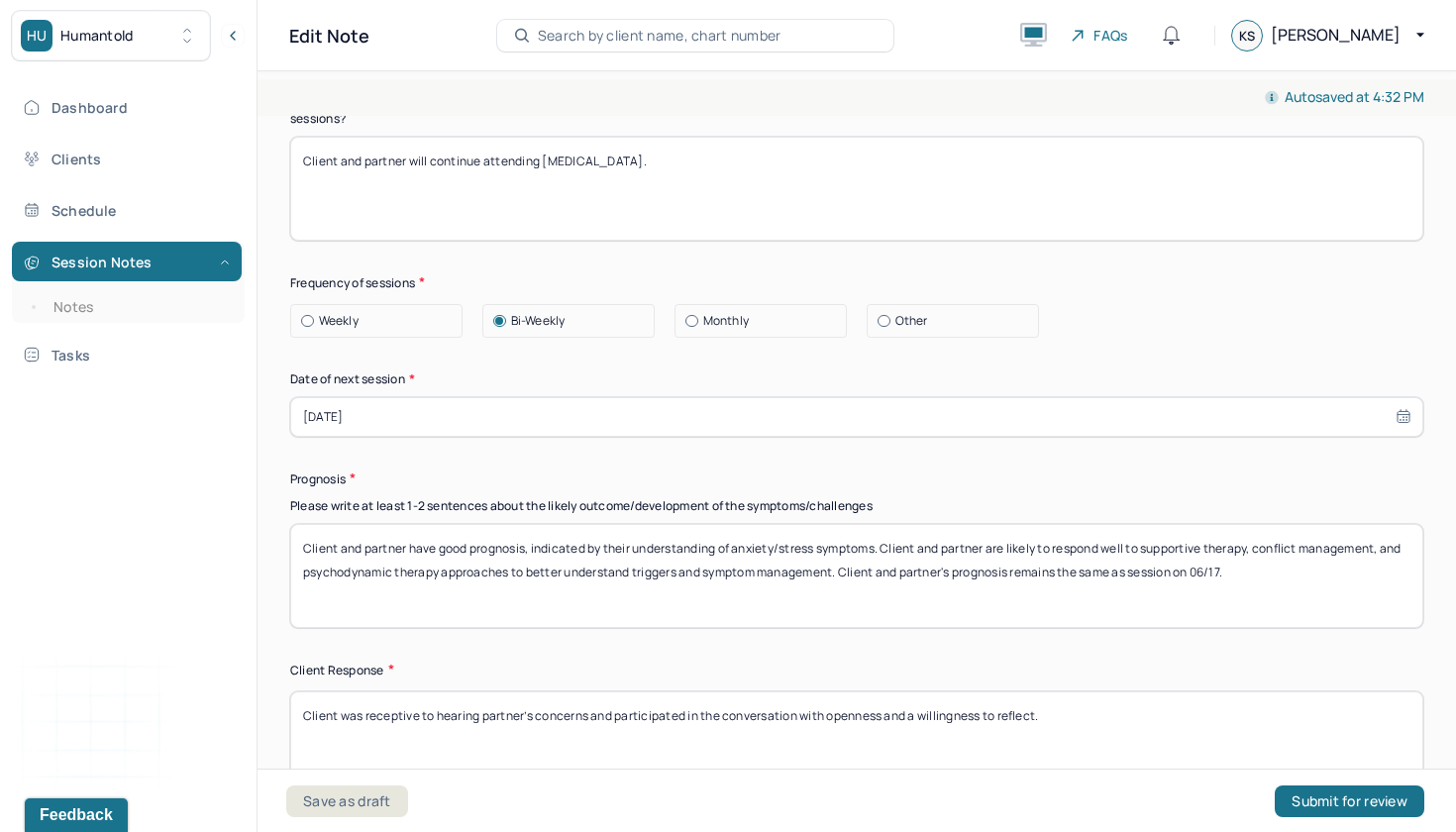 type on "Client and partner have good prognosis, indicated by their understanding of anxiety/stress symptoms. Client and partner are likely to respond well to supportive therapy, conflict management, and psychodynamic therapy approaches to better understand triggers and symptom management. Client and partner's prognosis remains the same as session on 06/17." 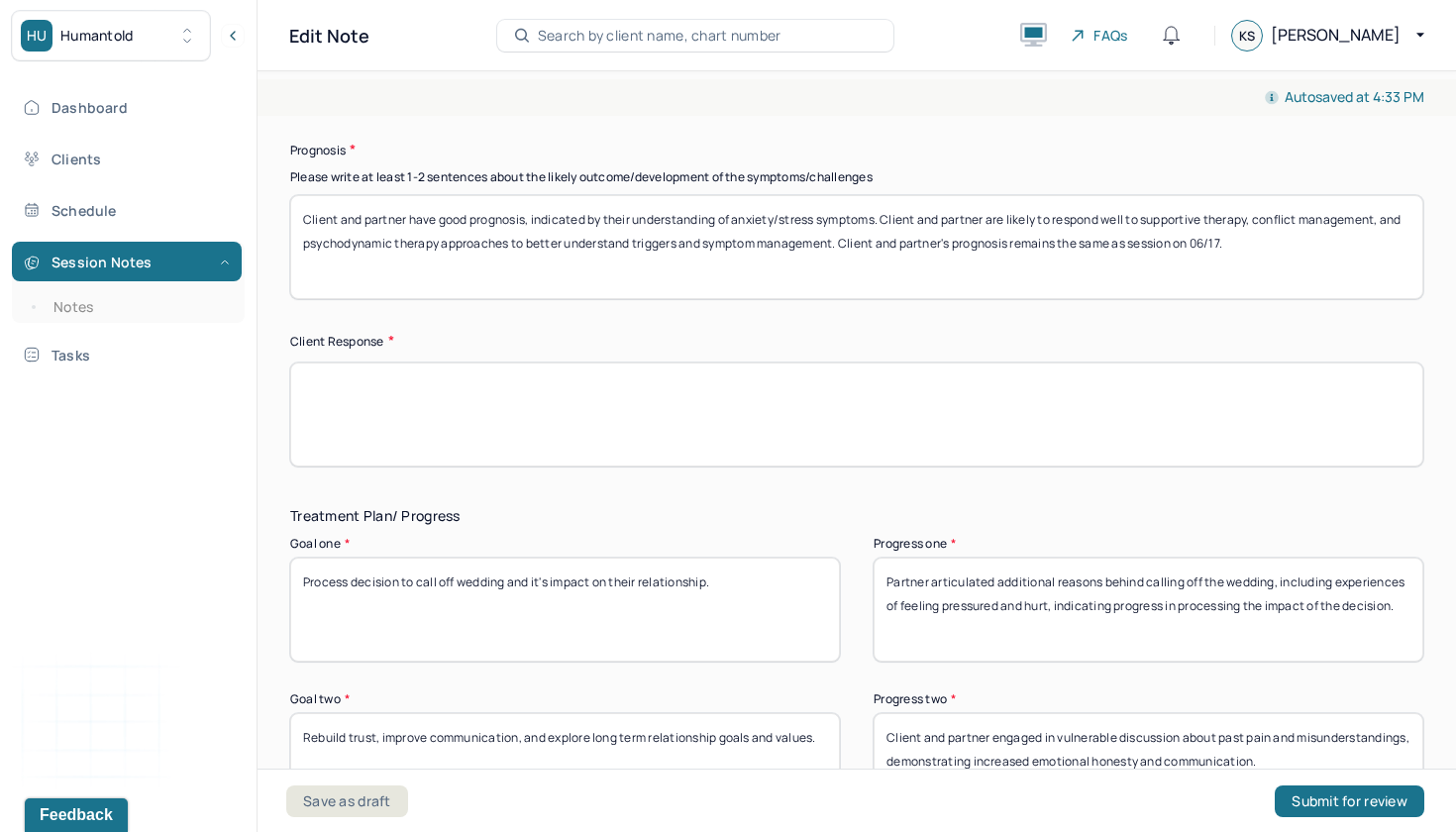 scroll, scrollTop: 3148, scrollLeft: 0, axis: vertical 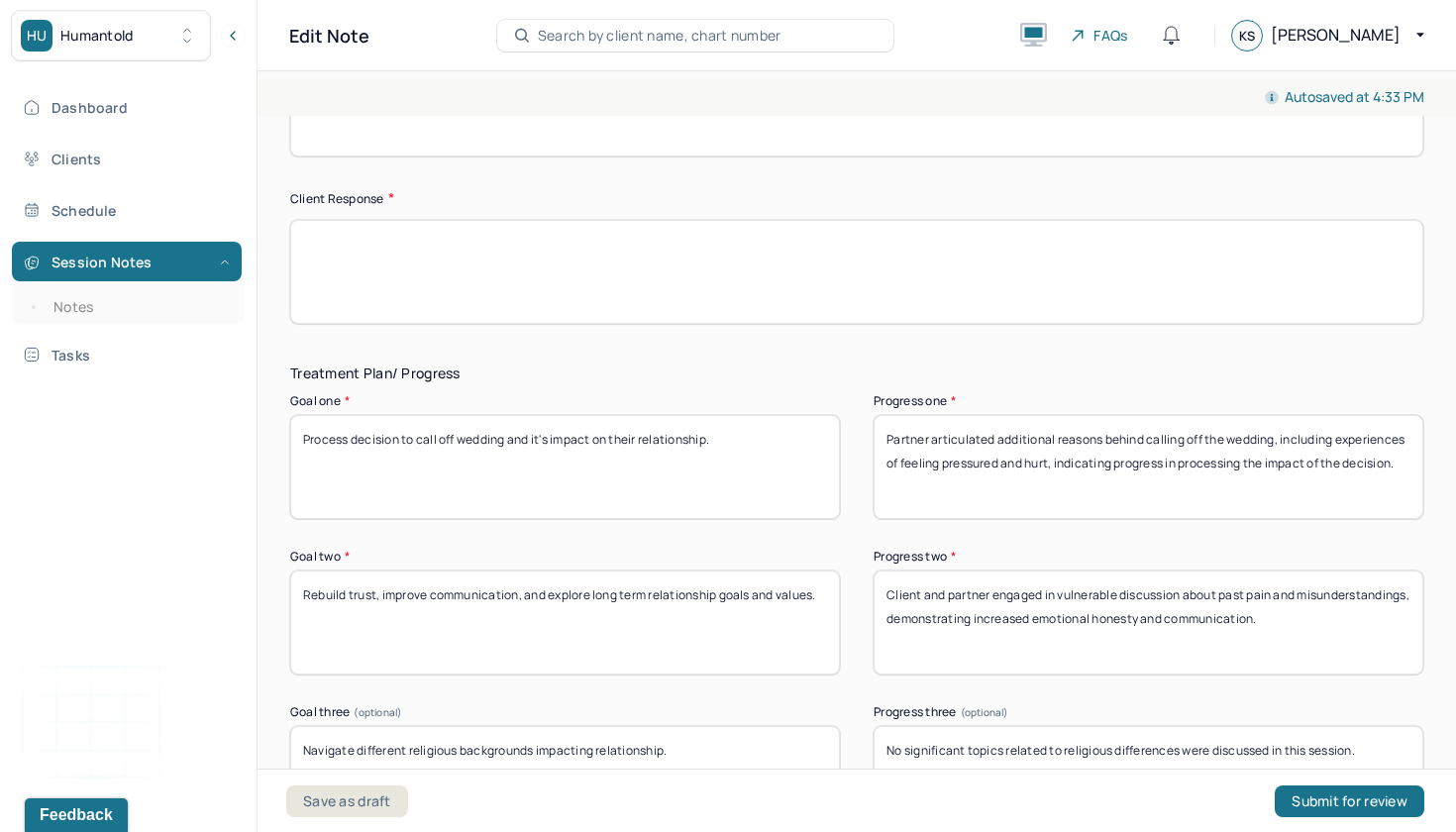 type 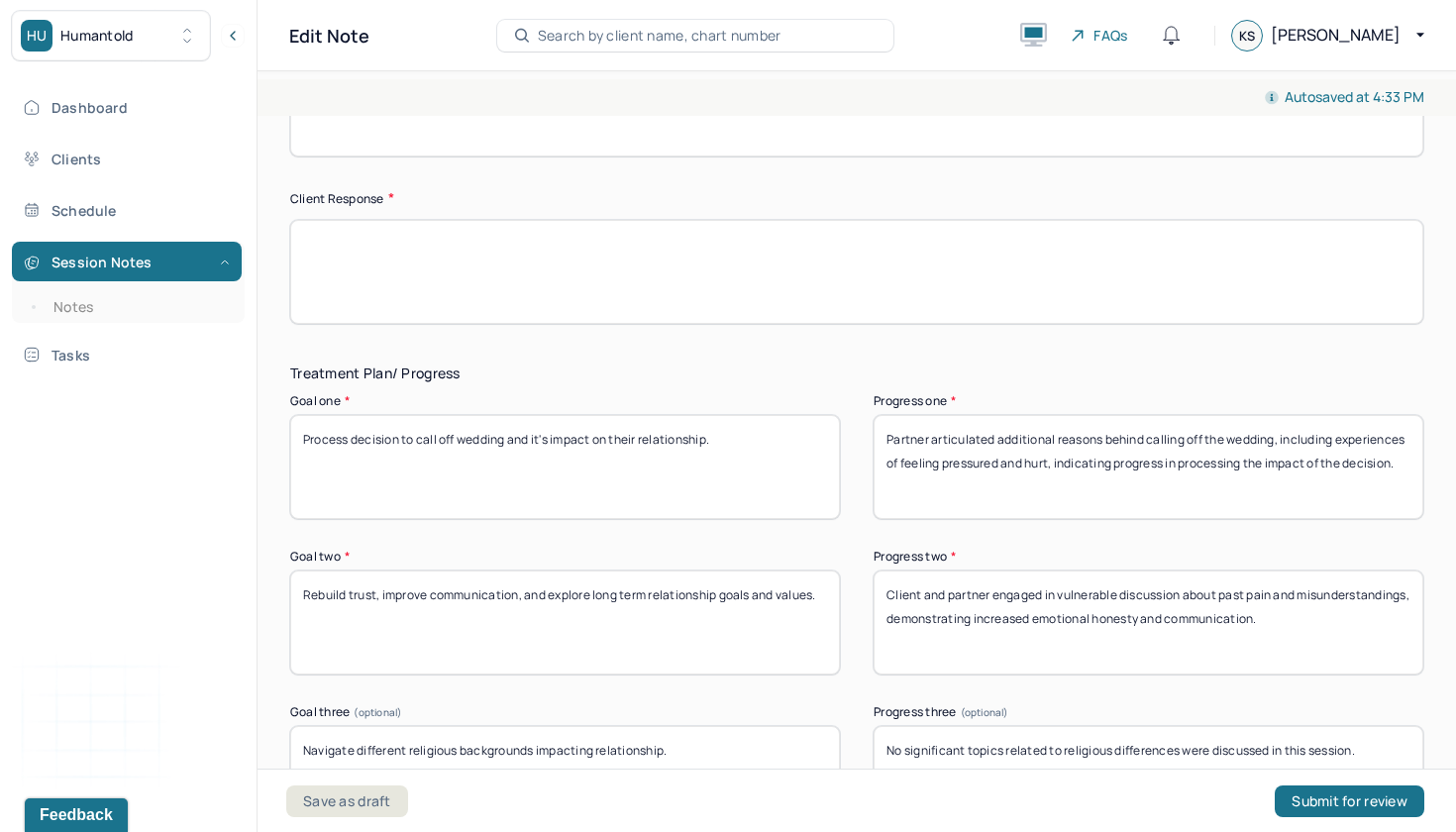 drag, startPoint x: 888, startPoint y: 406, endPoint x: 1054, endPoint y: 527, distance: 205.41908 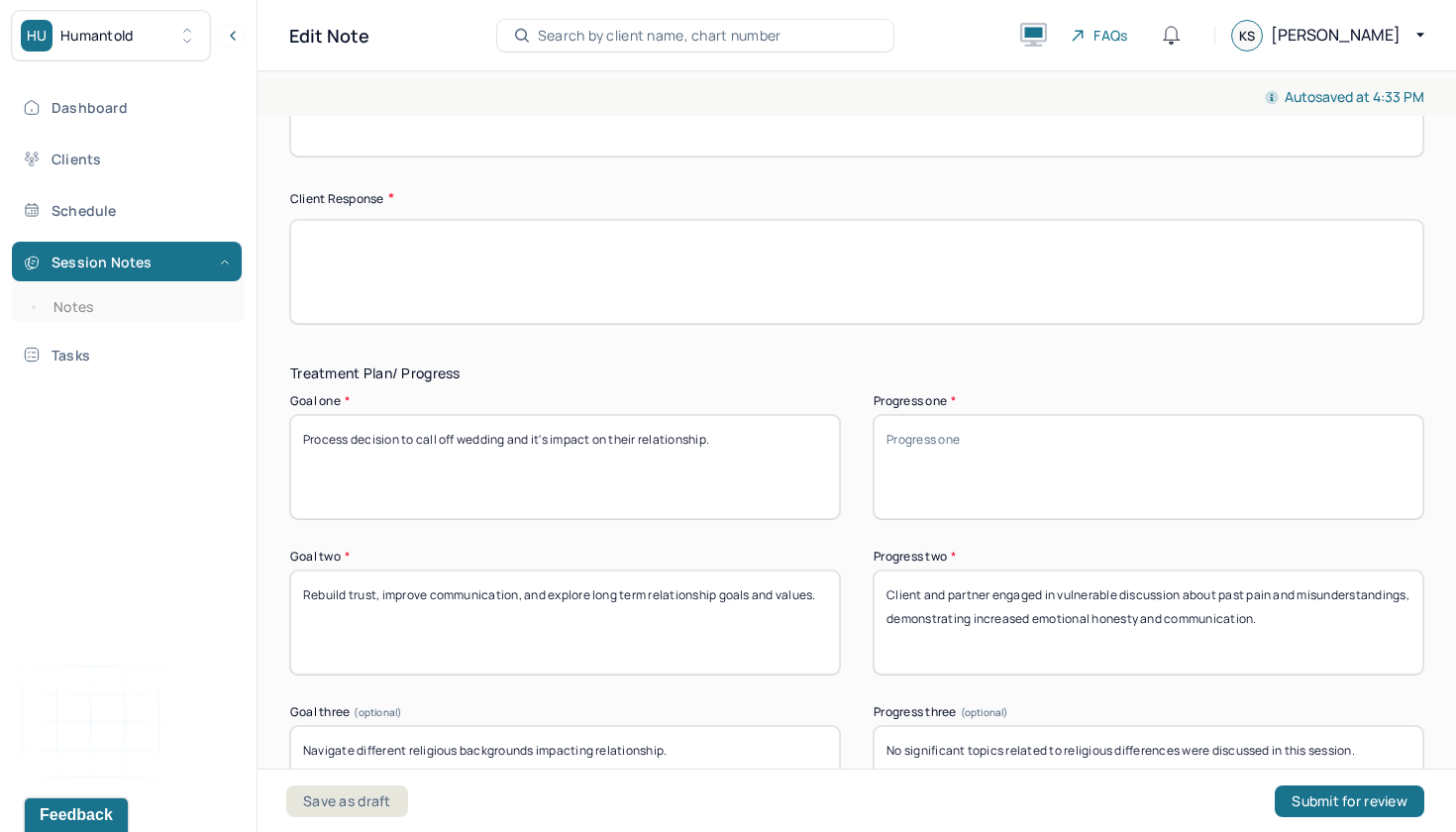 type 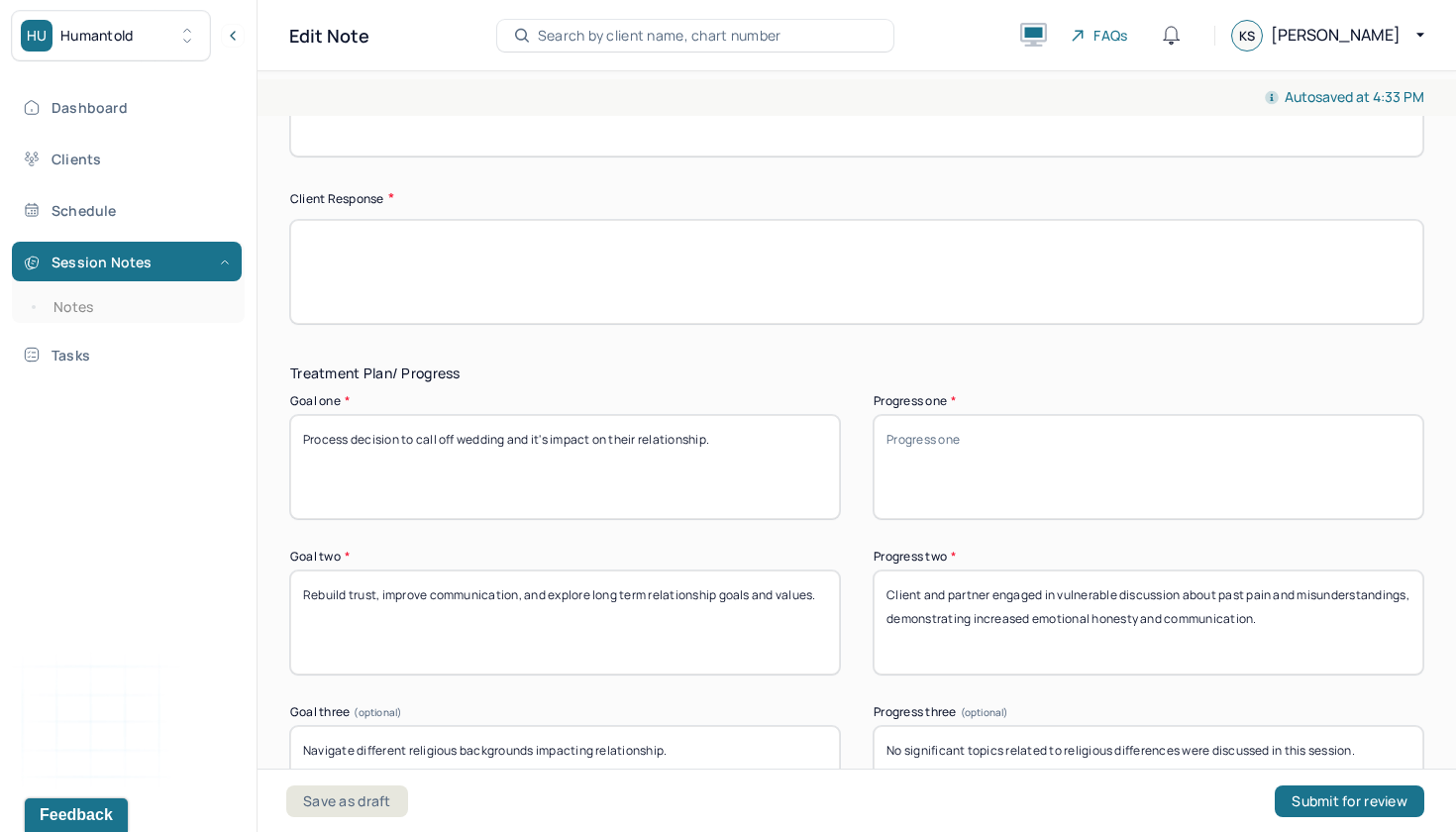 drag, startPoint x: 884, startPoint y: 564, endPoint x: 1076, endPoint y: 682, distance: 225.36193 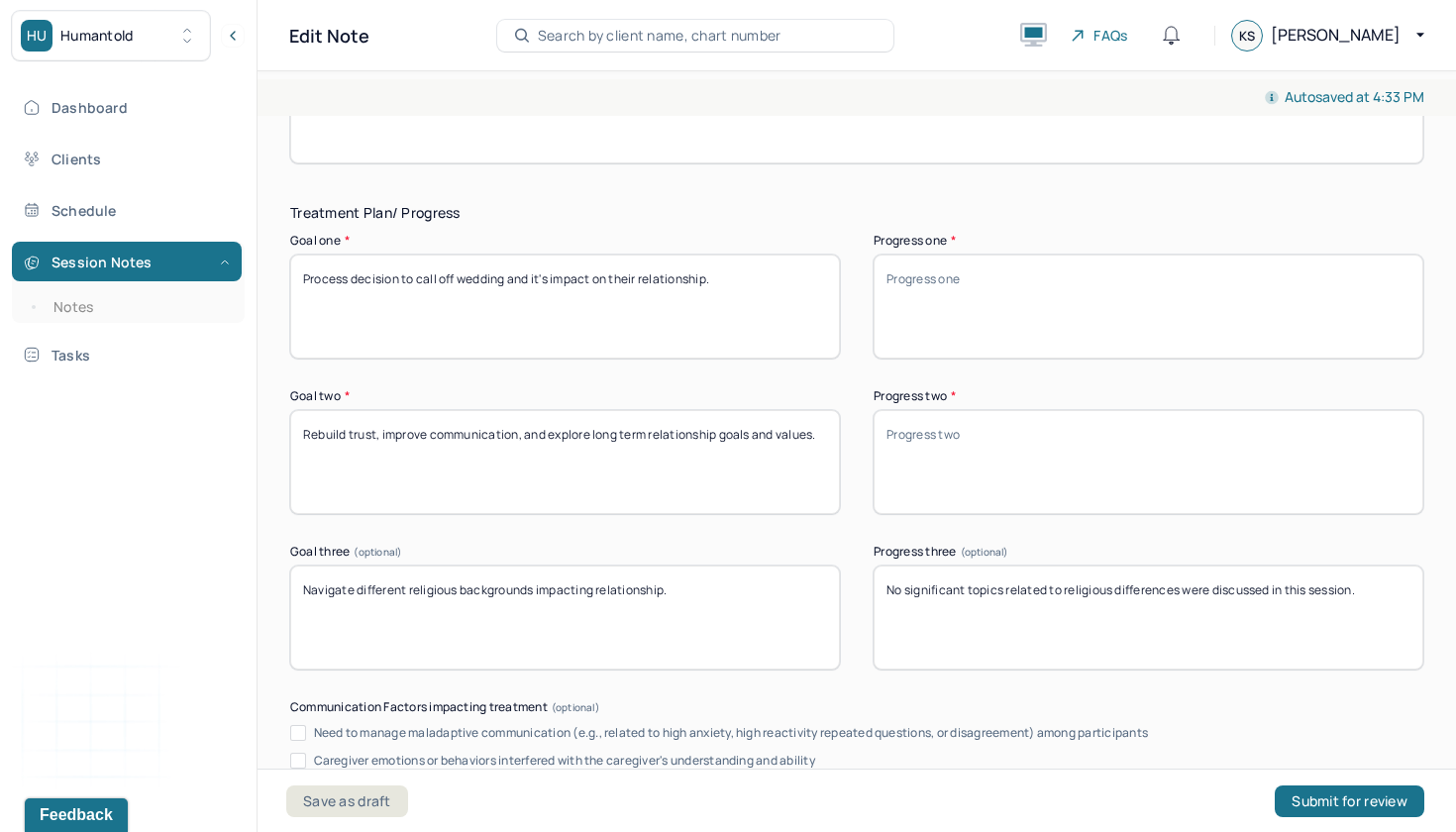 scroll, scrollTop: 3334, scrollLeft: 0, axis: vertical 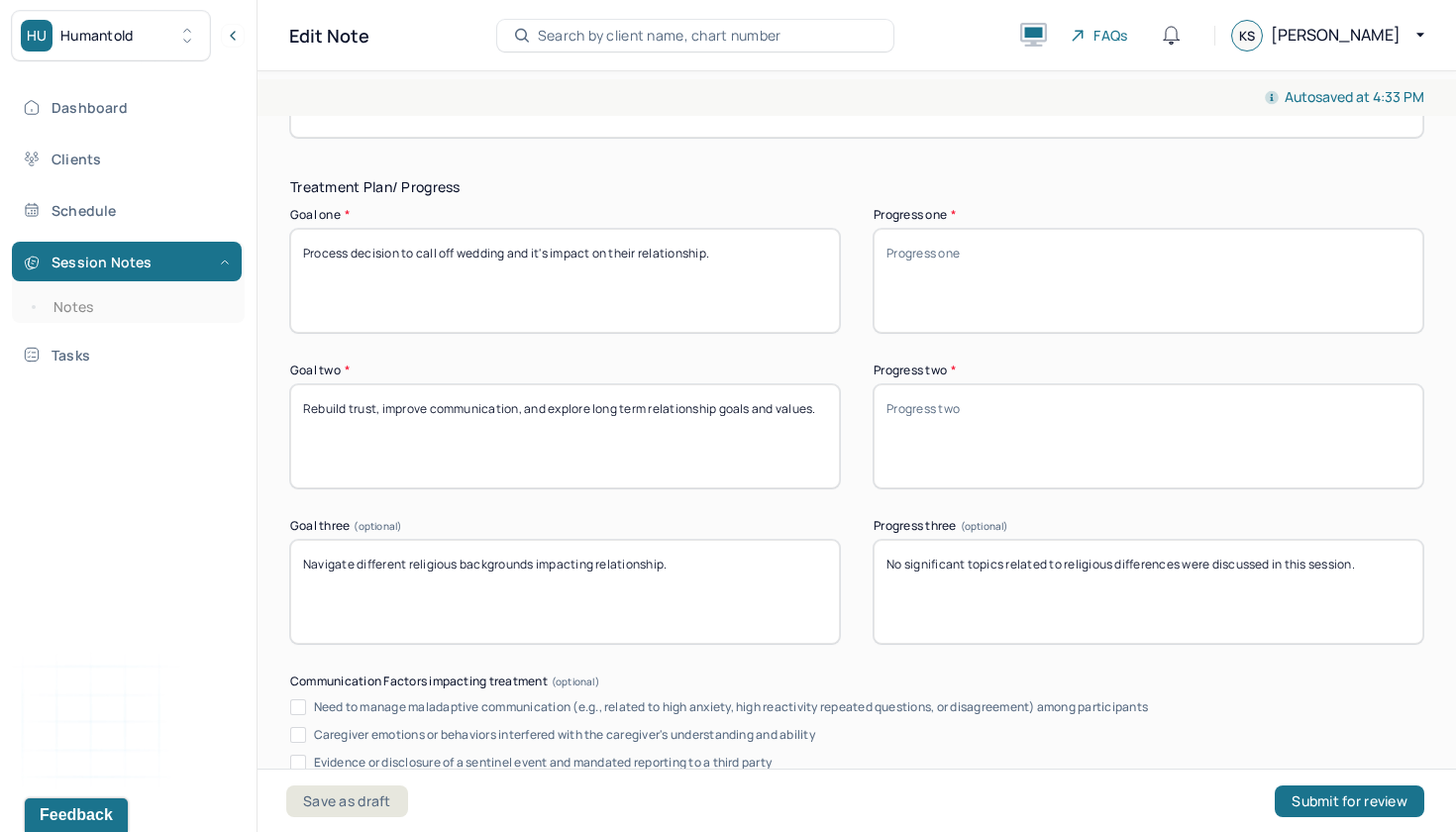 type 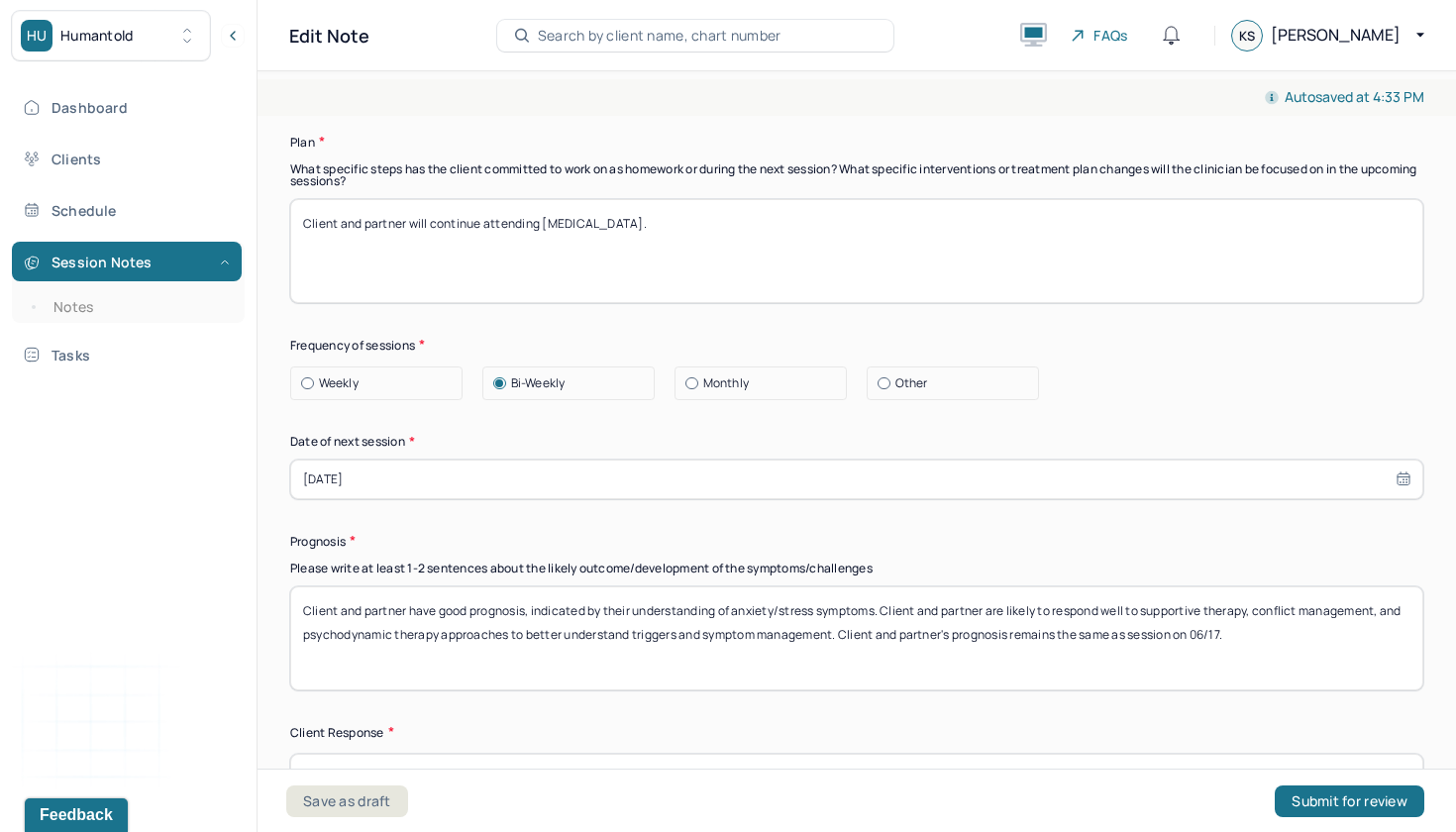 scroll, scrollTop: 2614, scrollLeft: 0, axis: vertical 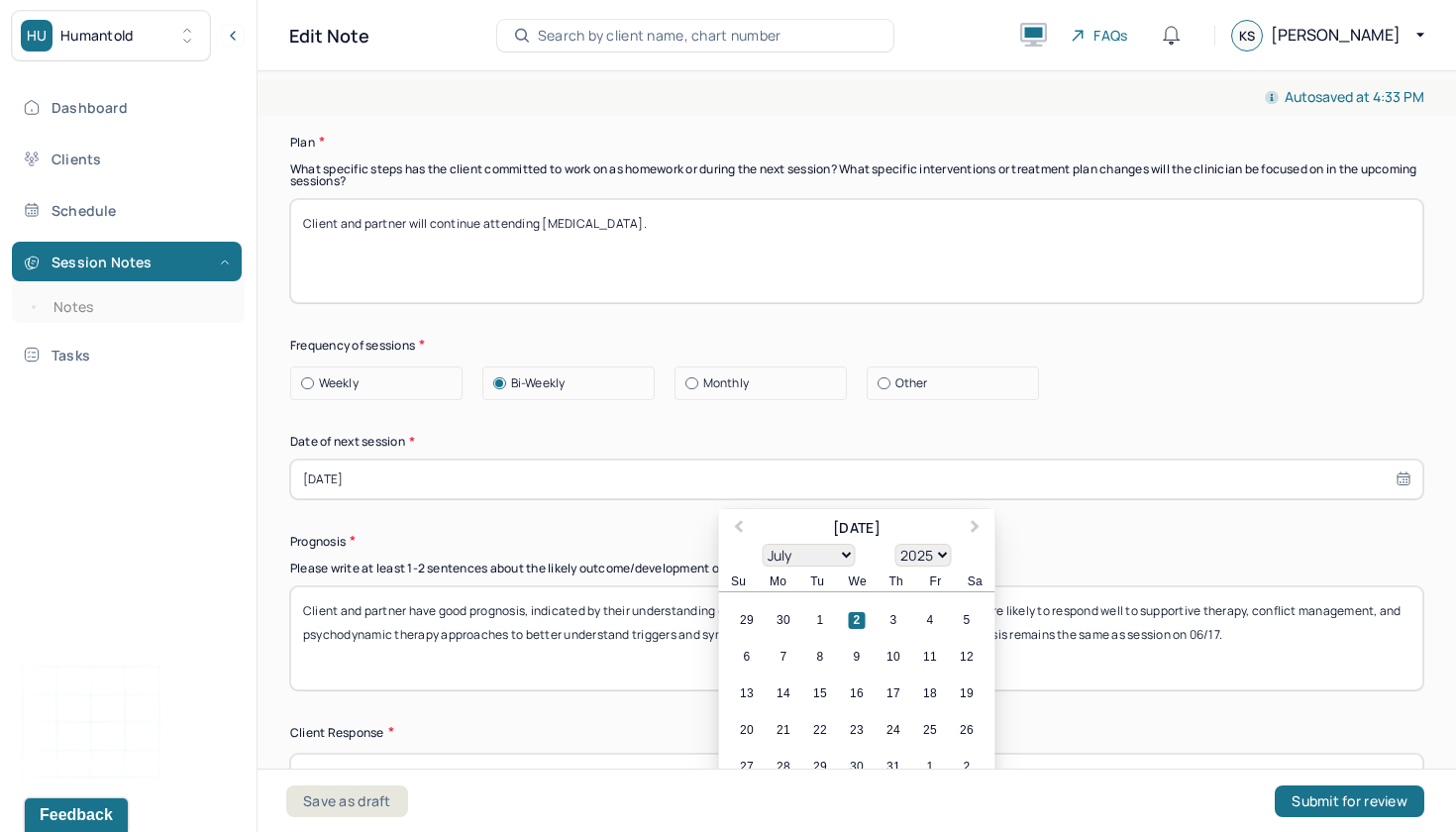 click on "Other" at bounding box center (958, 383) 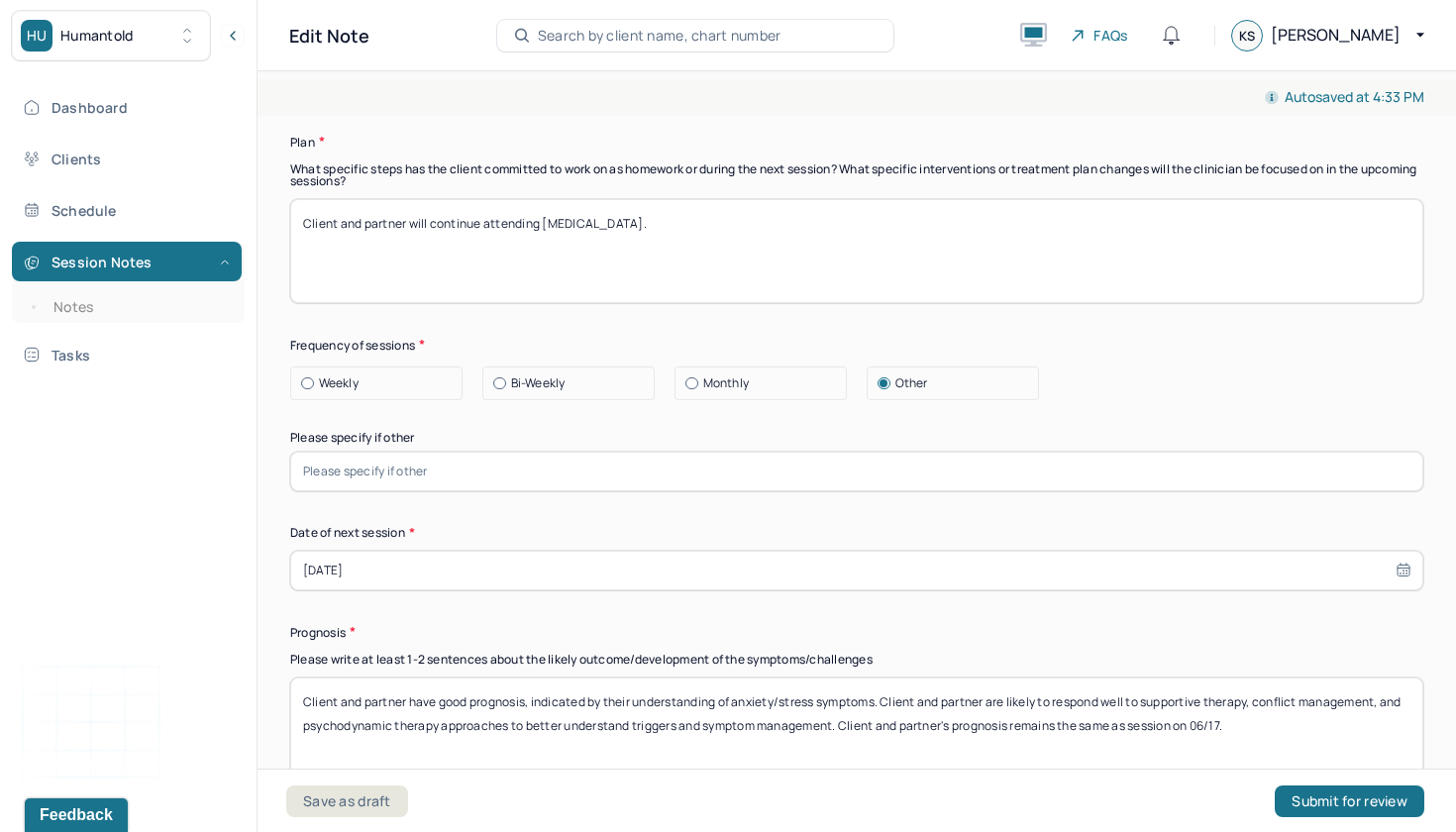 click at bounding box center [857, 471] 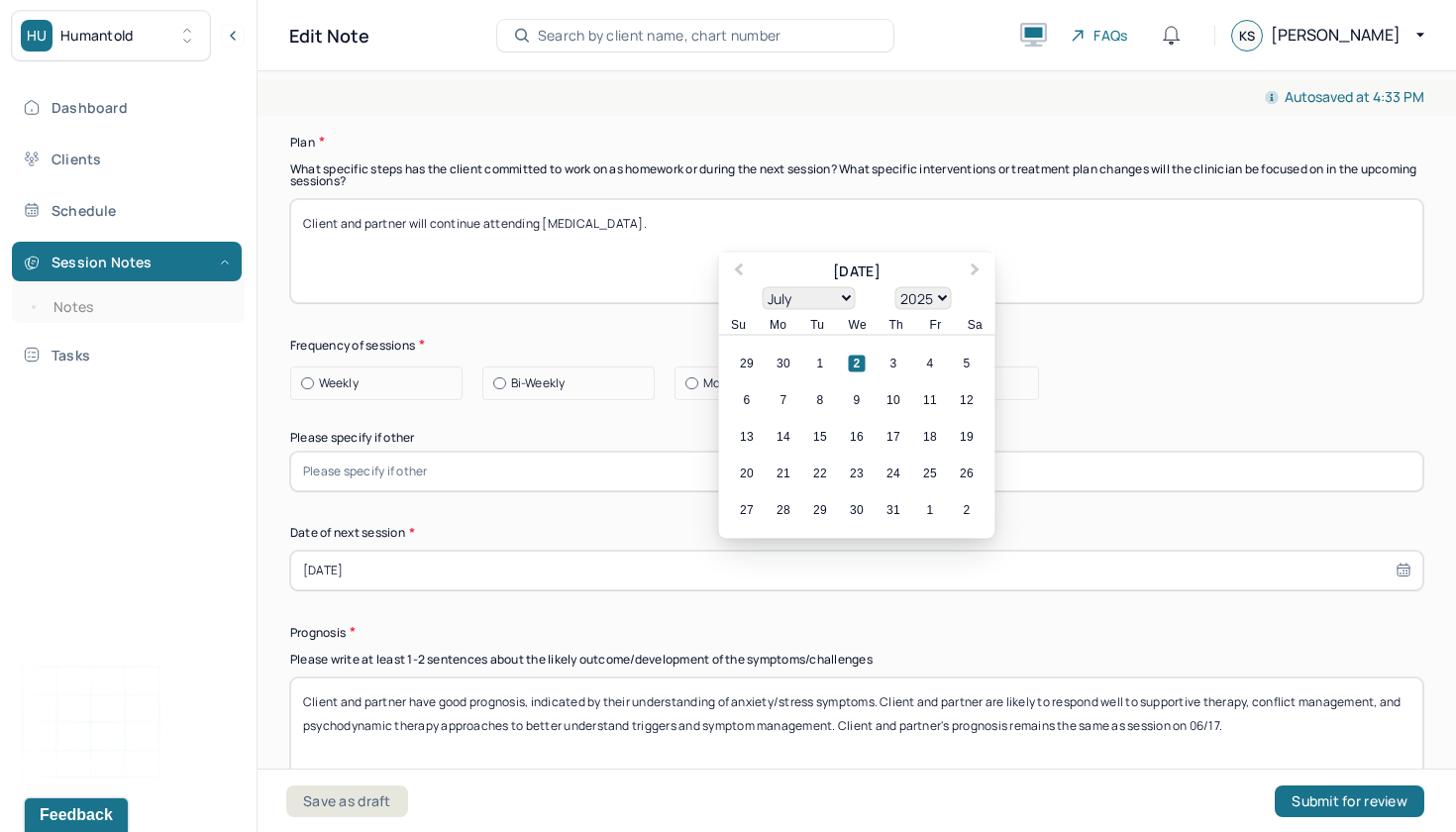 click on "[DATE]" at bounding box center [857, 571] 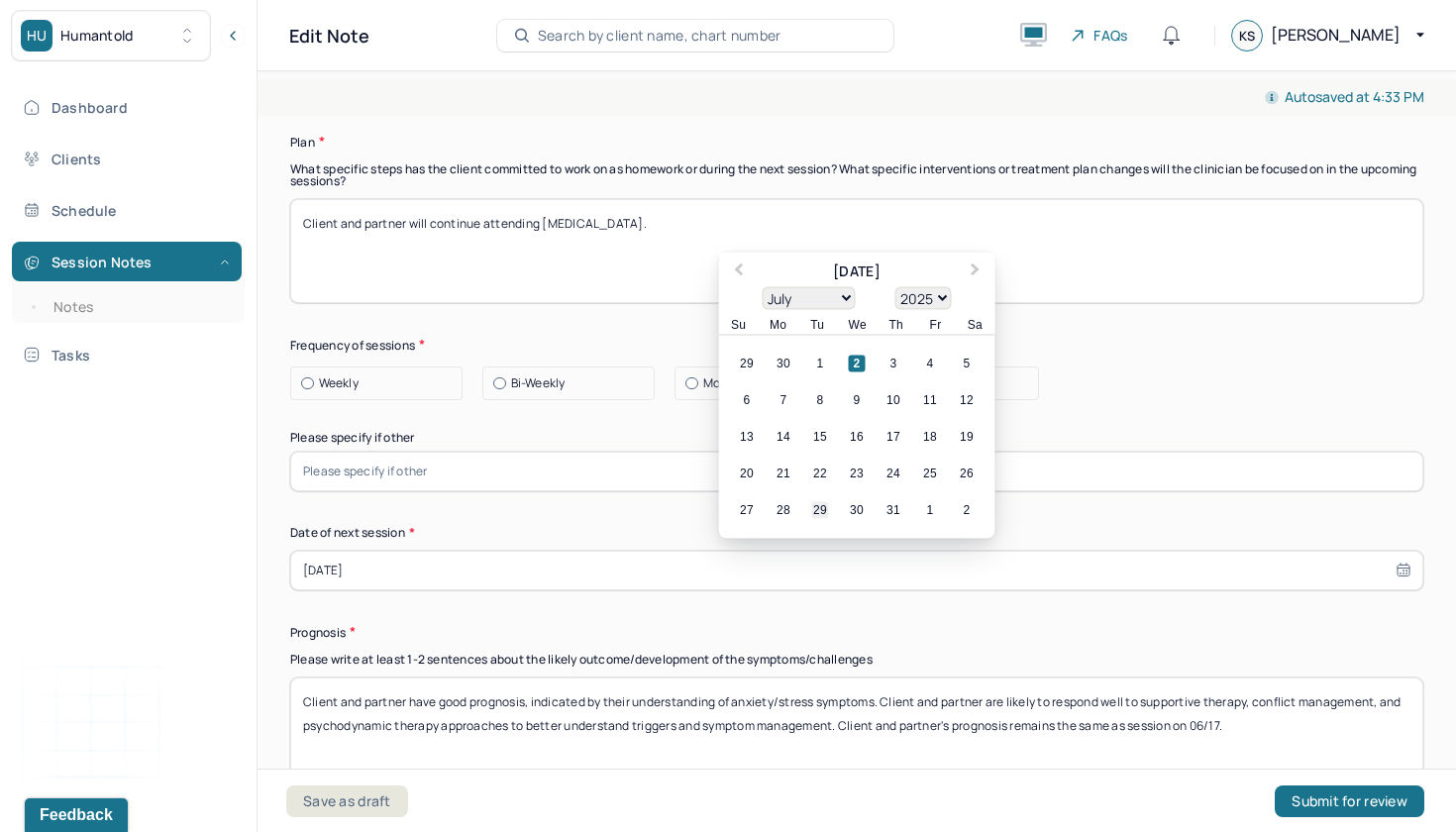 click on "29" at bounding box center (820, 509) 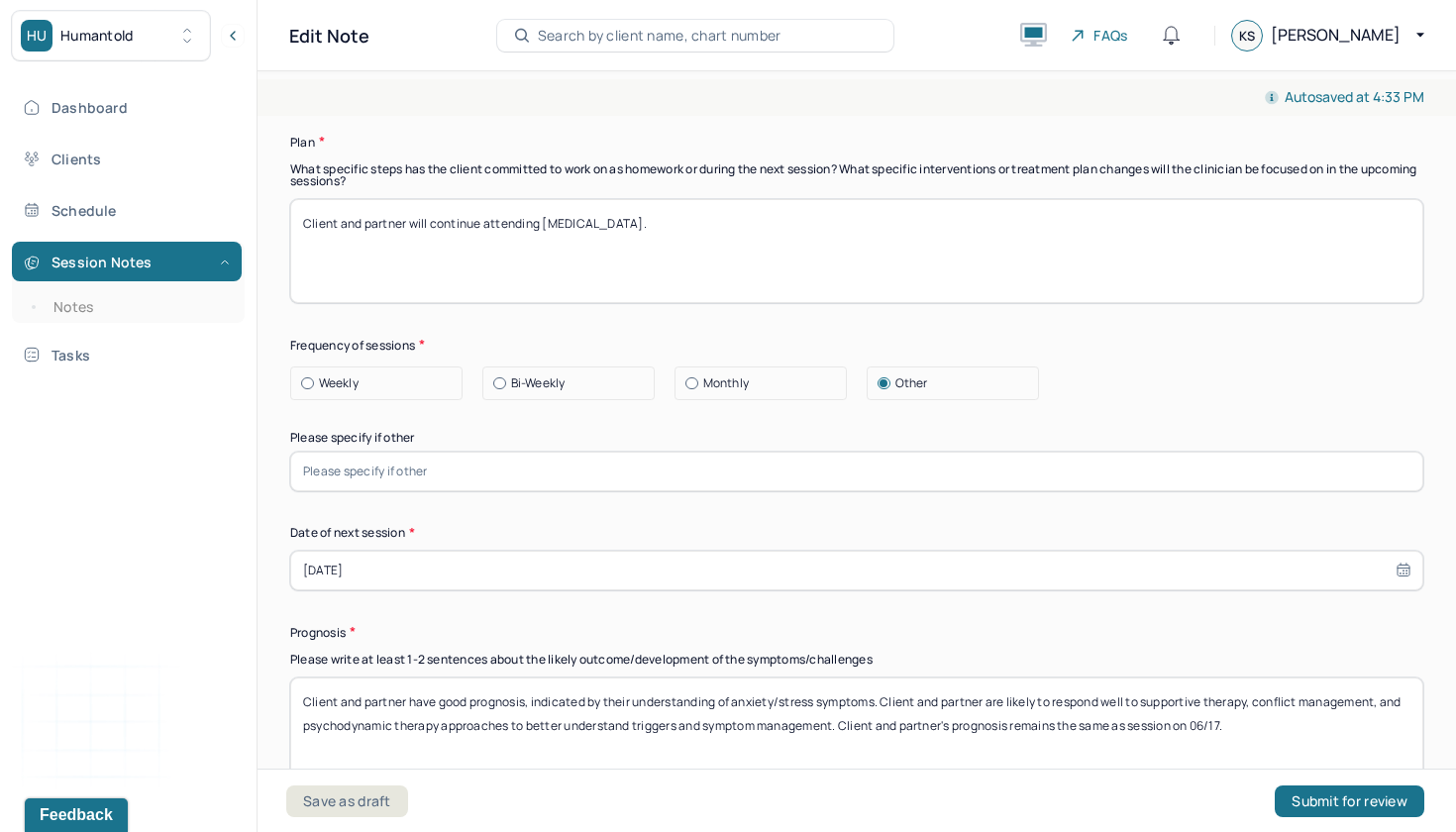 click at bounding box center [857, 471] 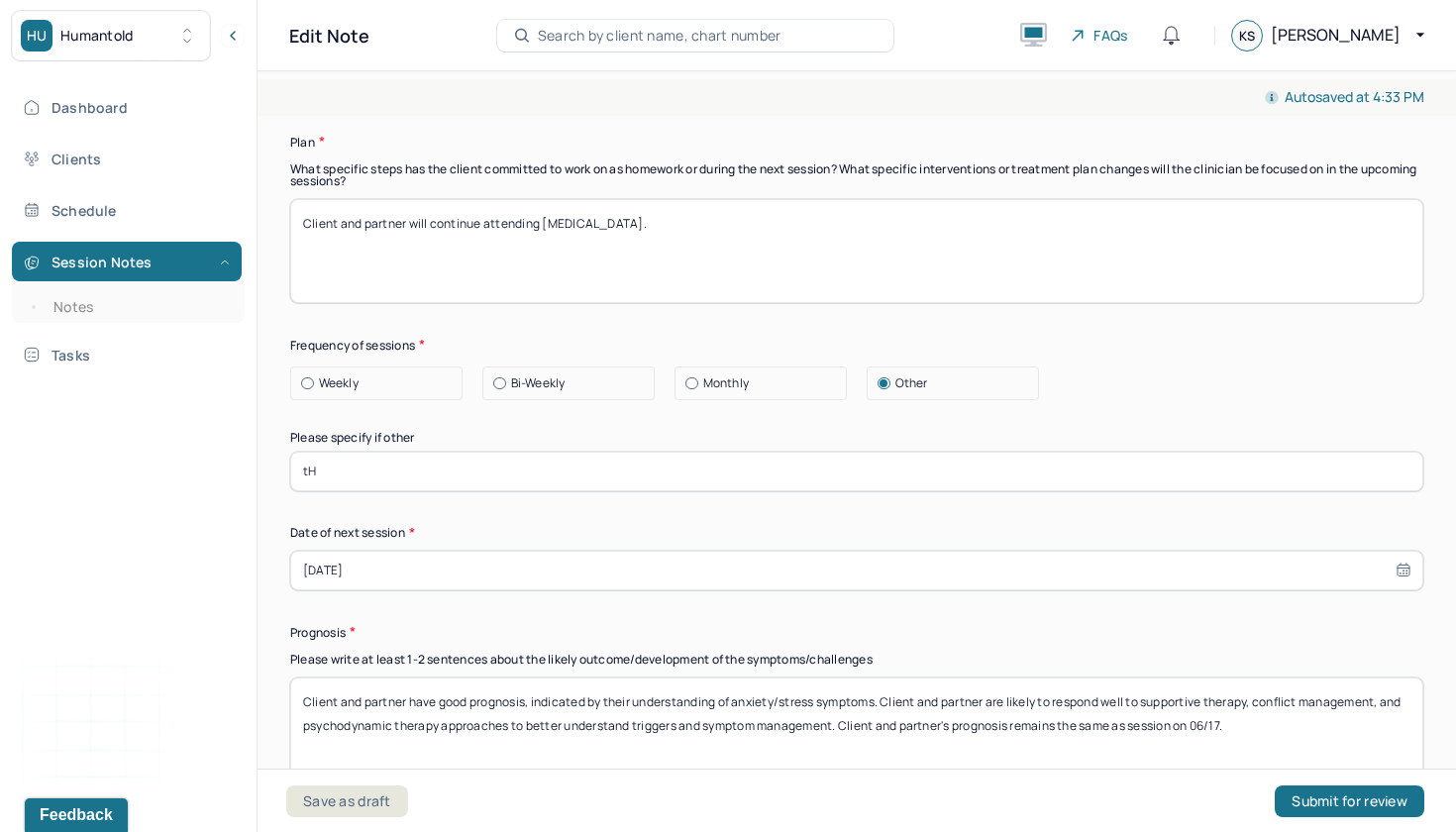 type on "t" 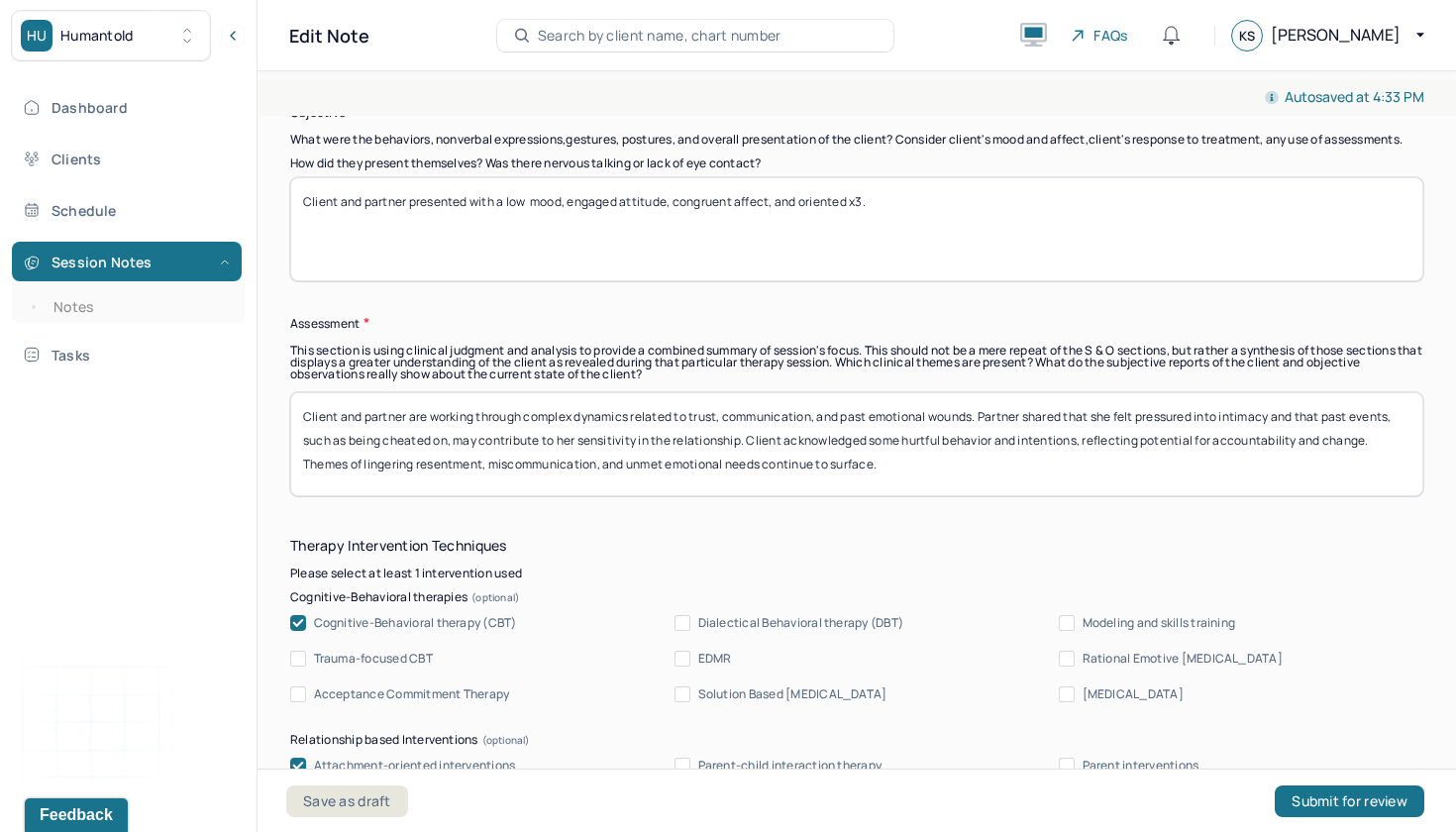 scroll, scrollTop: 1717, scrollLeft: 0, axis: vertical 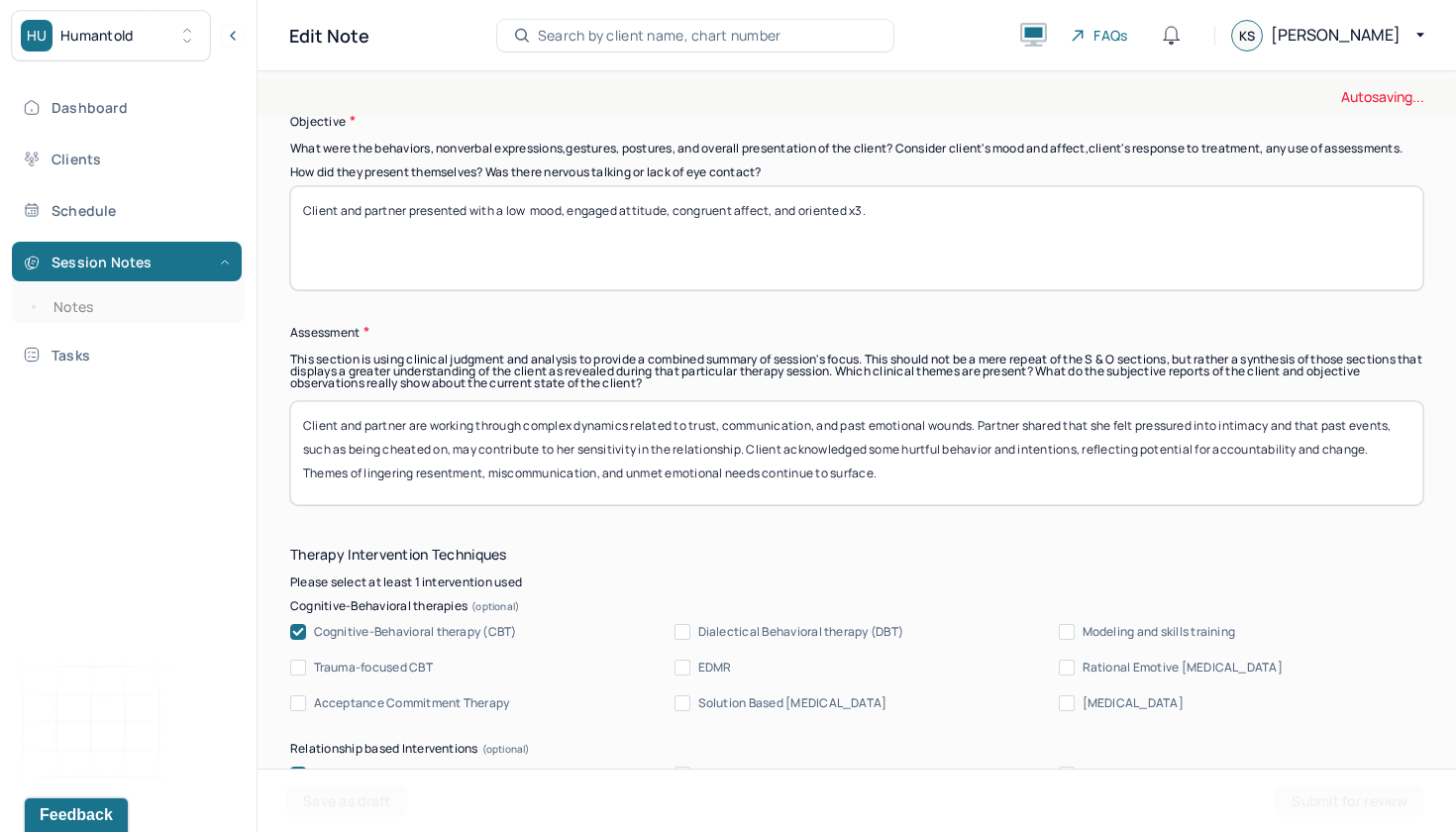 type on "Therapist is out of office during the next scheduled session." 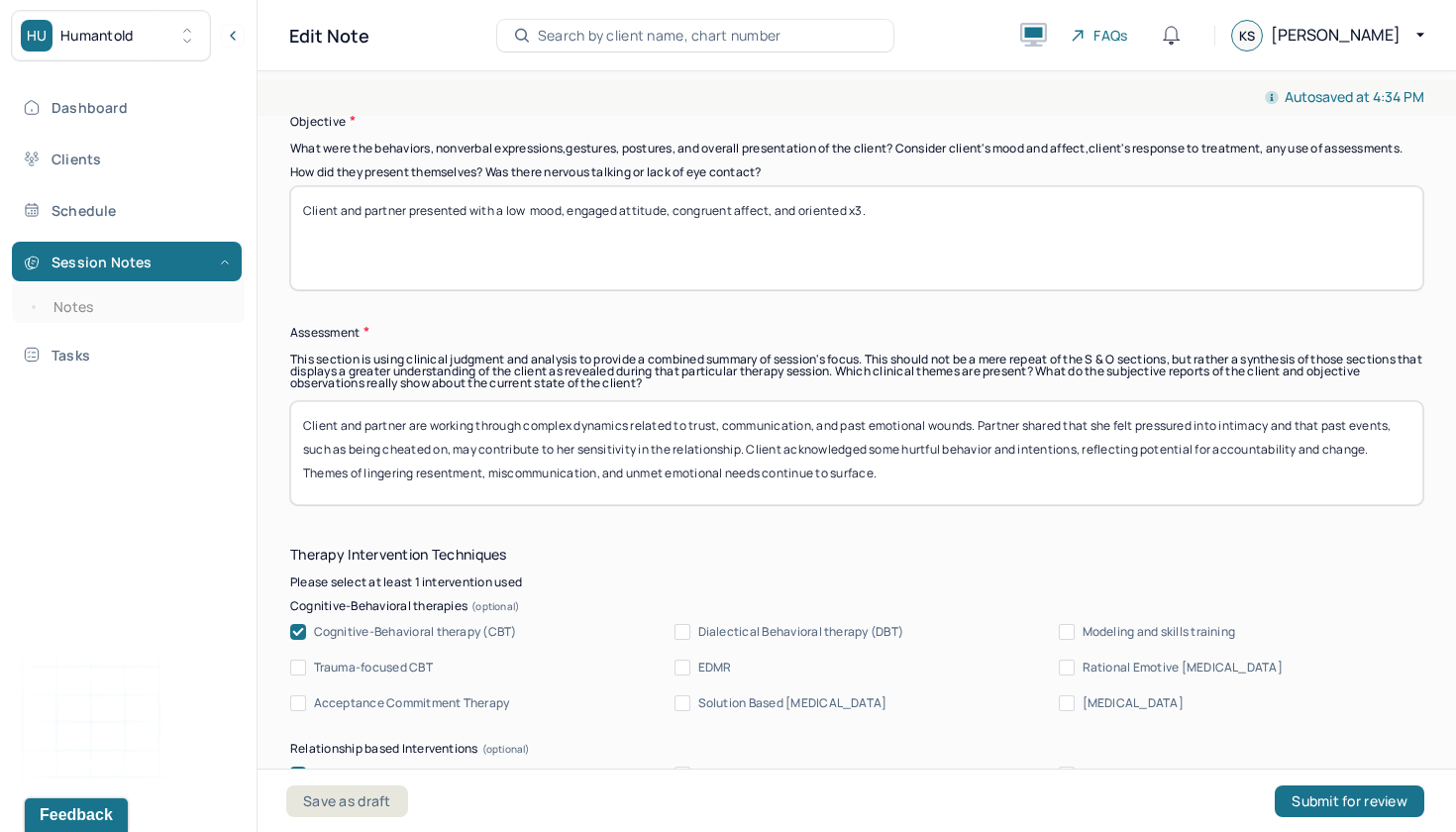 drag, startPoint x: 895, startPoint y: 455, endPoint x: 281, endPoint y: 376, distance: 619.0614 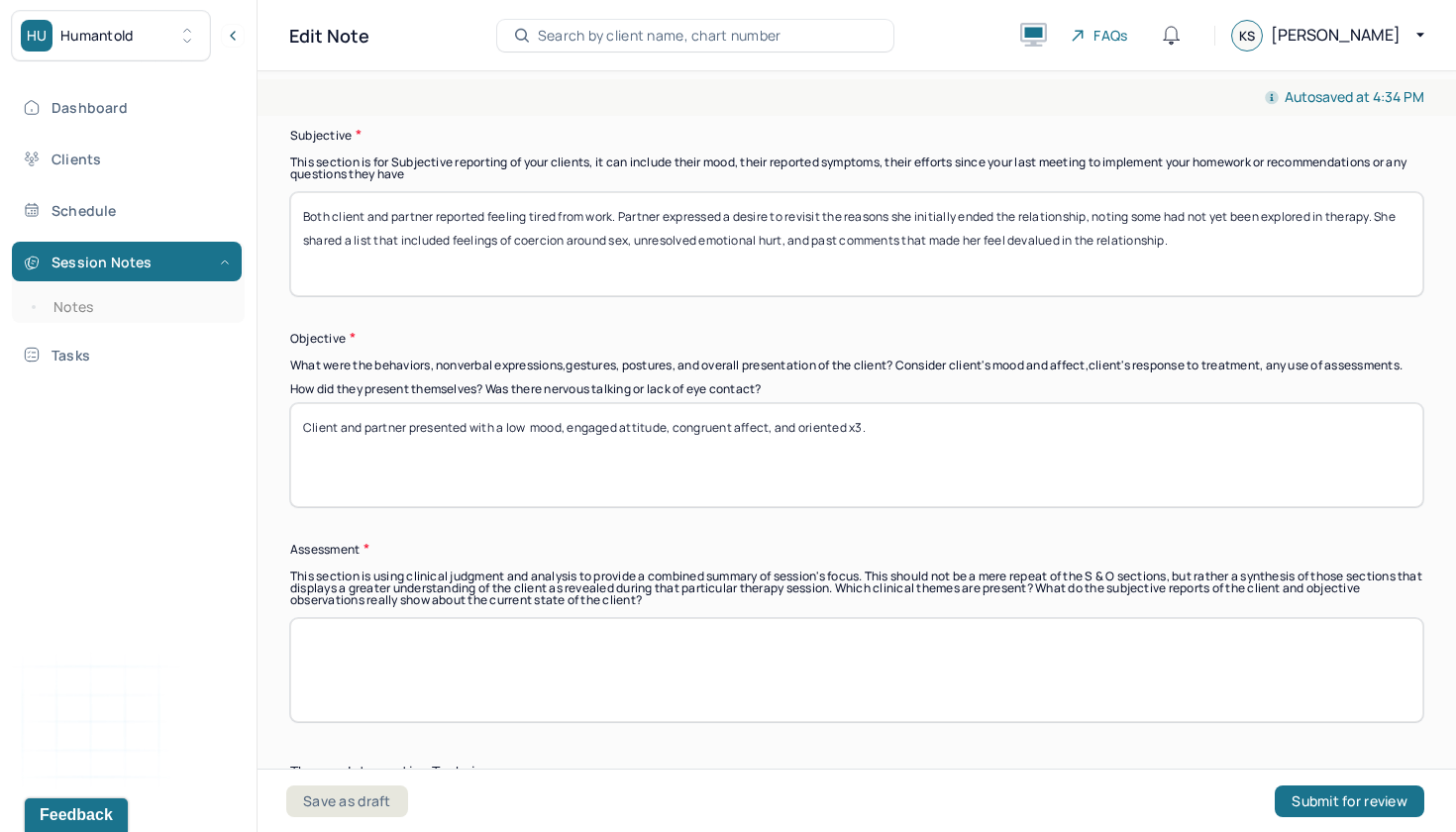 scroll, scrollTop: 1437, scrollLeft: 0, axis: vertical 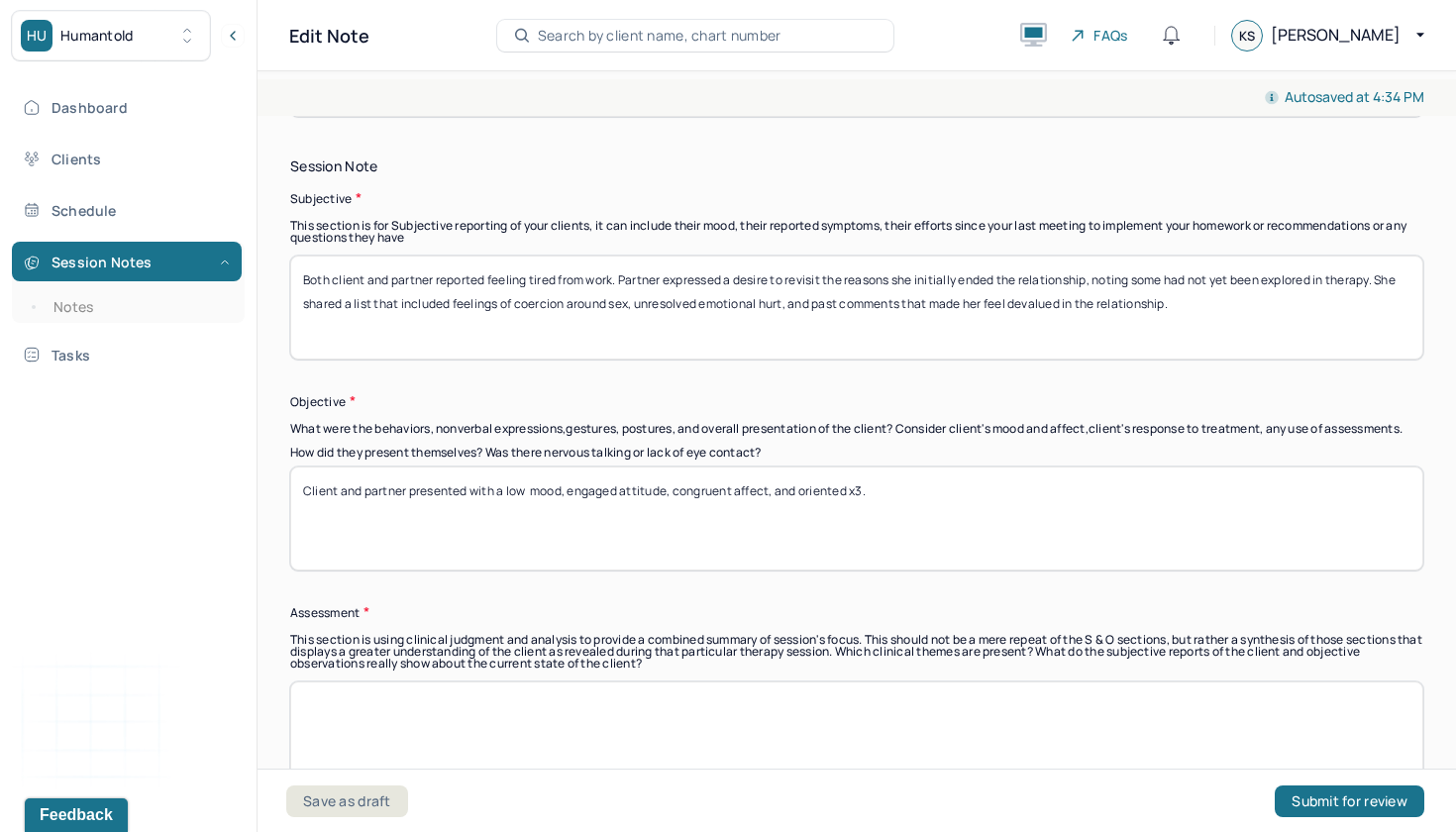 type 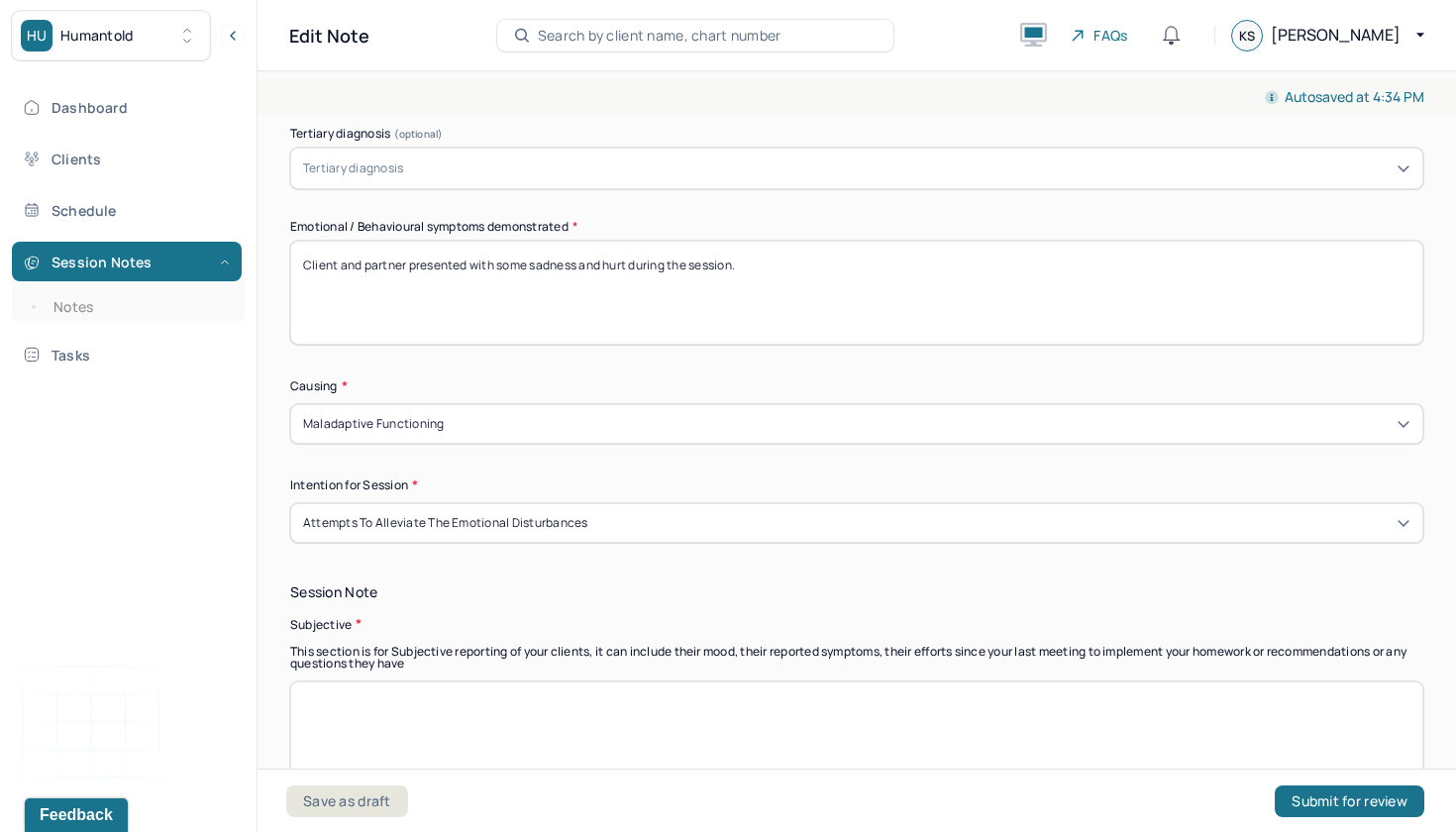 scroll, scrollTop: 1002, scrollLeft: 0, axis: vertical 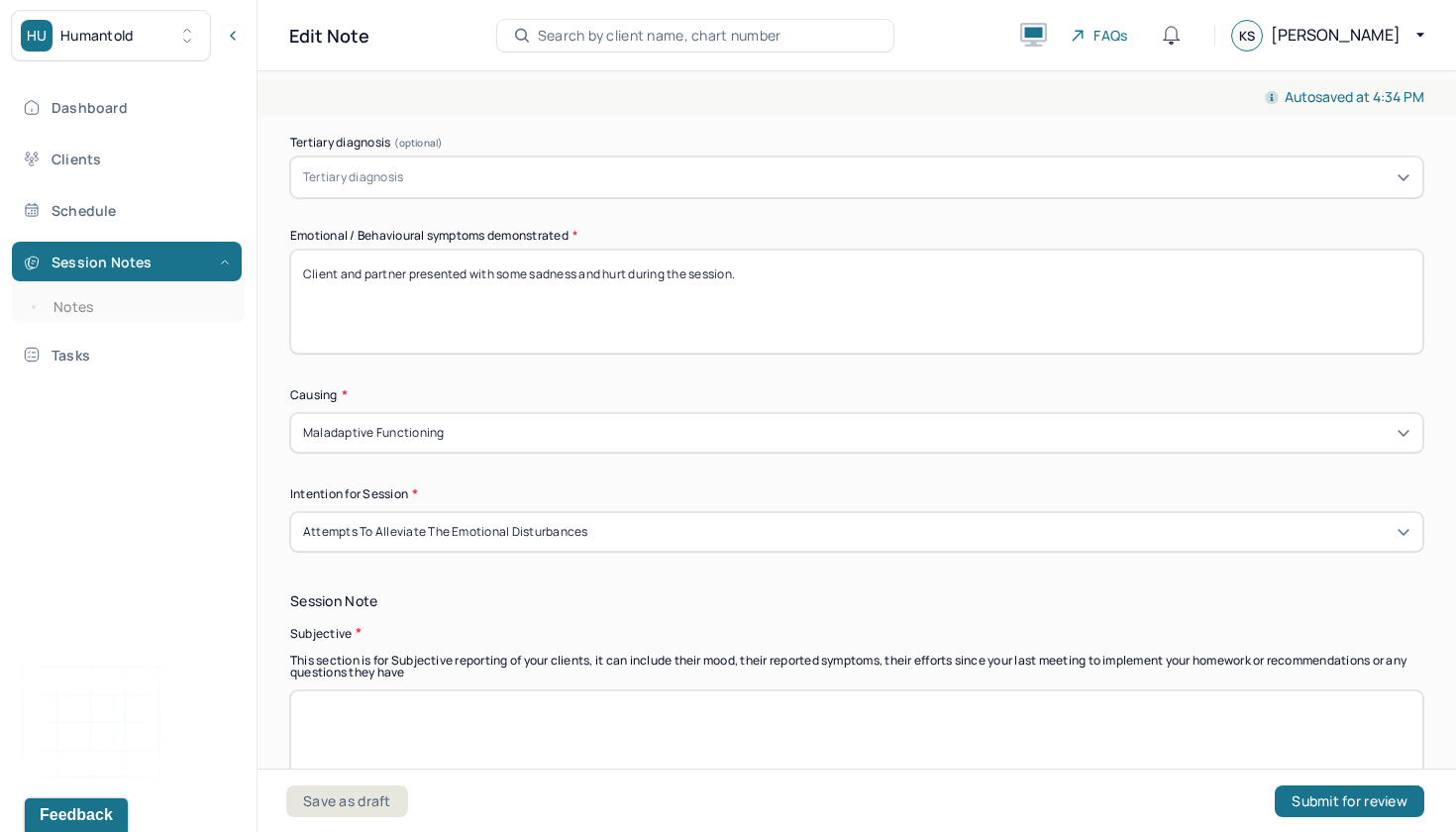 type 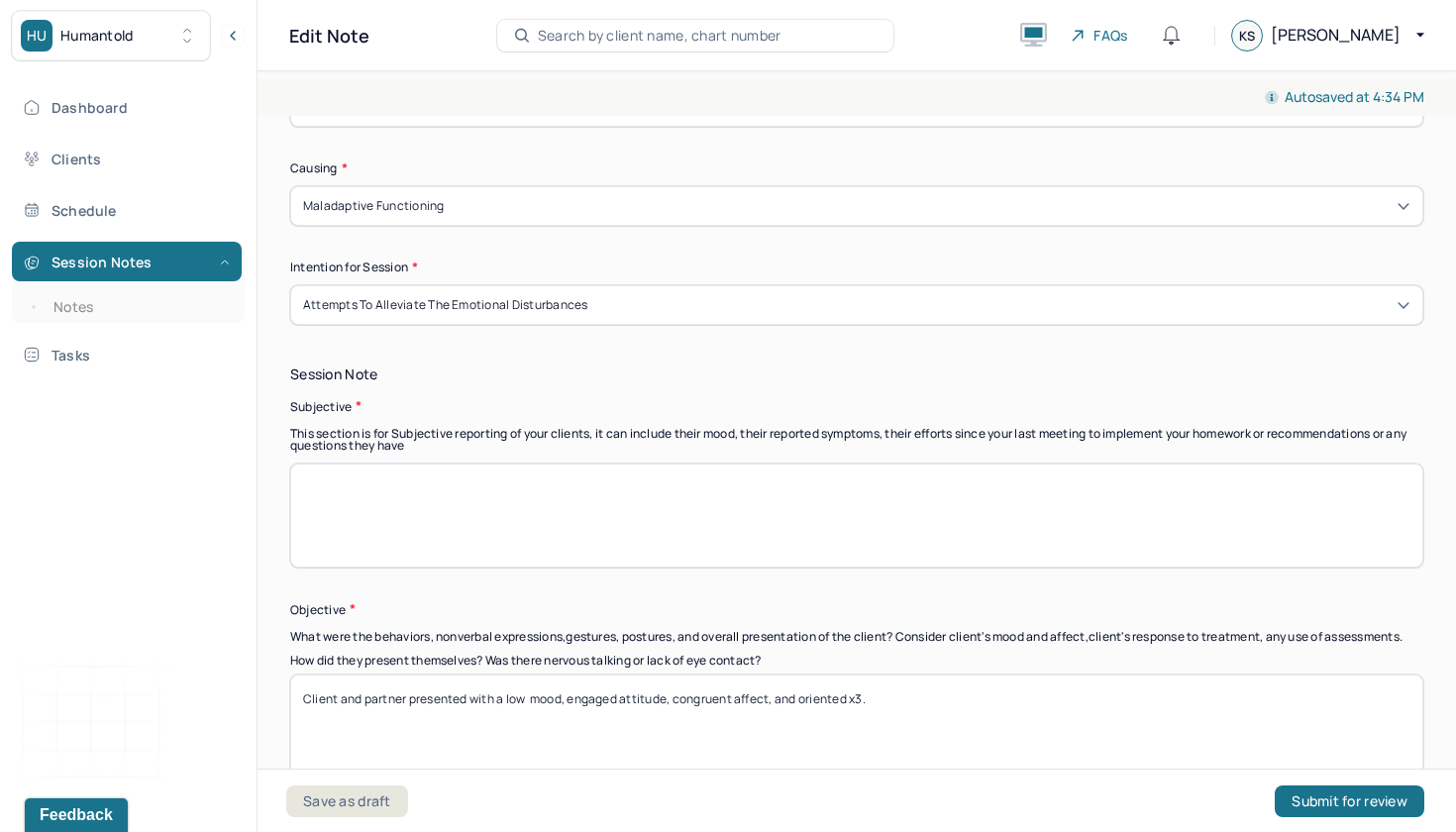 scroll, scrollTop: 1234, scrollLeft: 0, axis: vertical 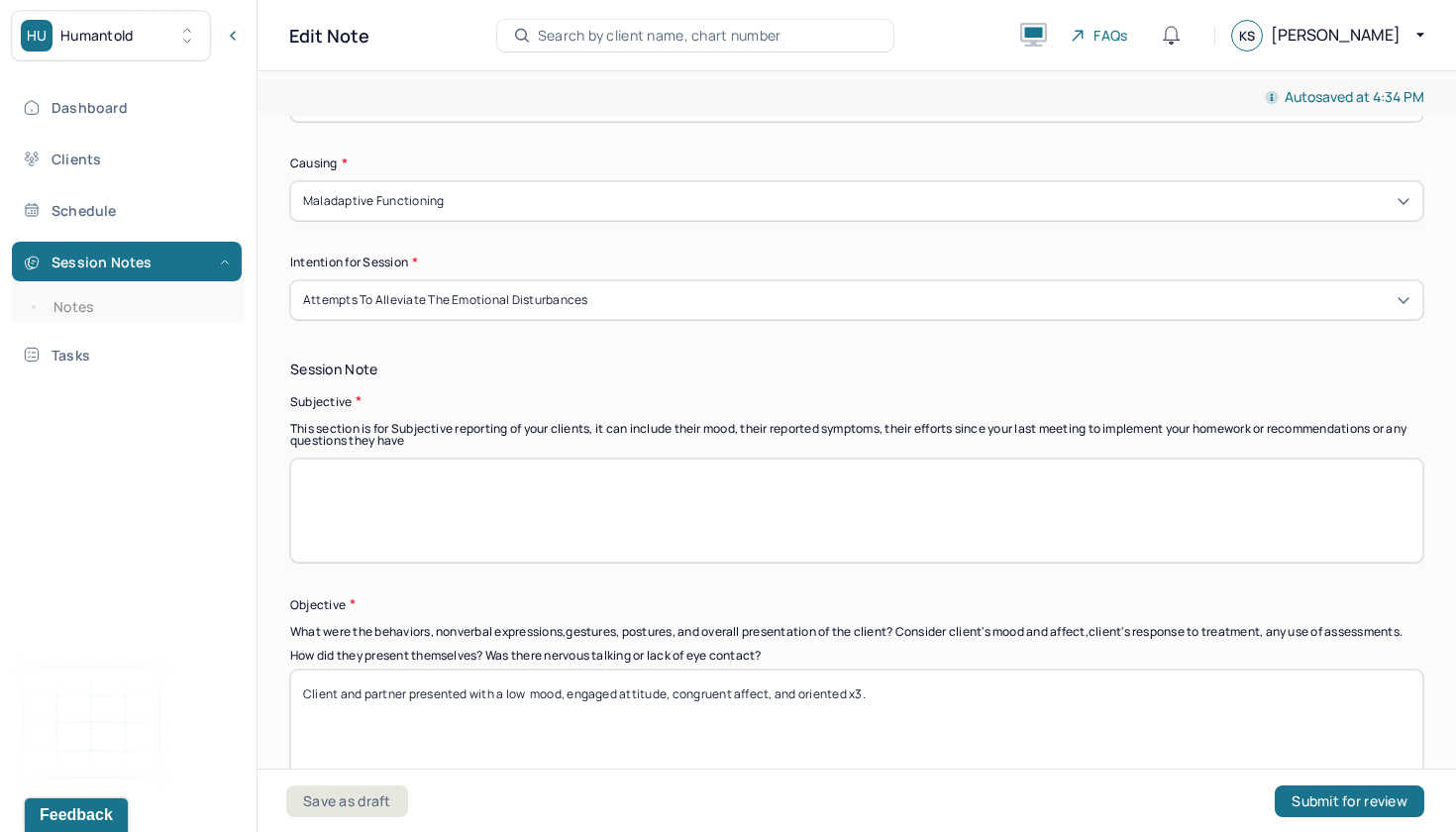 type on "Client and partner presented with some anxiety during the session." 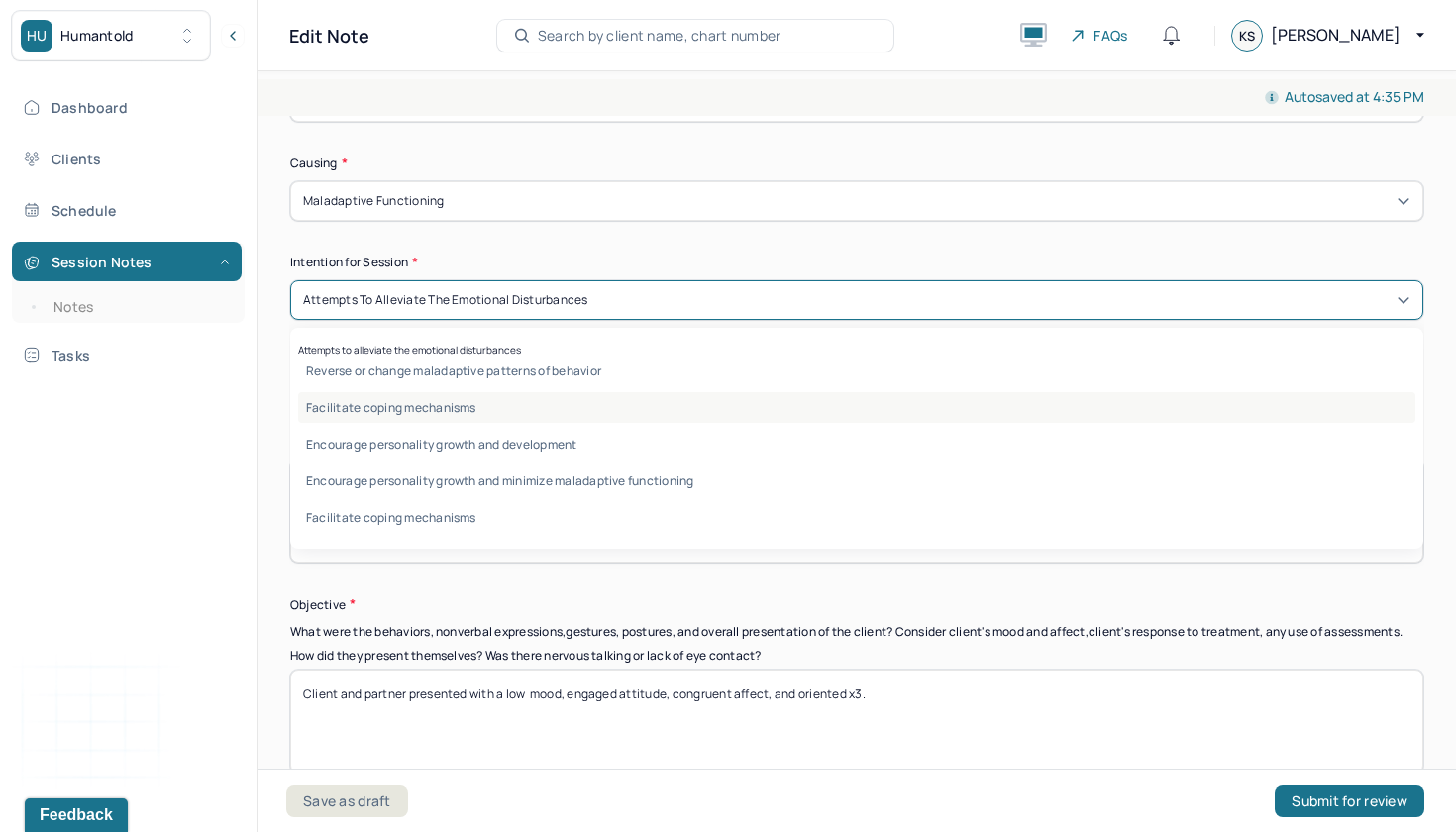 click on "Facilitate coping mechanisms" at bounding box center (857, 407) 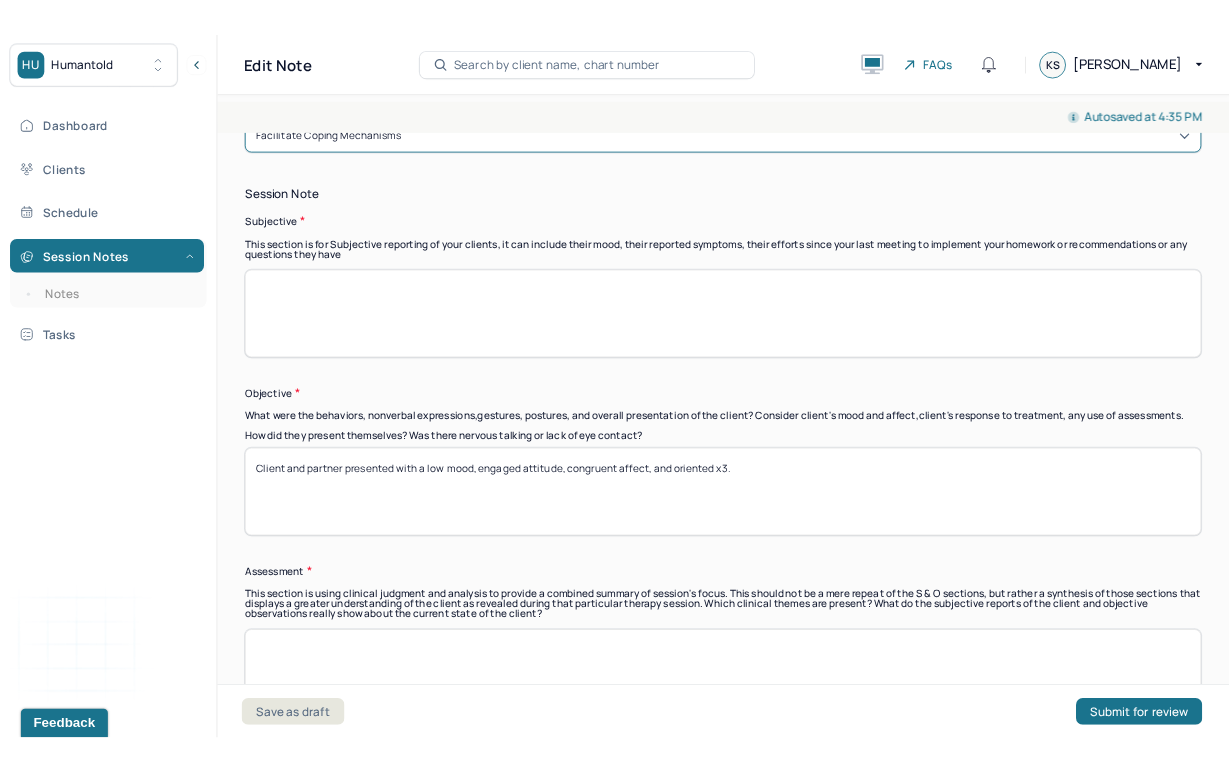 scroll, scrollTop: 1434, scrollLeft: 0, axis: vertical 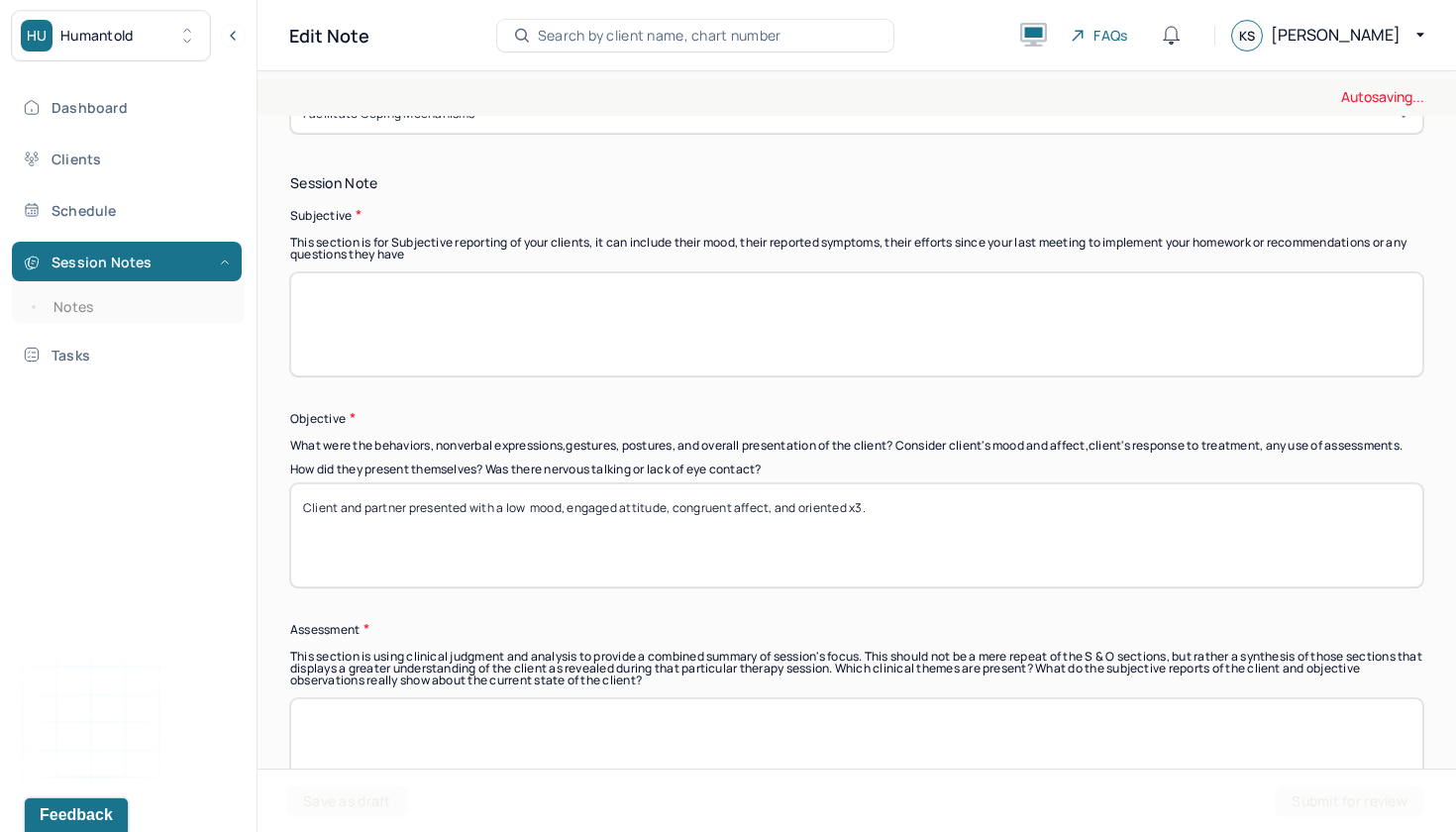 drag, startPoint x: 509, startPoint y: 479, endPoint x: 531, endPoint y: 479, distance: 22 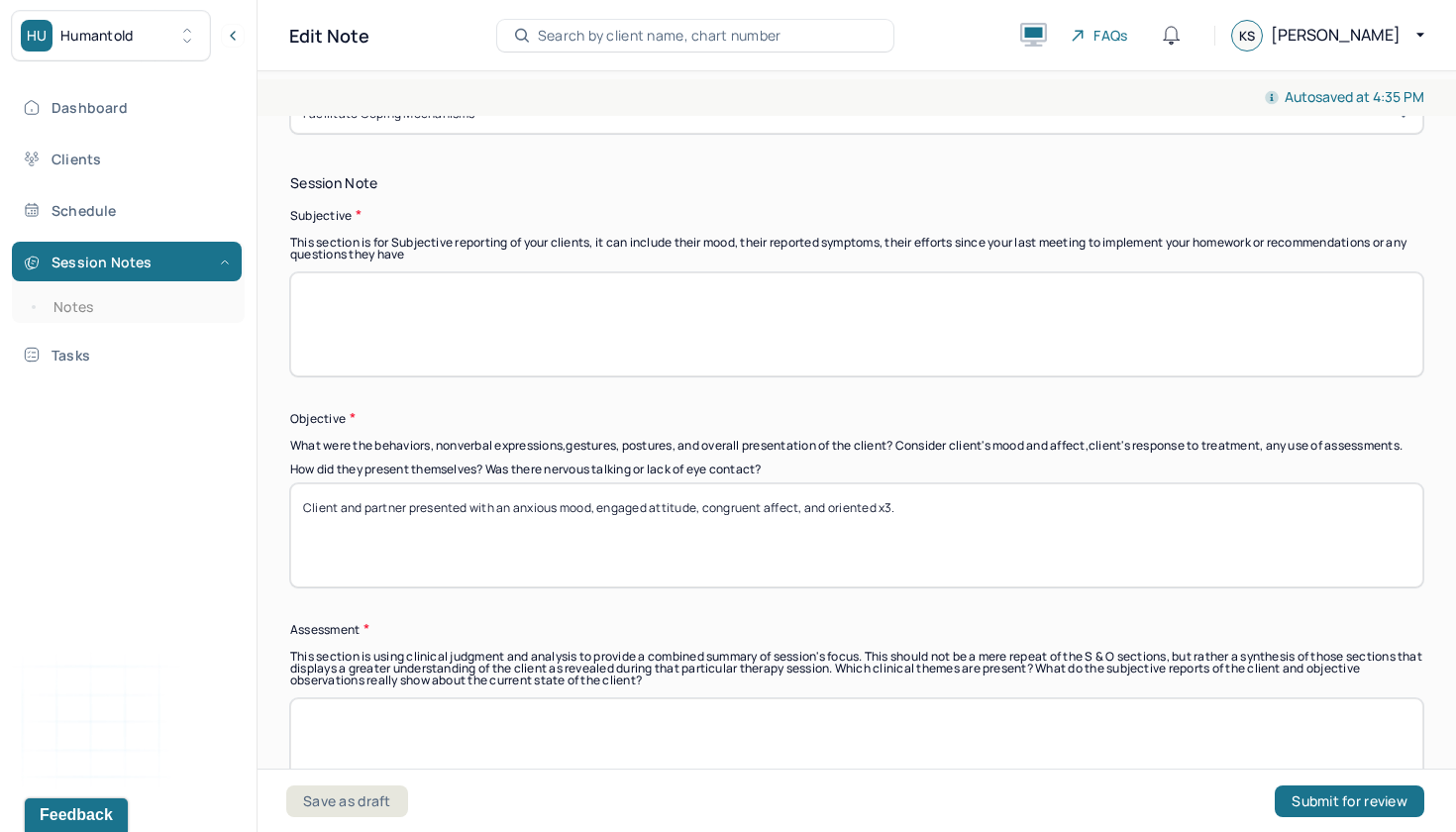 drag, startPoint x: 598, startPoint y: 478, endPoint x: 650, endPoint y: 477, distance: 52.009614 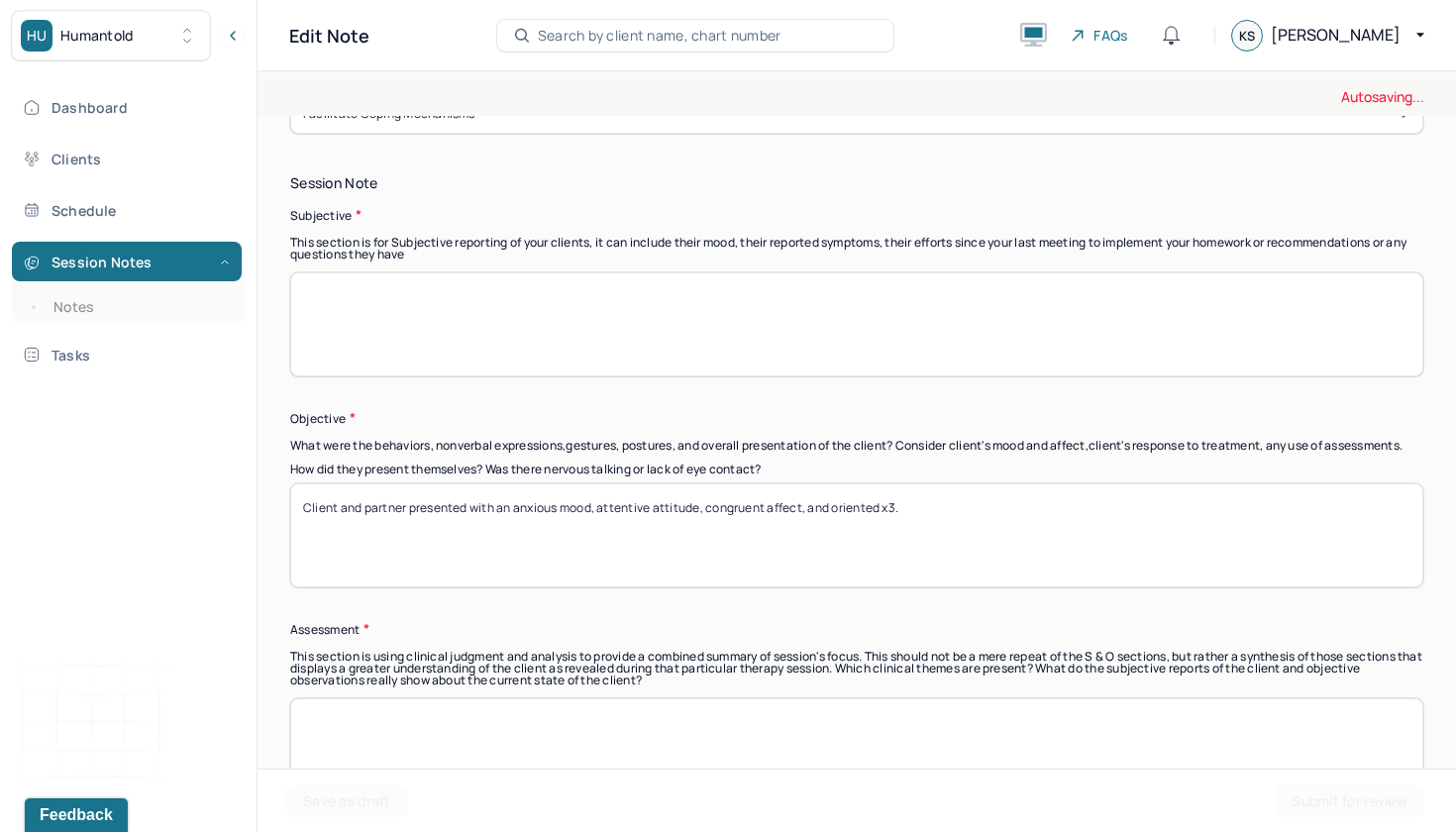 drag, startPoint x: 709, startPoint y: 478, endPoint x: 768, endPoint y: 478, distance: 59 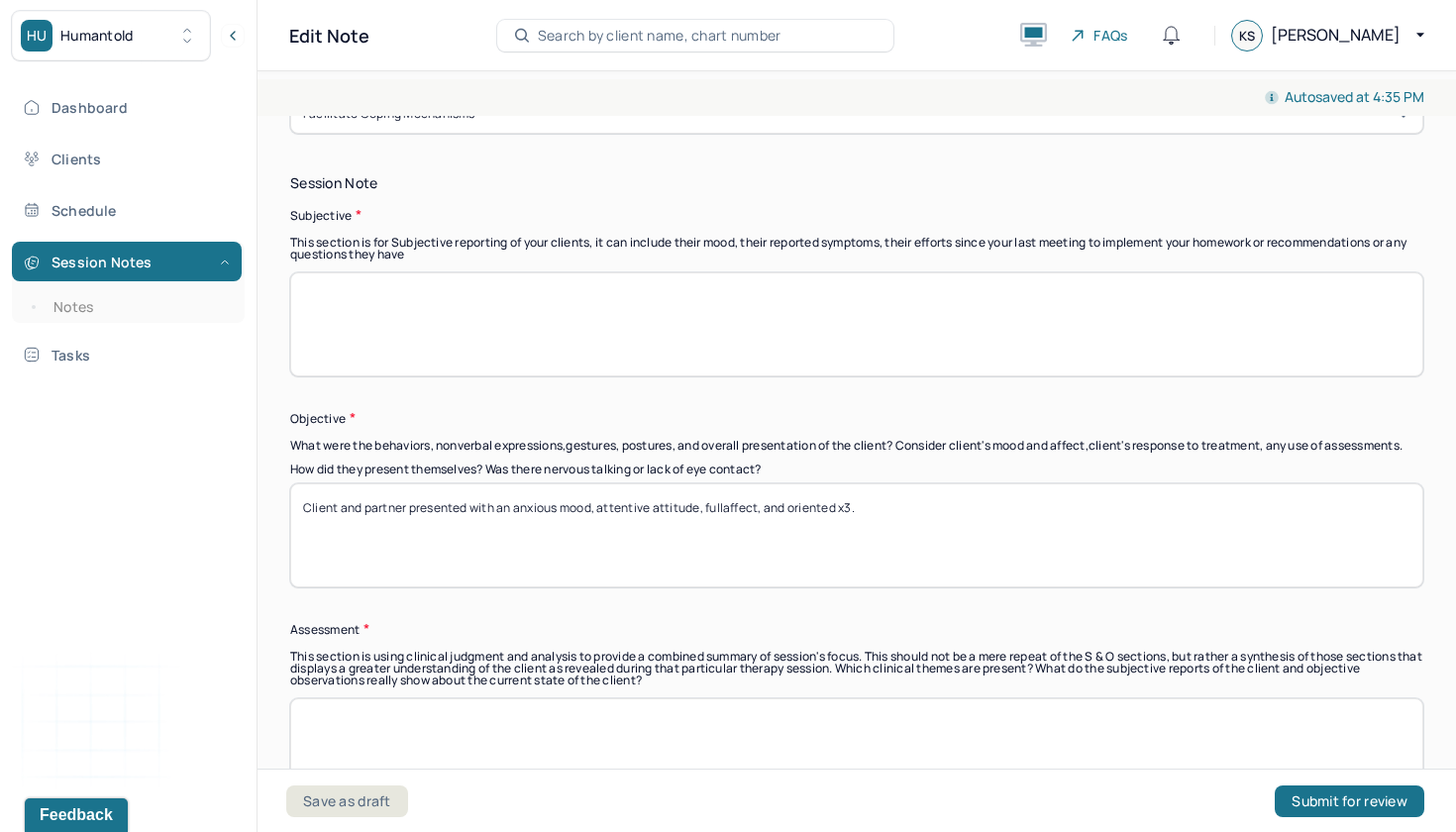 type on "Client and partner presented with an anxious mood, attentive attitude, full affect, and oriented x3." 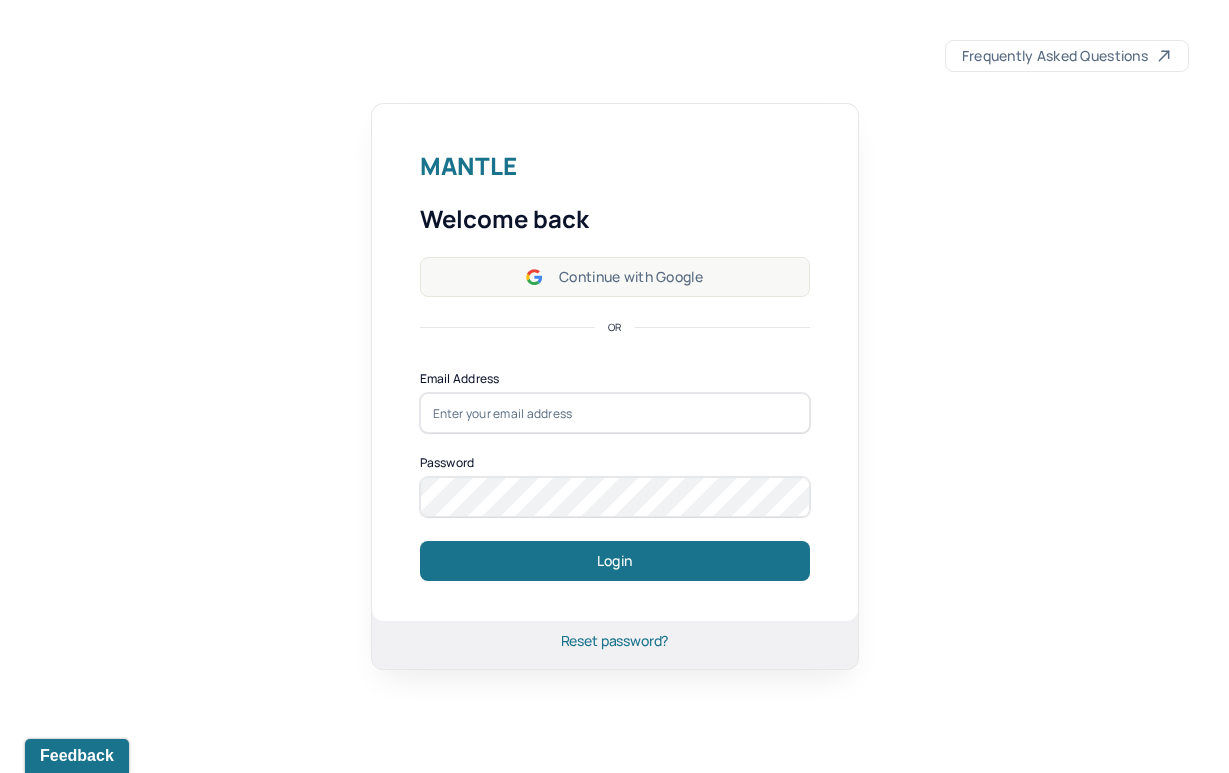 click on "Continue with Google" at bounding box center [615, 277] 